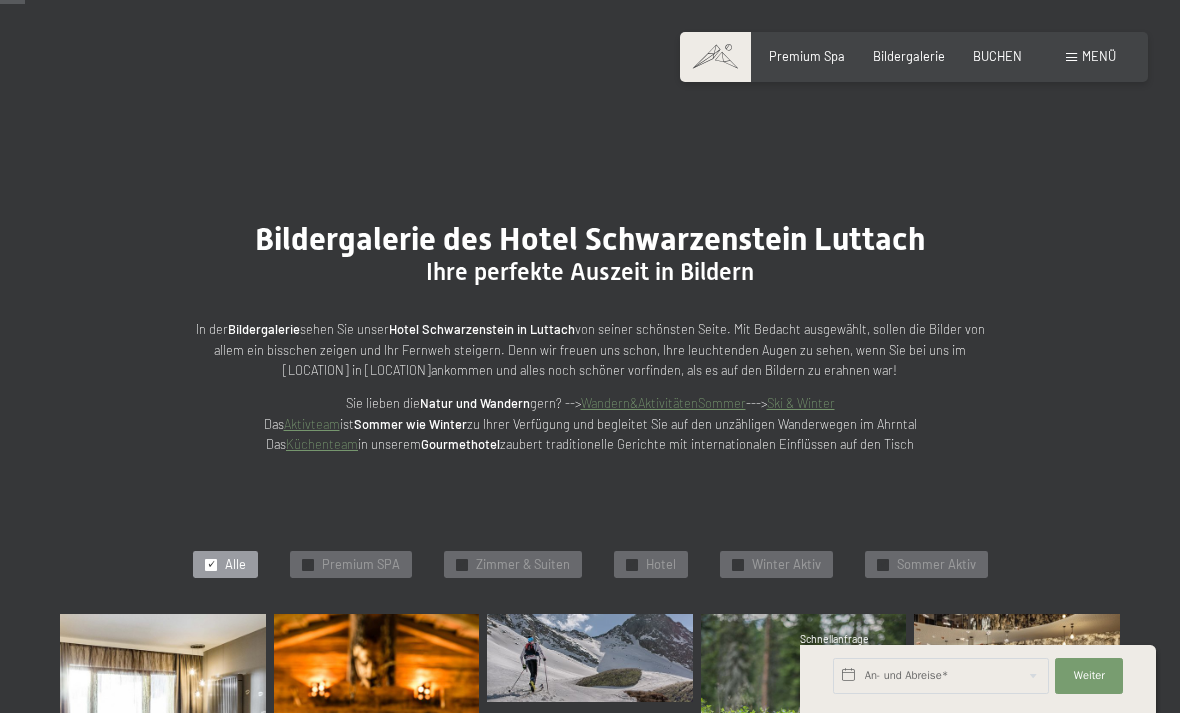 scroll, scrollTop: 346, scrollLeft: 0, axis: vertical 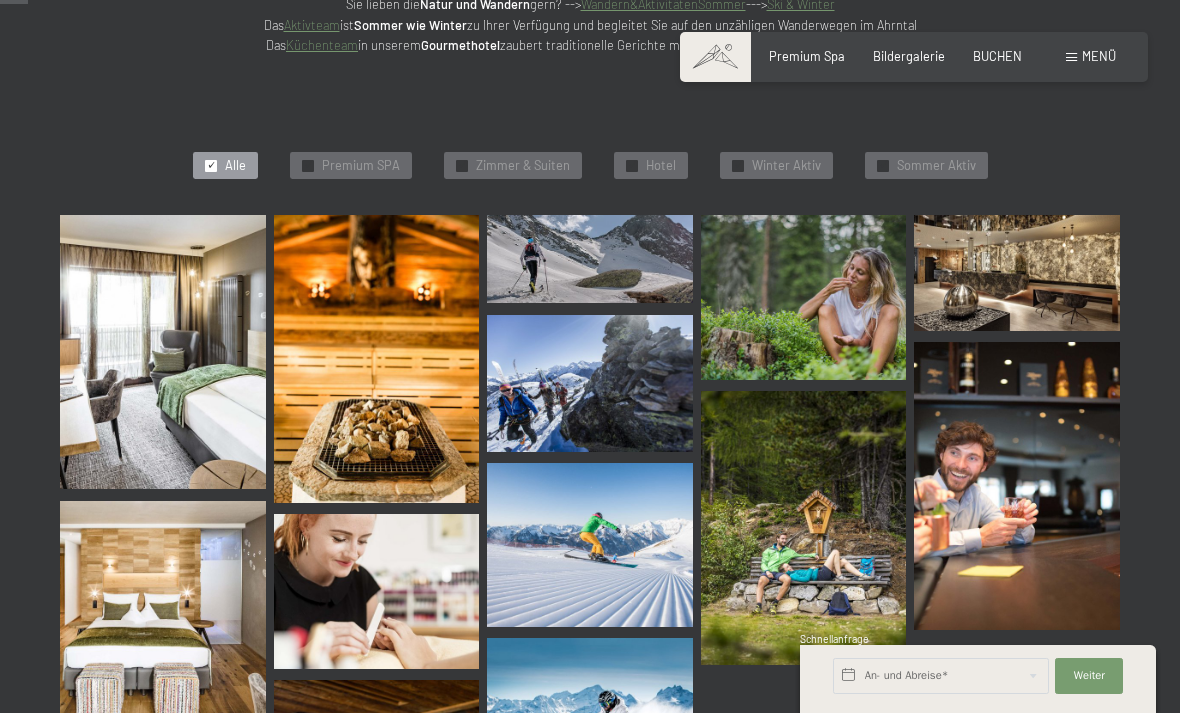 click on "Premium SPA" at bounding box center (361, 166) 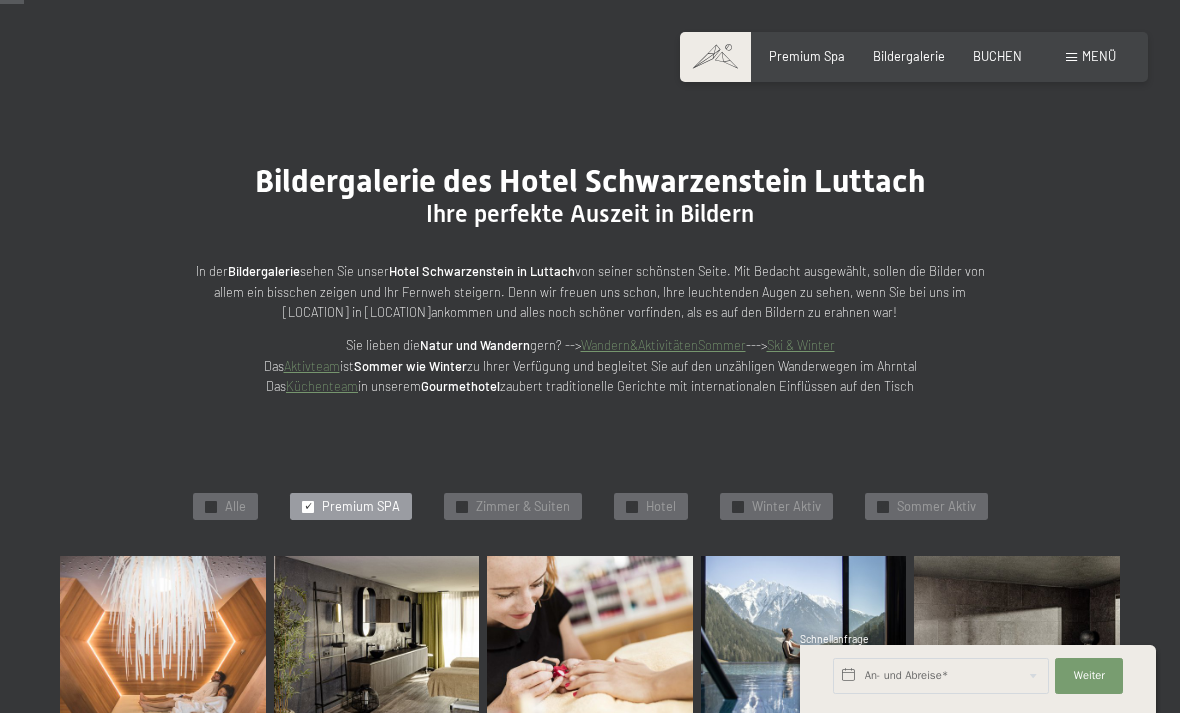 scroll, scrollTop: 0, scrollLeft: 0, axis: both 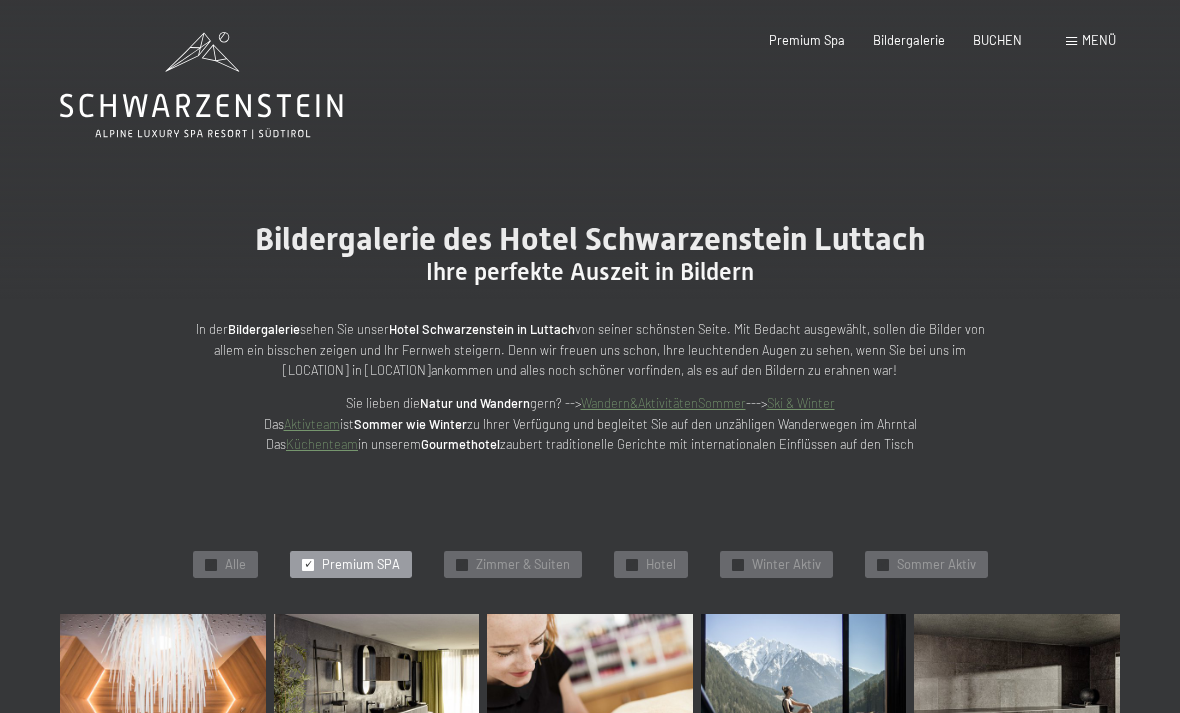 click on "Menü" at bounding box center (1099, 40) 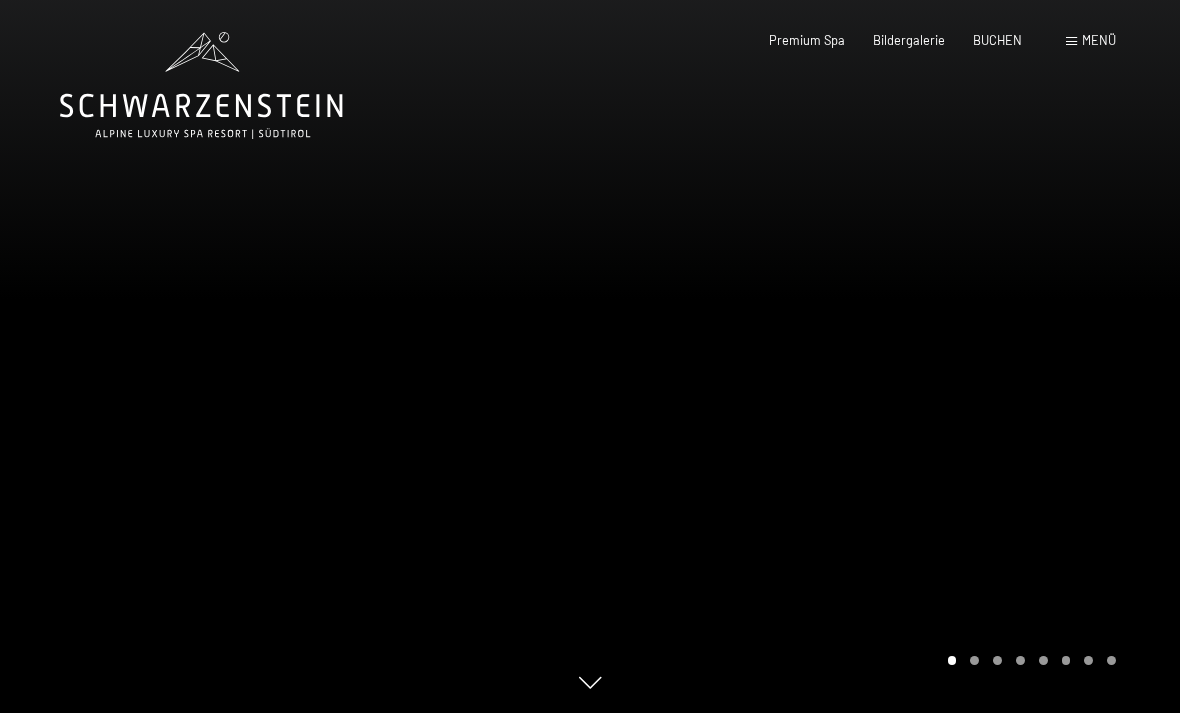 scroll, scrollTop: 0, scrollLeft: 0, axis: both 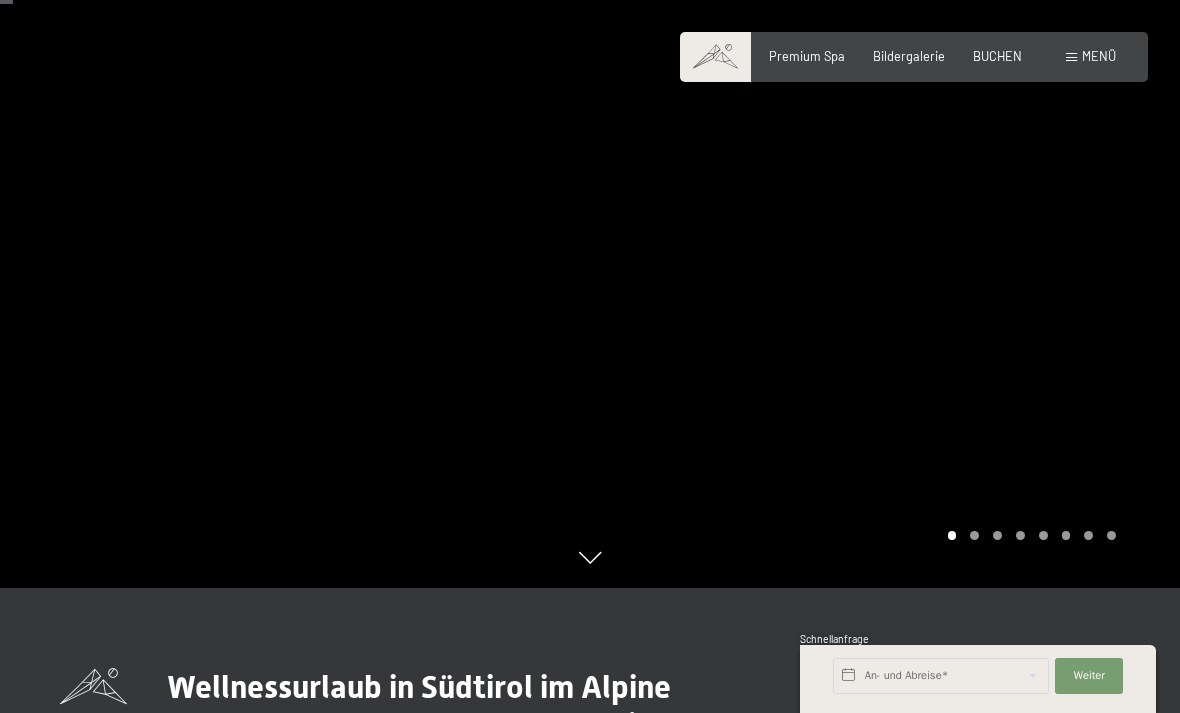 click at bounding box center (885, 231) 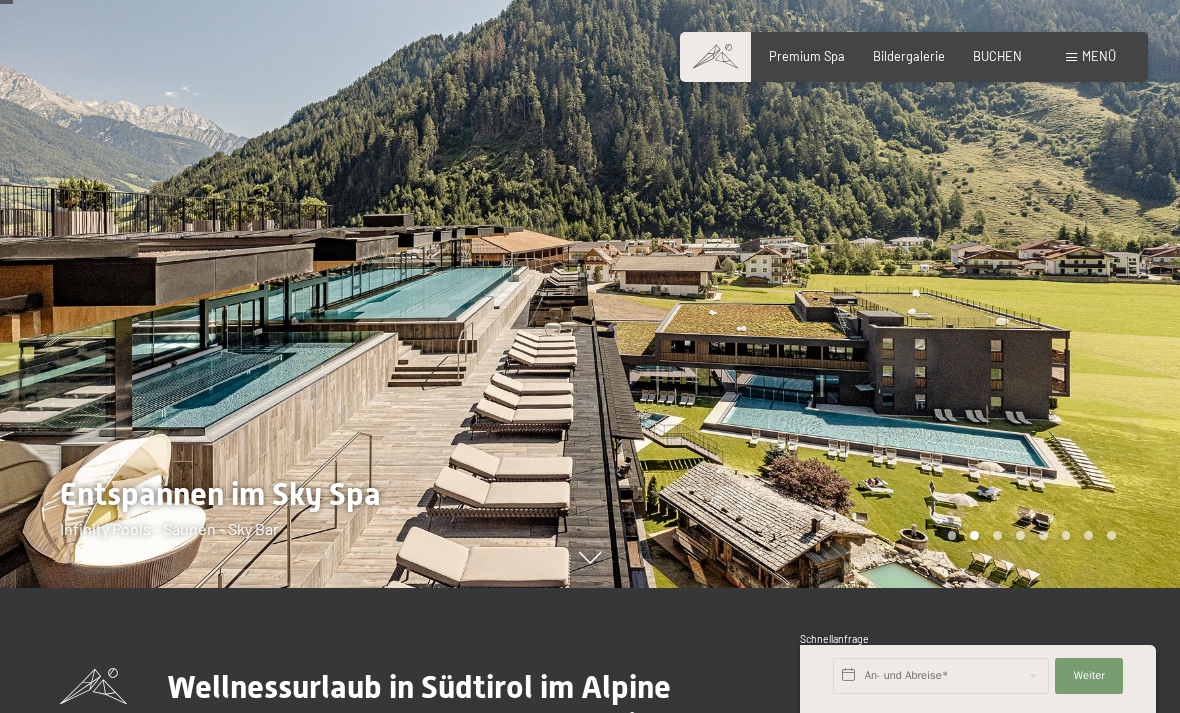 click at bounding box center (885, 231) 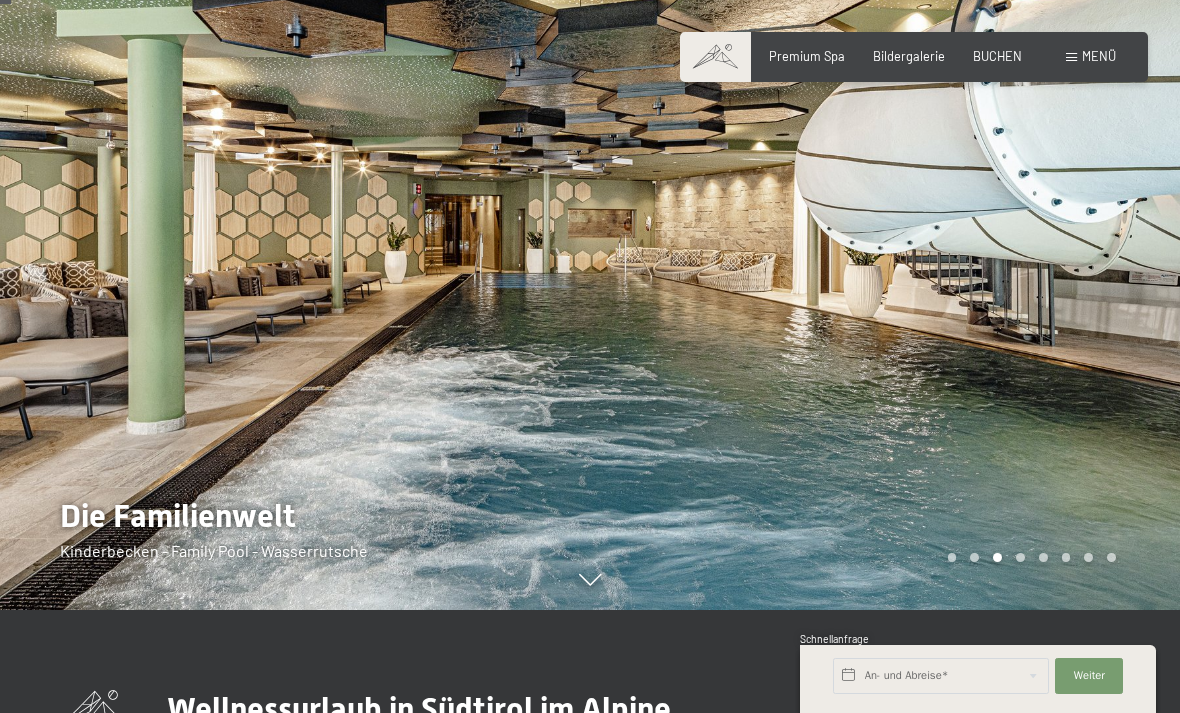scroll, scrollTop: 102, scrollLeft: 0, axis: vertical 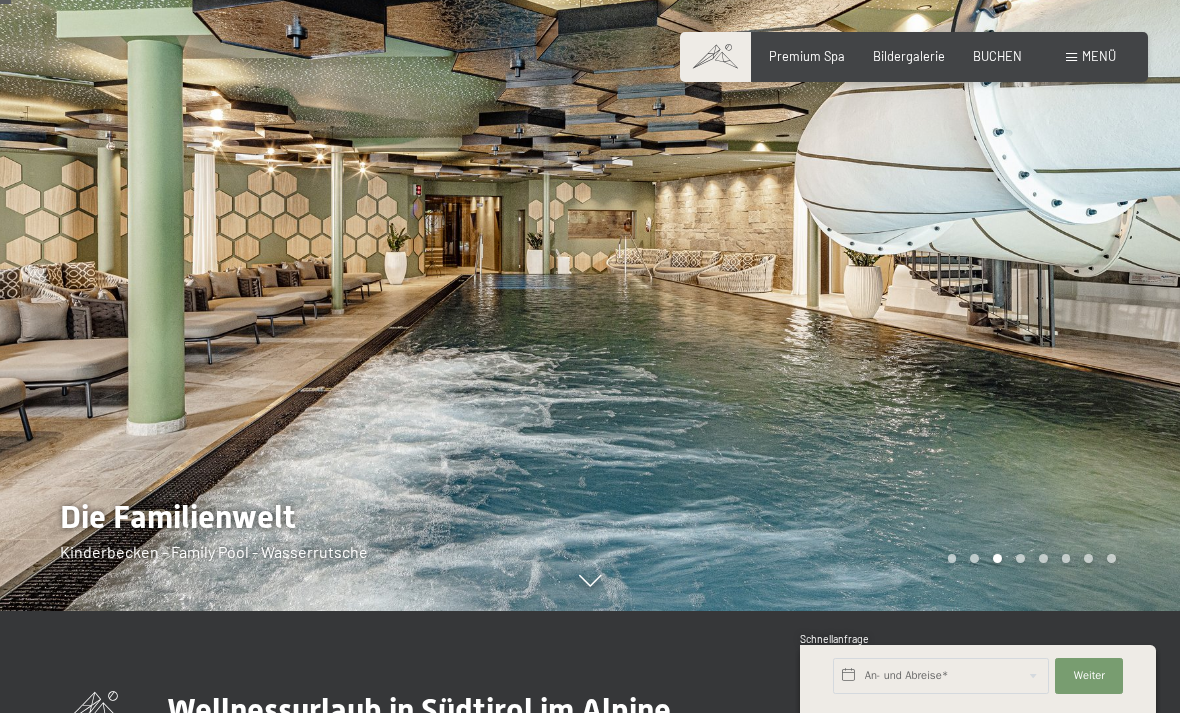 click at bounding box center [885, 254] 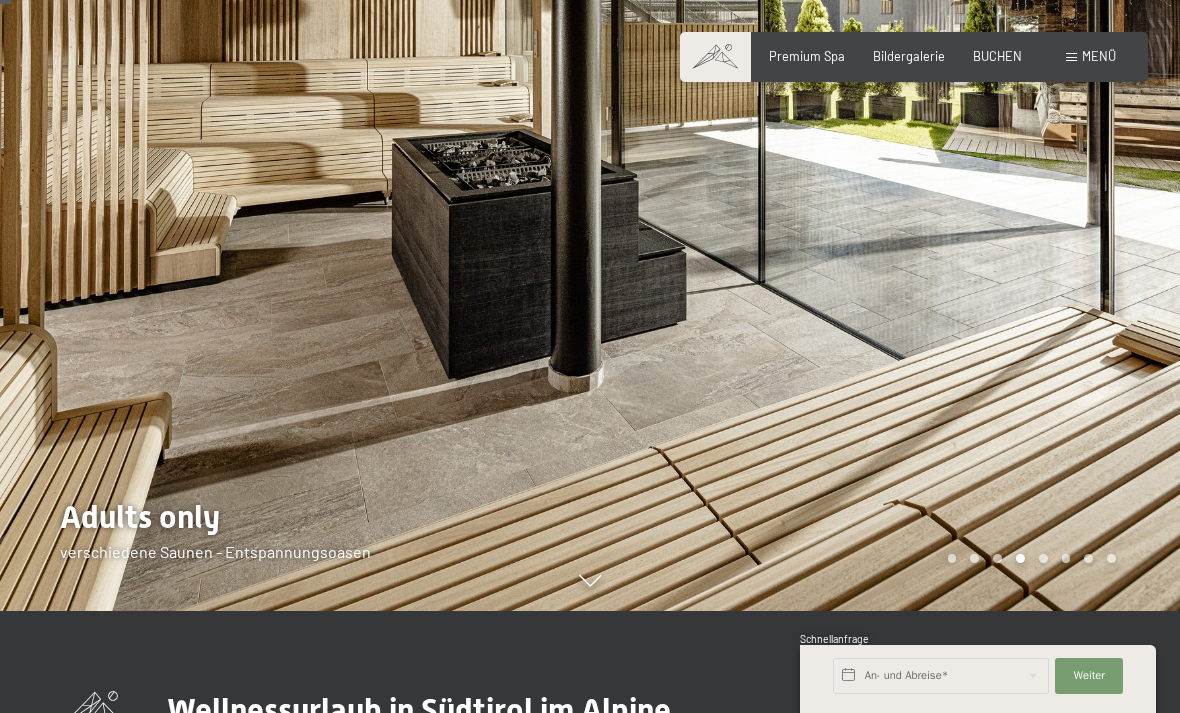 click at bounding box center [1028, 558] 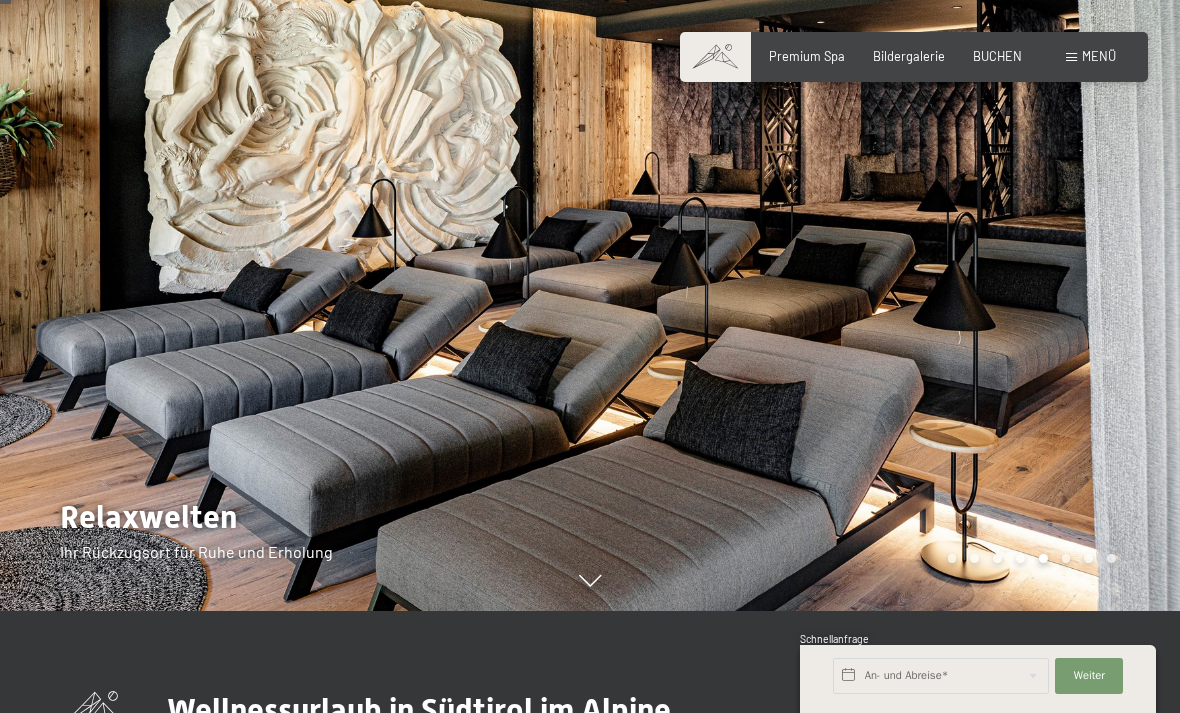 click at bounding box center (1028, 558) 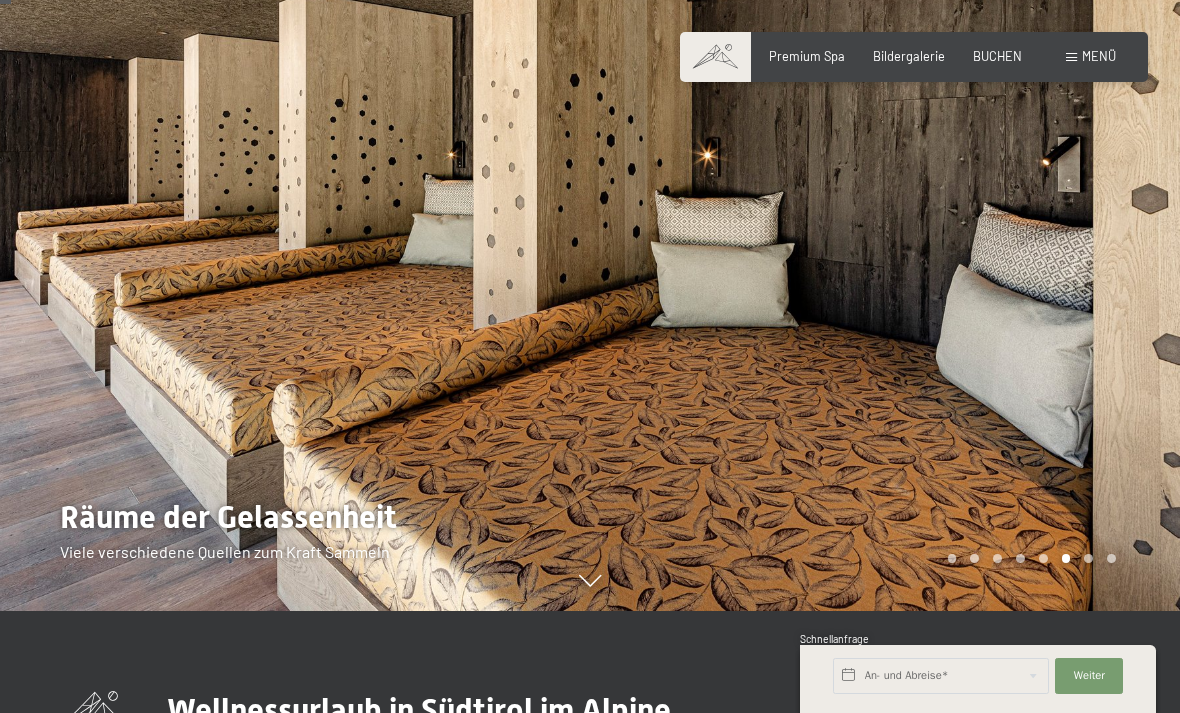 click at bounding box center (885, 254) 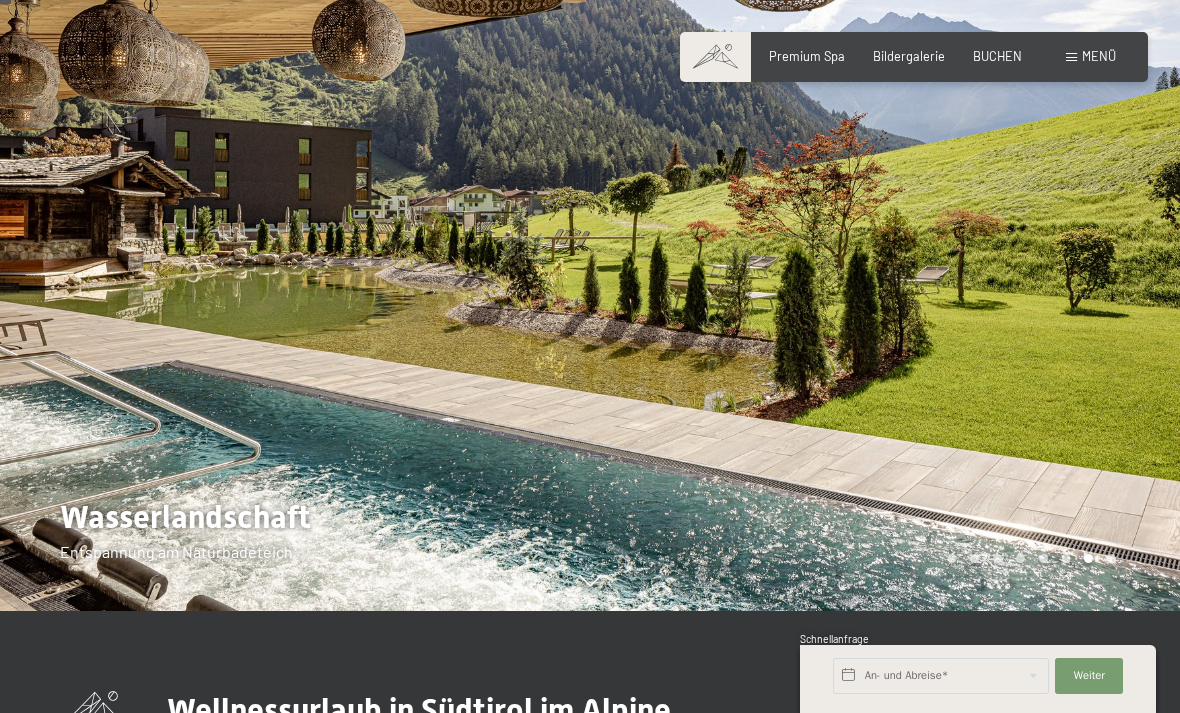 click at bounding box center [885, 254] 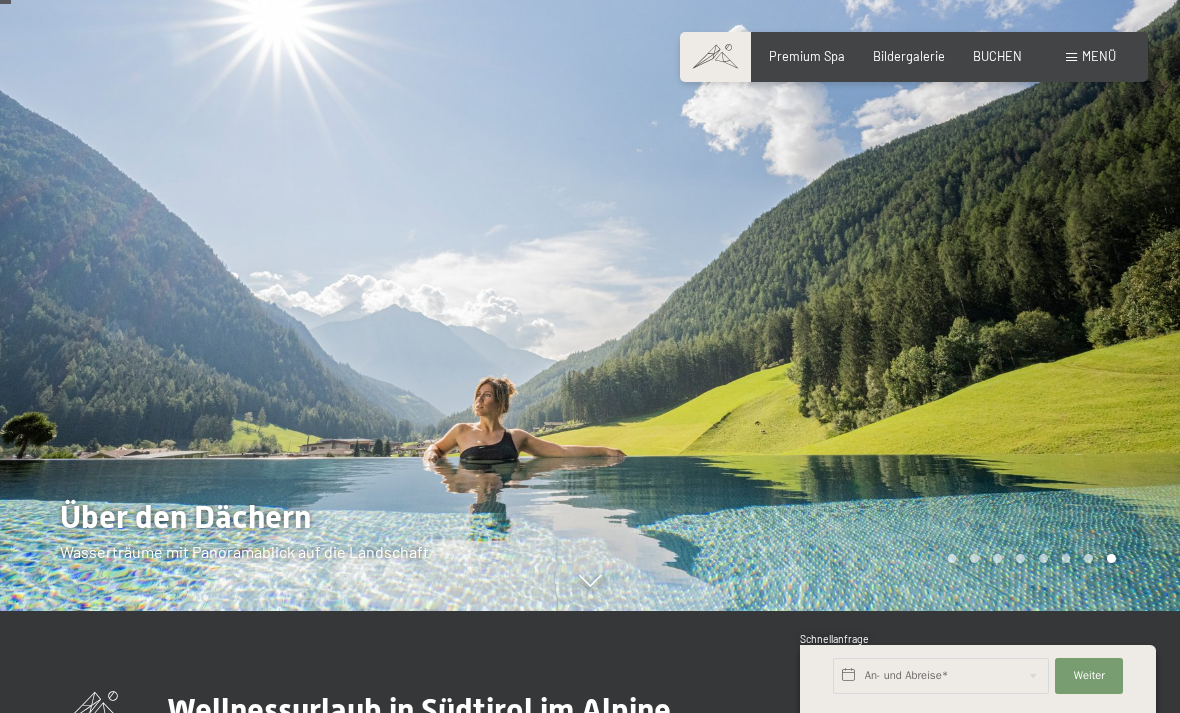 click at bounding box center [952, 558] 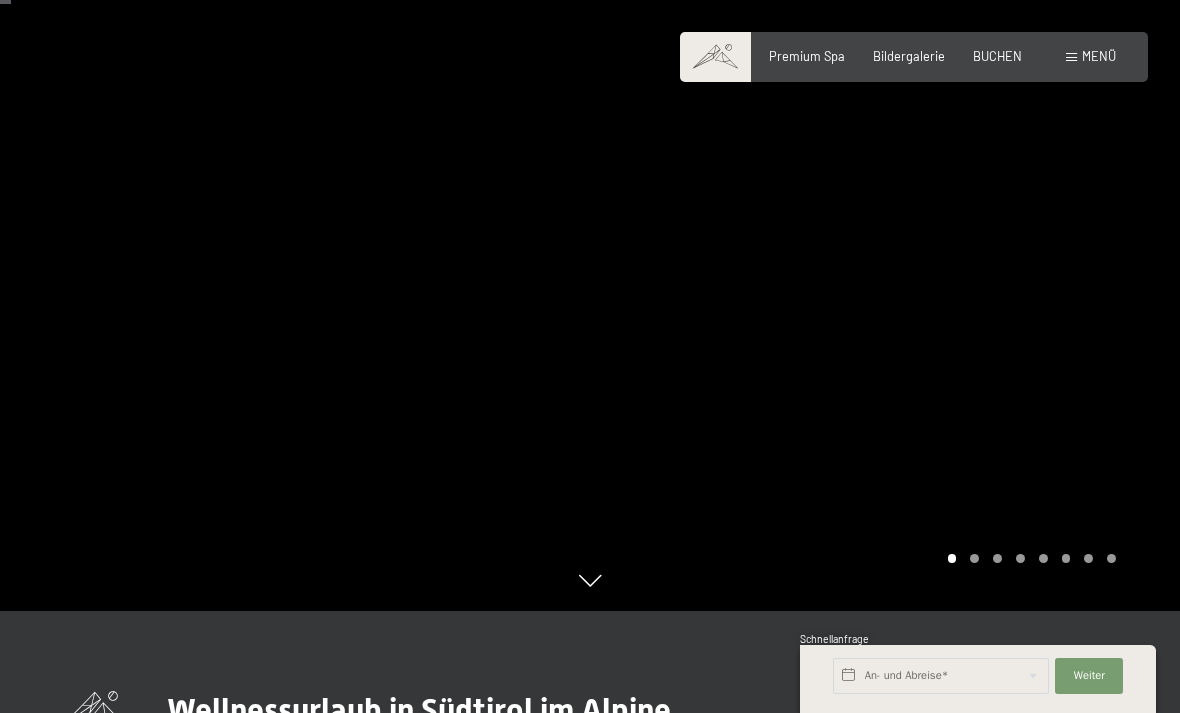 click at bounding box center [885, 254] 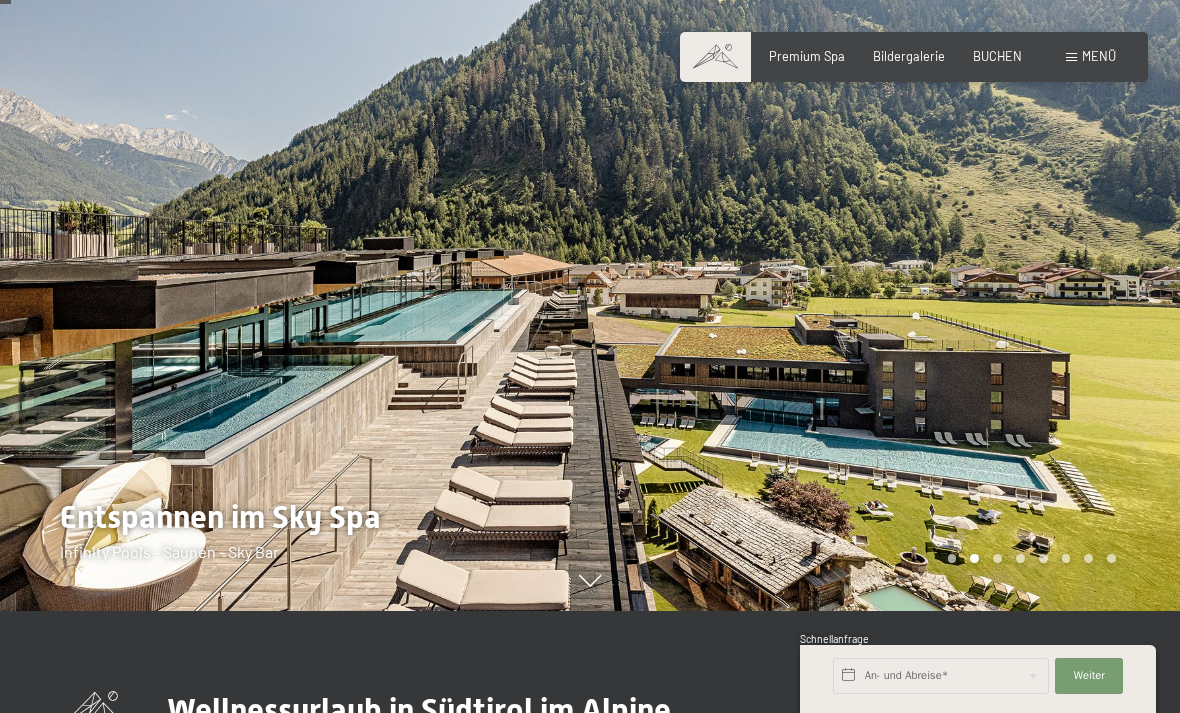 click at bounding box center [952, 558] 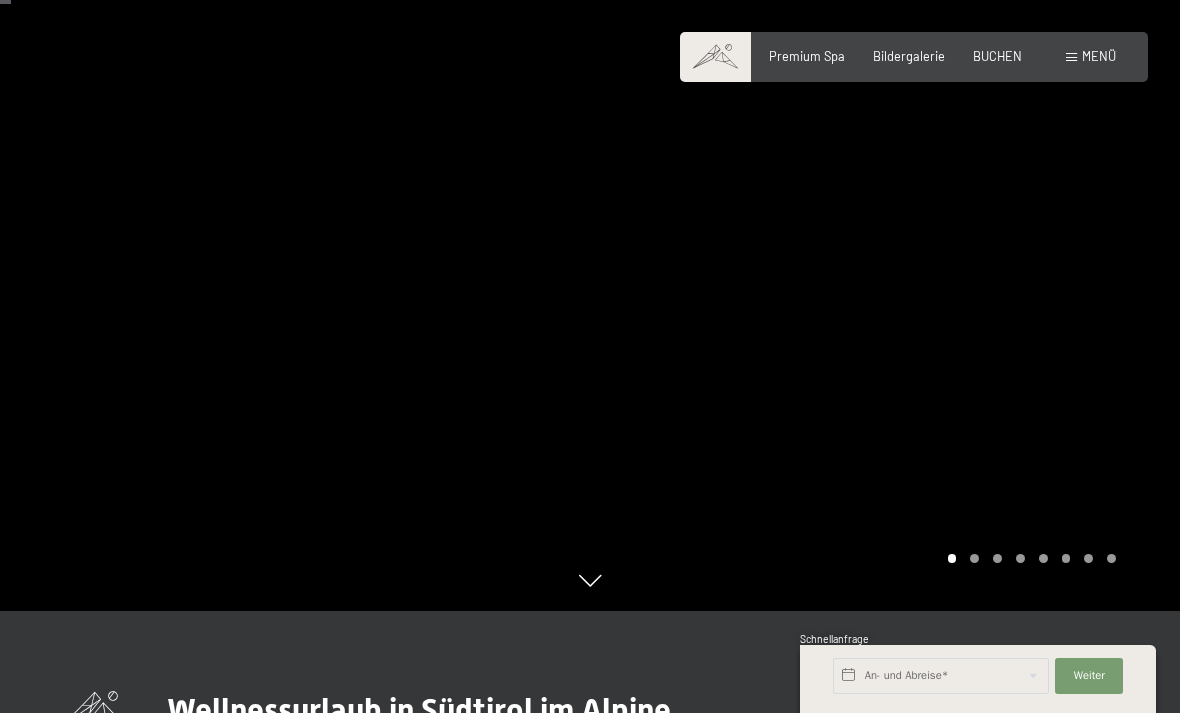 click at bounding box center [885, 254] 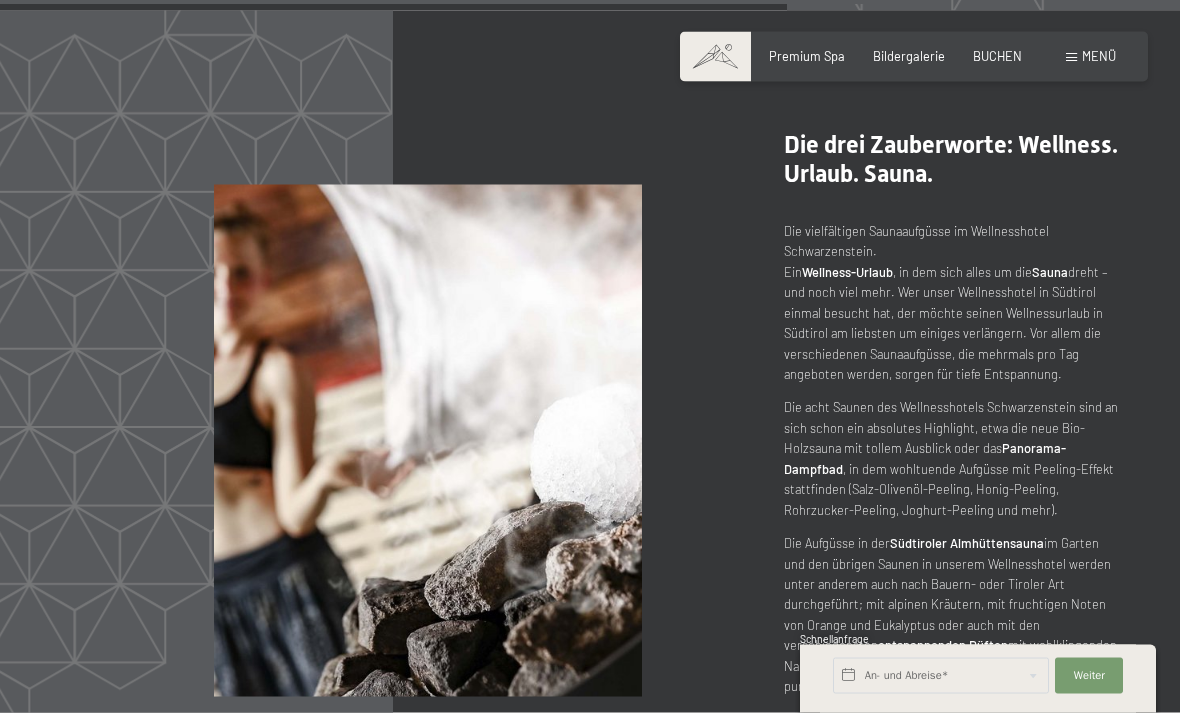 scroll, scrollTop: 7386, scrollLeft: 0, axis: vertical 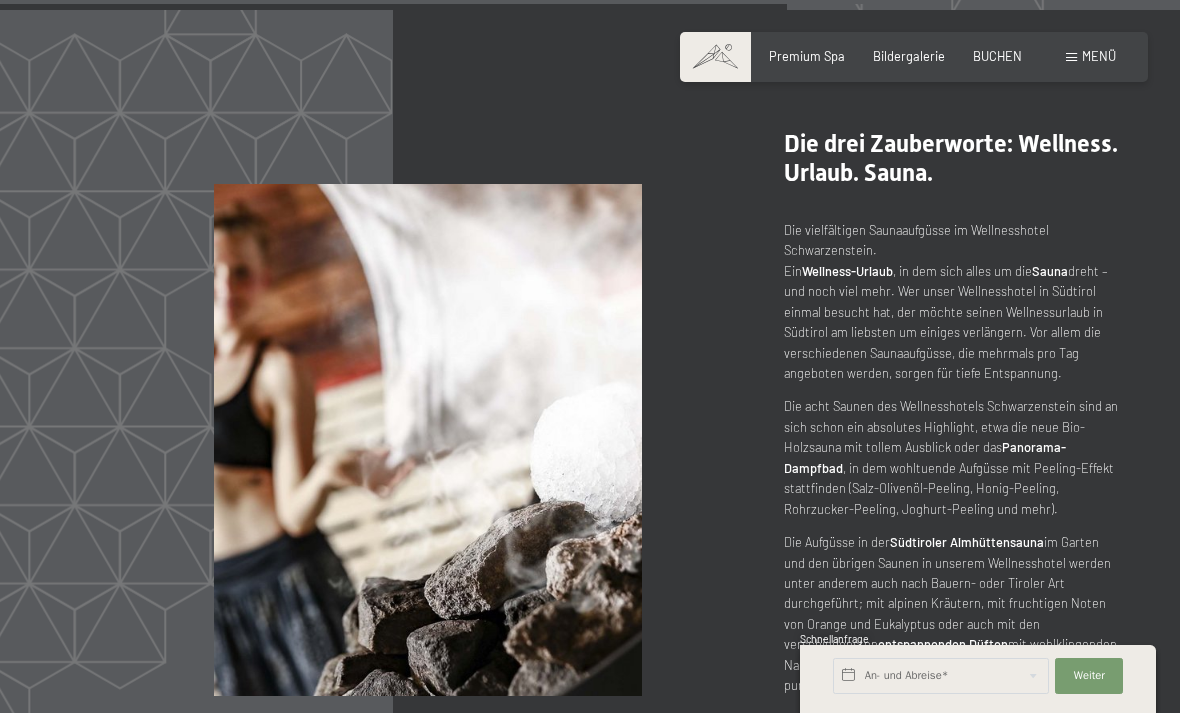 click on "Bildergalerie" at bounding box center [909, 56] 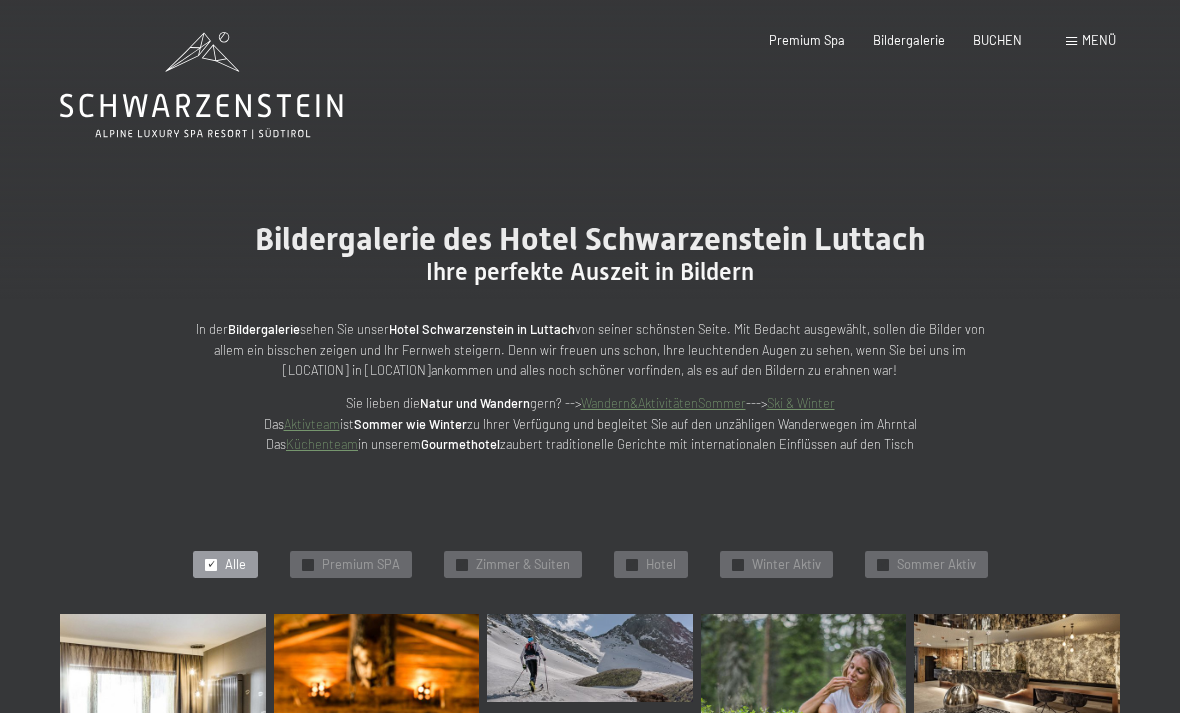 scroll, scrollTop: 0, scrollLeft: 0, axis: both 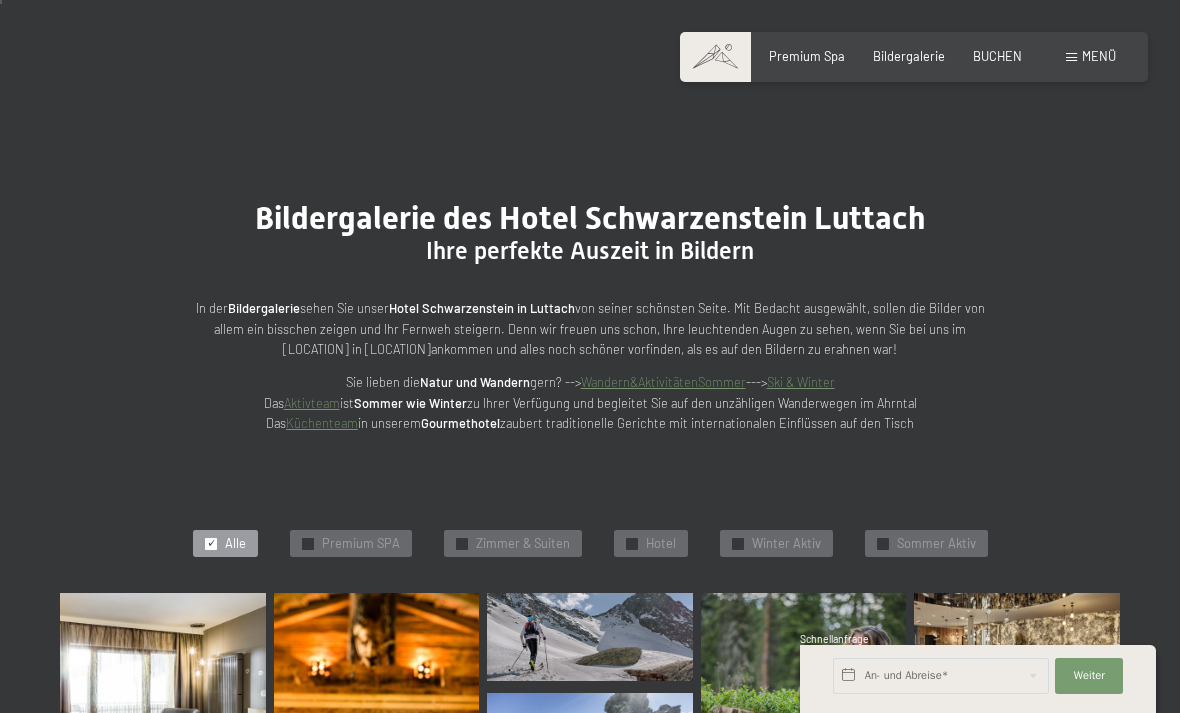 click on "Buchen           Anfragen                                     Premium Spa           Bildergalerie           BUCHEN           Menü                                                                    DE         IT         EN                Gutschein             Bildergalerie               Anfragen           Buchen                    DE         IT         EN                       Das Schwarzenstein           Neuheiten im Schwarzenstein         Ihre Gastgeber         Premium Spa         Gourmet         Aktiv         Wochenprogramm         Bilder             Family         GoGreen         Belvita         Bildergalerie                     Wohnen & Preise           Inklusivleistungen         Zimmer & Preise         Liste             Angebote         Liste             Familienpreise         Spa Anwendungen         Treuebonus         Anfrage         Buchung         AGBs - Info         Gutschein         Geschenksidee         App. Luxegg                     Umgebung" at bounding box center (914, 57) 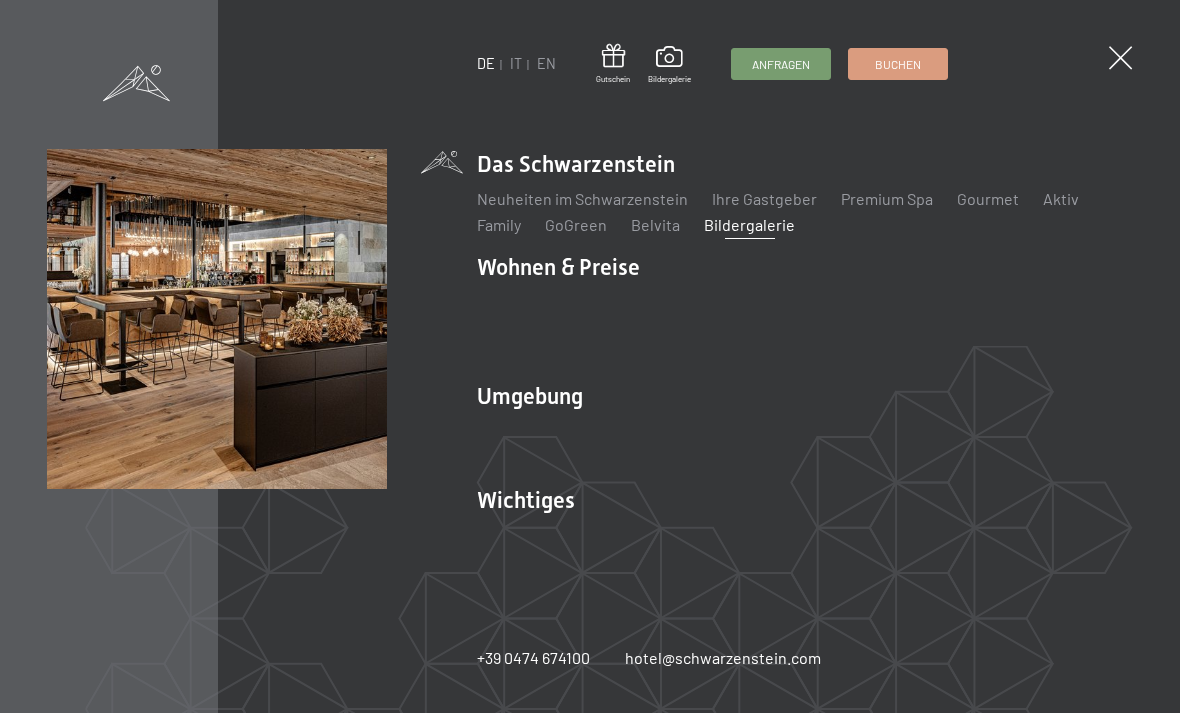 click on "Gourmet" at bounding box center (988, 198) 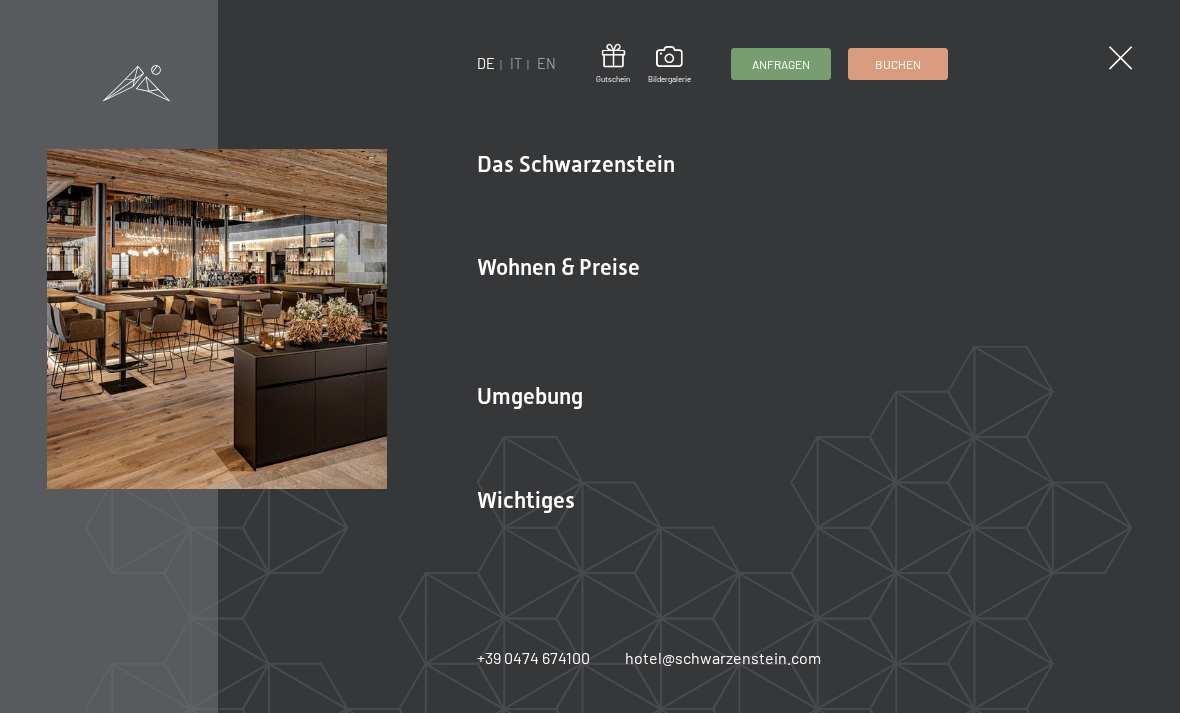 click on "Gourmet" at bounding box center (988, 198) 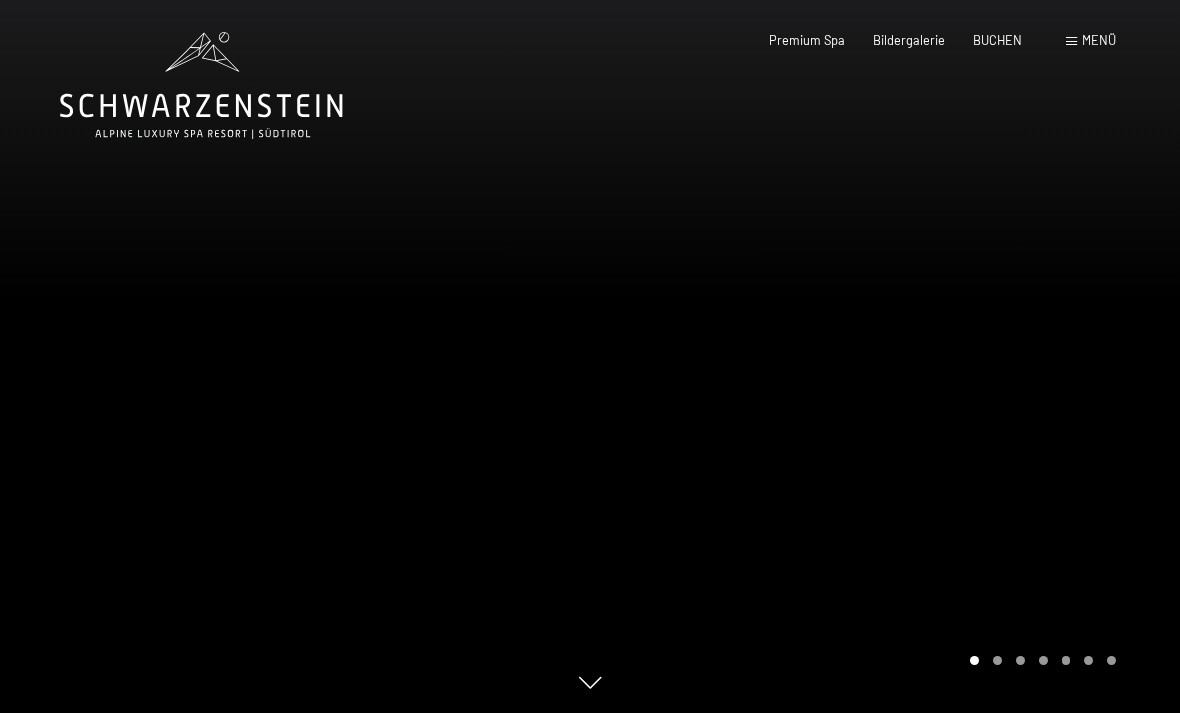 scroll, scrollTop: 0, scrollLeft: 0, axis: both 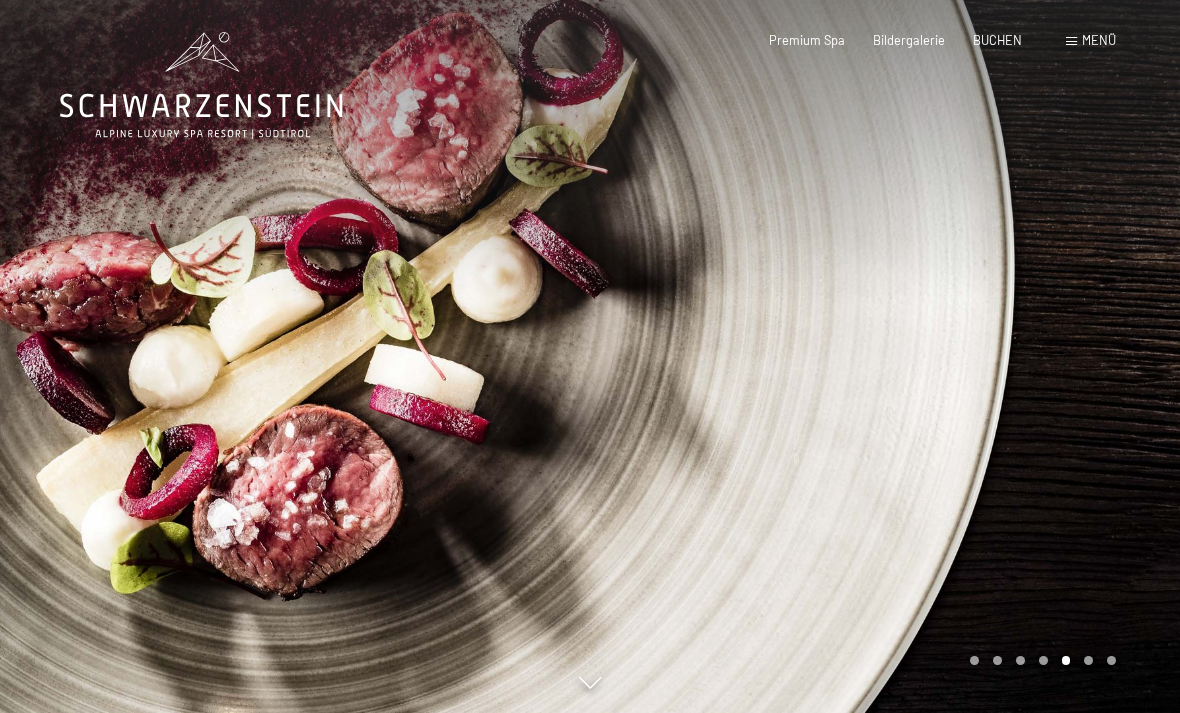 click on "Menü" at bounding box center [1099, 40] 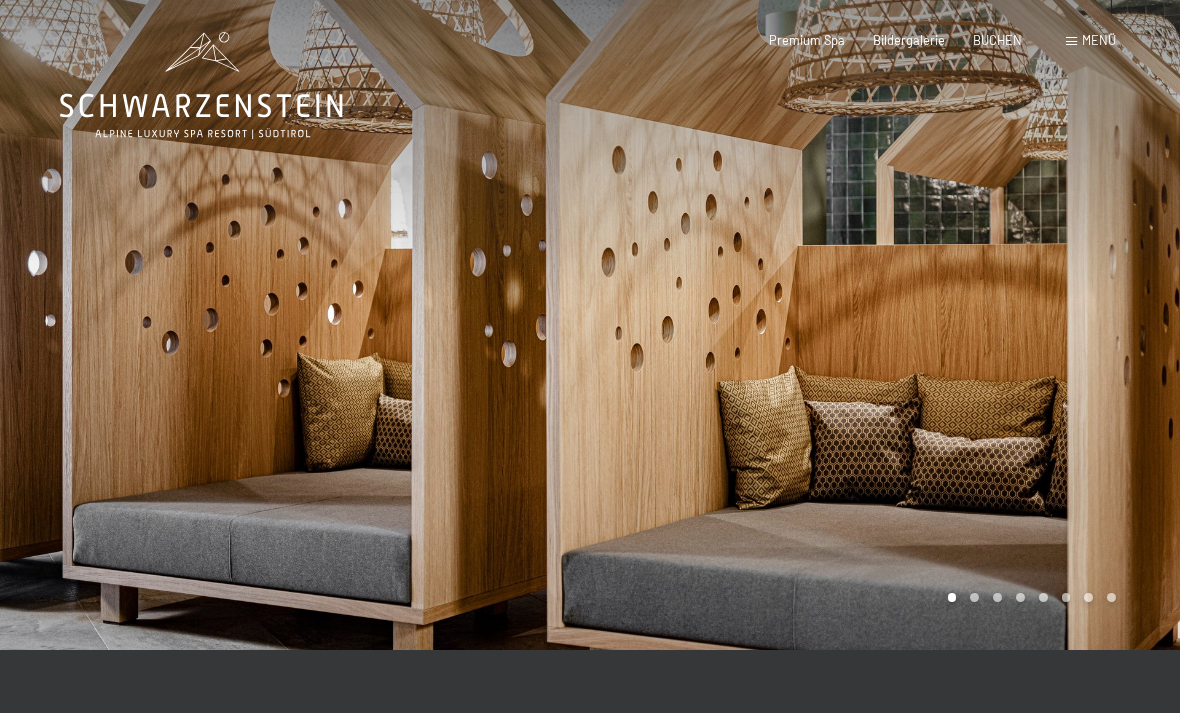 scroll, scrollTop: 0, scrollLeft: 0, axis: both 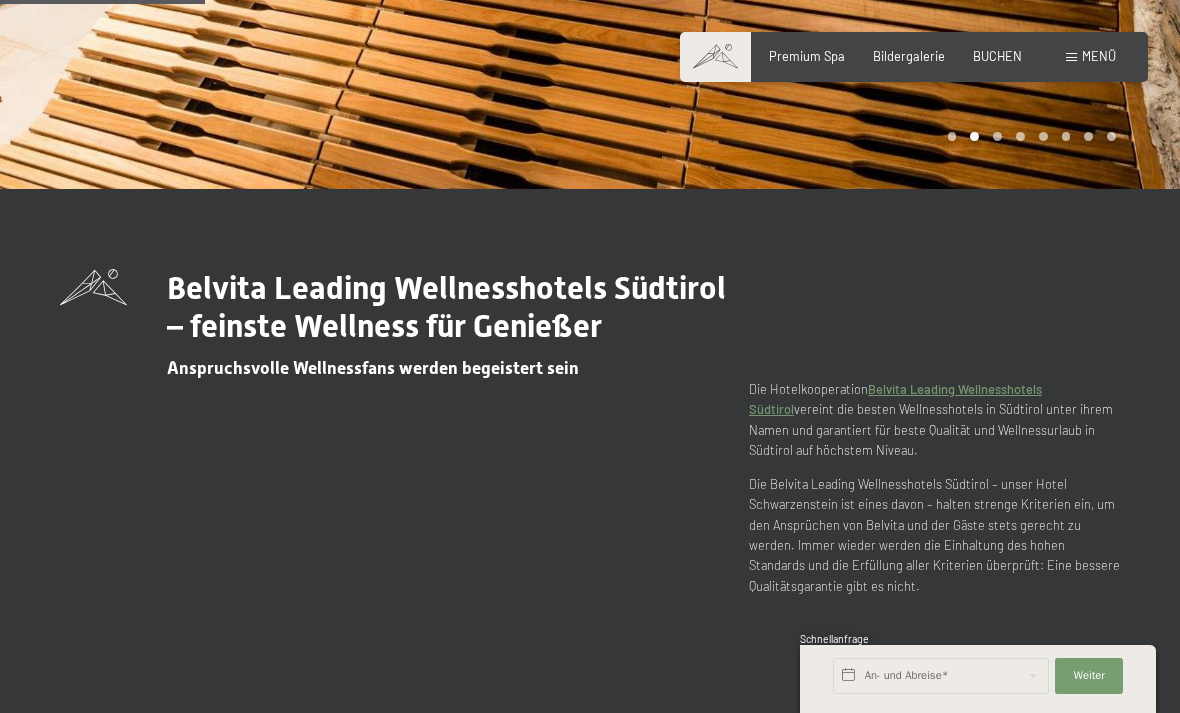 click on "Menü" at bounding box center (1099, 56) 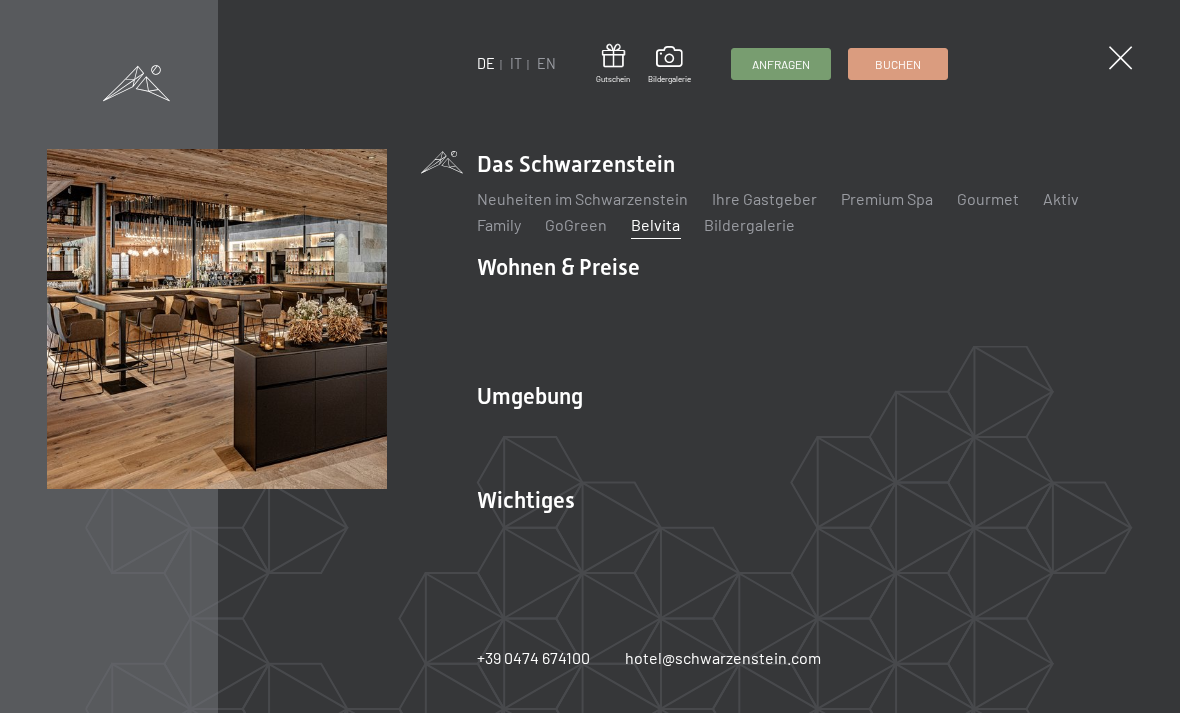 click on "DE         IT         EN                Gutschein             Bildergalerie               Anfragen           Buchen                    DE         IT         EN                       Das Schwarzenstein           Neuheiten im Schwarzenstein         Ihre Gastgeber         Premium Spa         Gourmet         Aktiv         Wochenprogramm         Bilder             Family         GoGreen         Belvita         Bildergalerie                     Wohnen & Preise           Inklusivleistungen         Zimmer & Preise         Liste             Angebote         Liste             Familienpreise         Spa Anwendungen         Treuebonus         Anfrage         Buchung         AGBs - Info         Gutschein         Geschenksidee         App. Luxegg                     Umgebung           Das Ahrntal         Ski & Winter         Skifahren         Skischule             Wandern & Sommer         Wandern         Biken             Sehenswürdigkeiten" at bounding box center [590, 356] 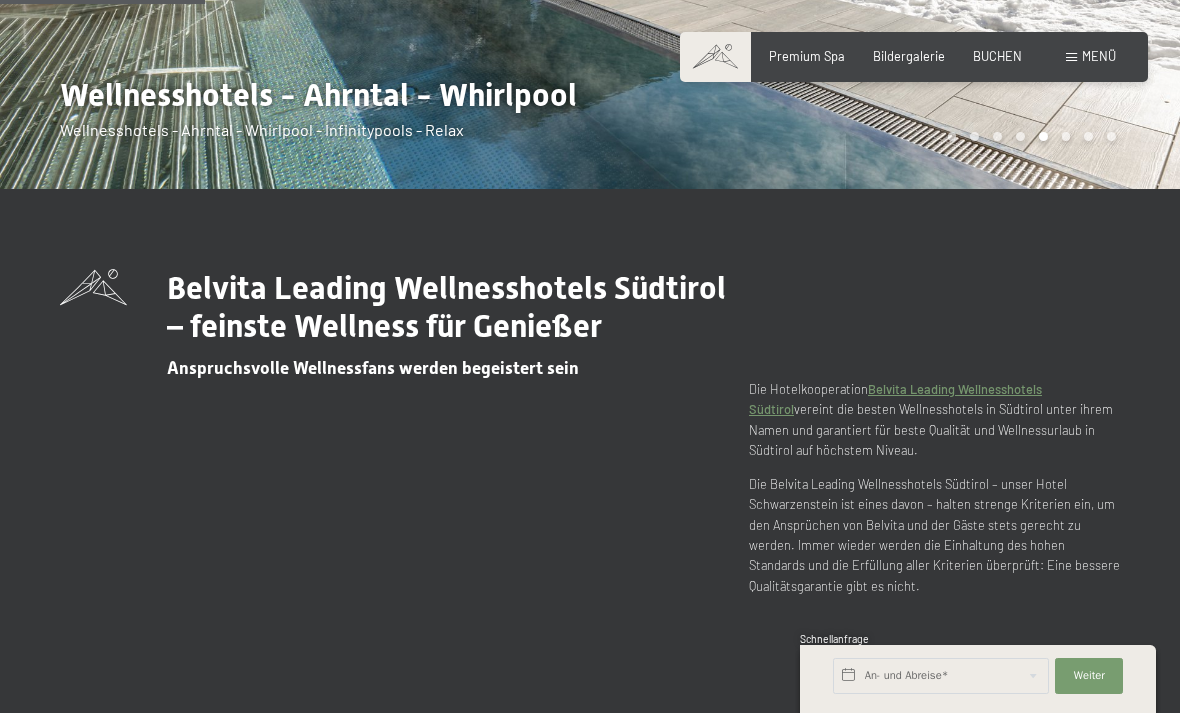 click on "Menü" at bounding box center [1099, 56] 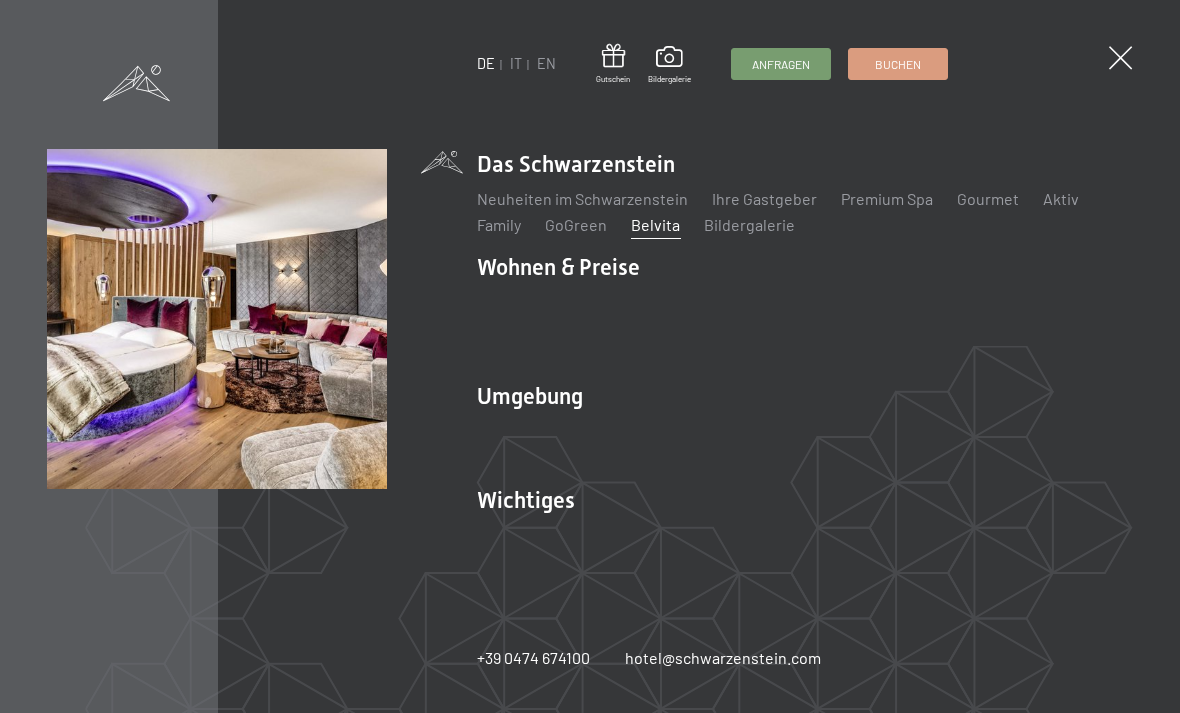 click on "Zimmer & Preise" at bounding box center (689, 302) 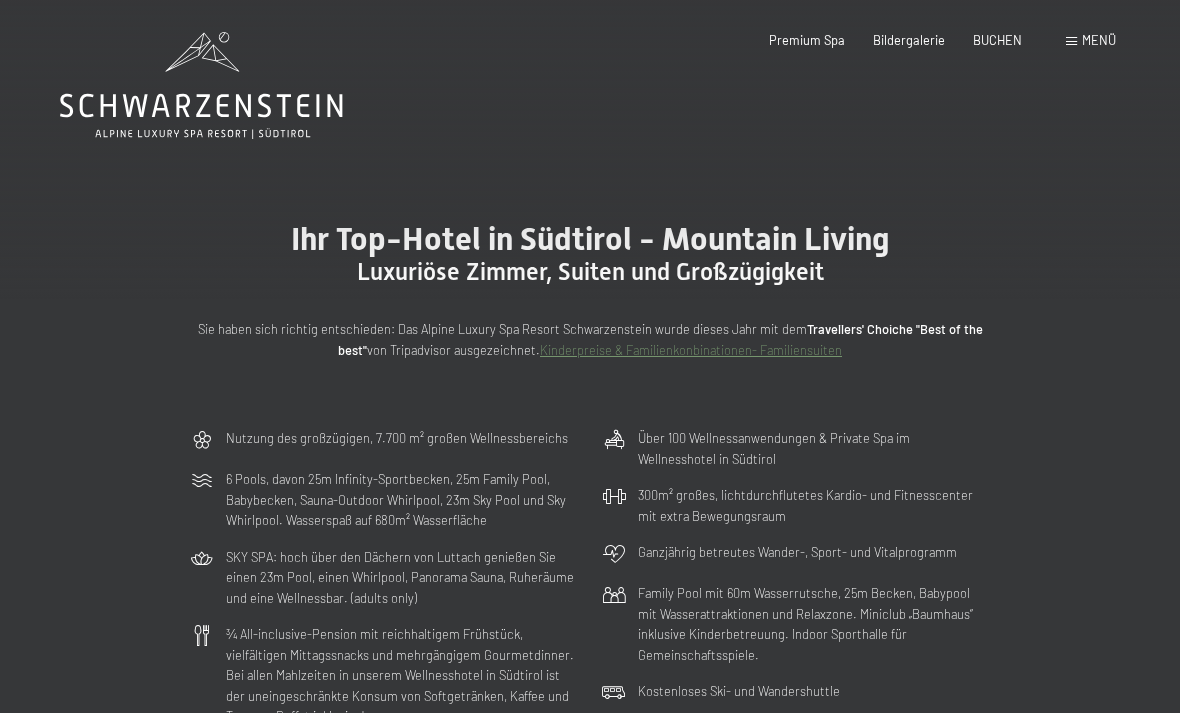 scroll, scrollTop: 0, scrollLeft: 0, axis: both 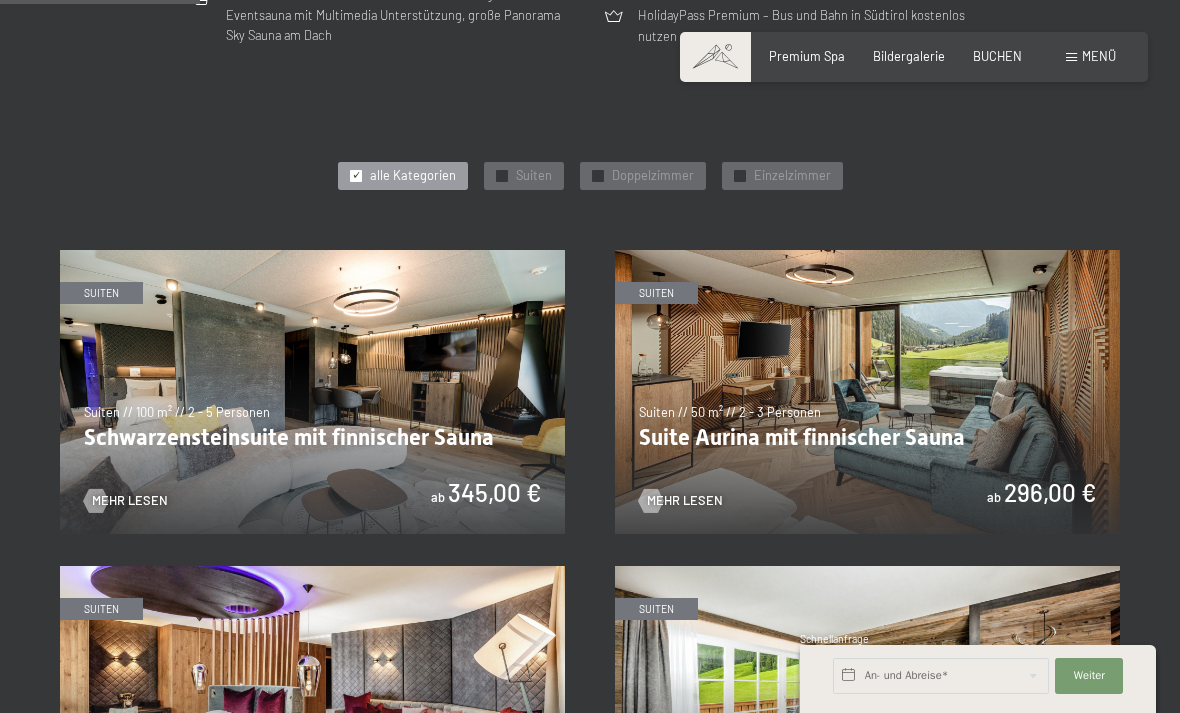 click at bounding box center [312, 392] 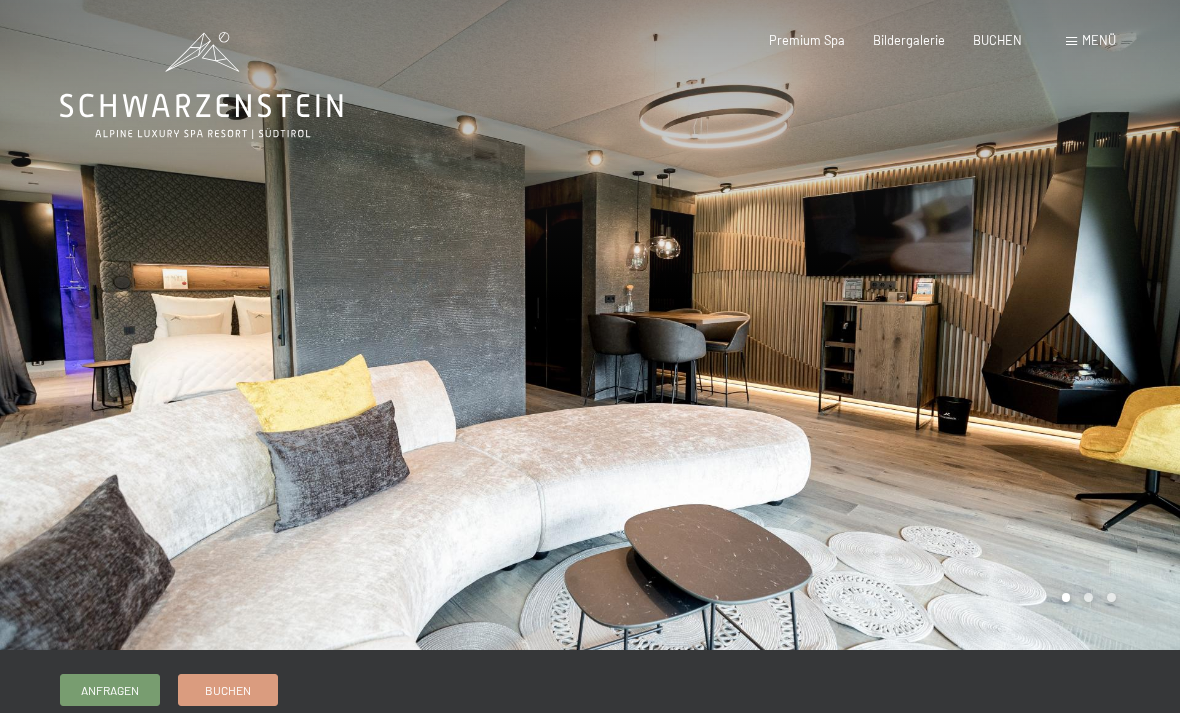 scroll, scrollTop: 0, scrollLeft: 0, axis: both 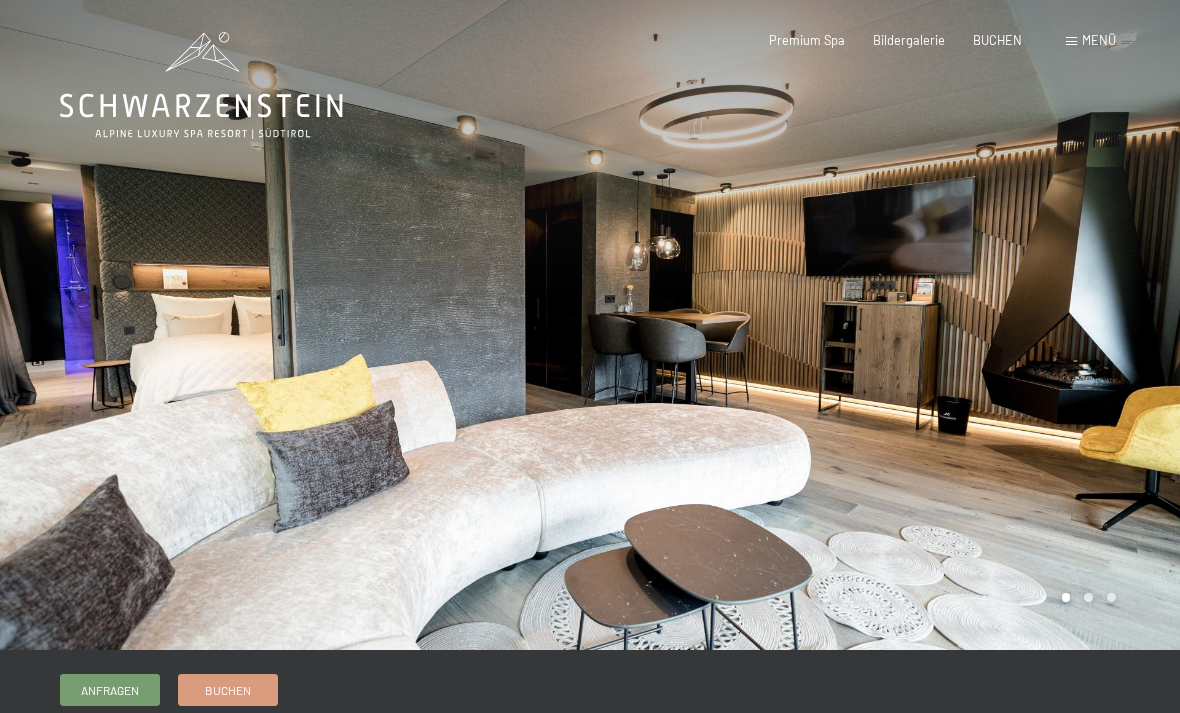 click at bounding box center [885, 325] 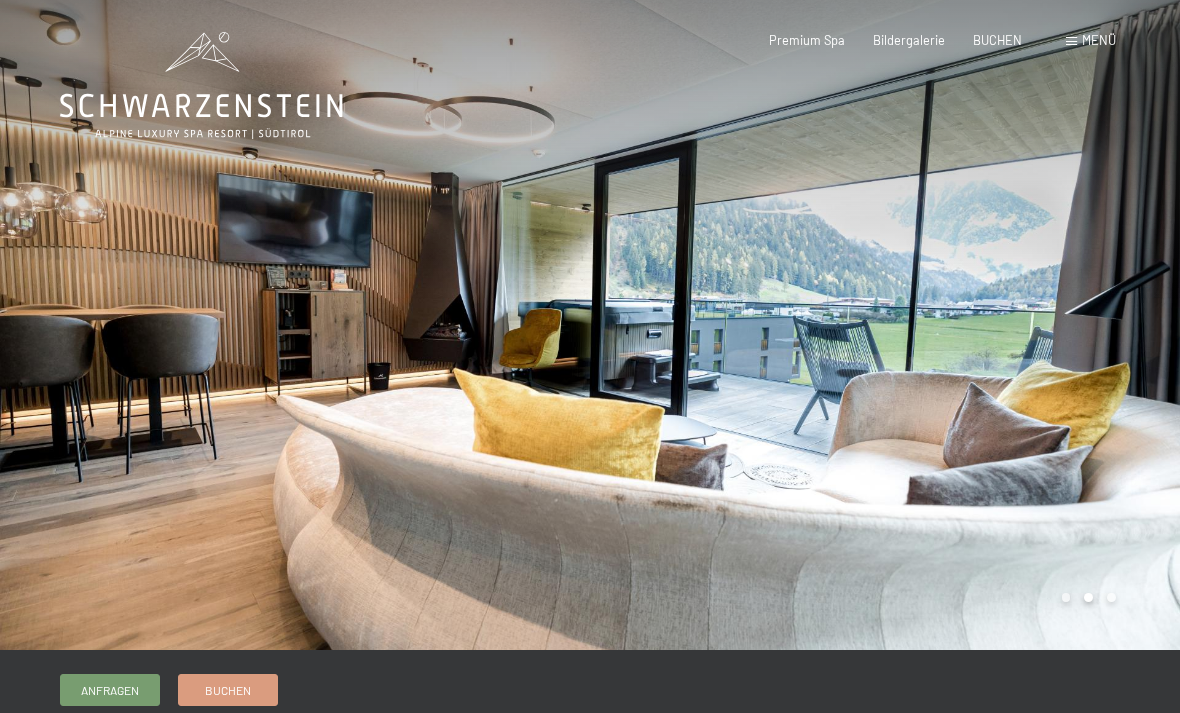 click at bounding box center (885, 325) 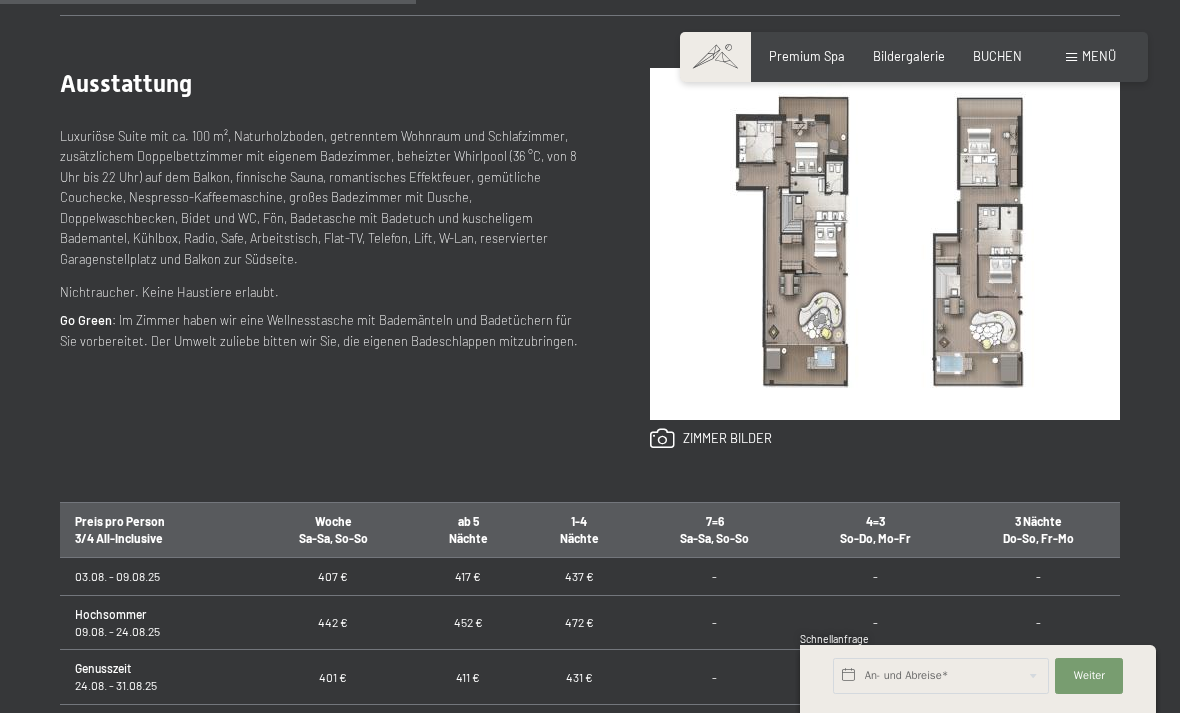 scroll, scrollTop: 792, scrollLeft: 0, axis: vertical 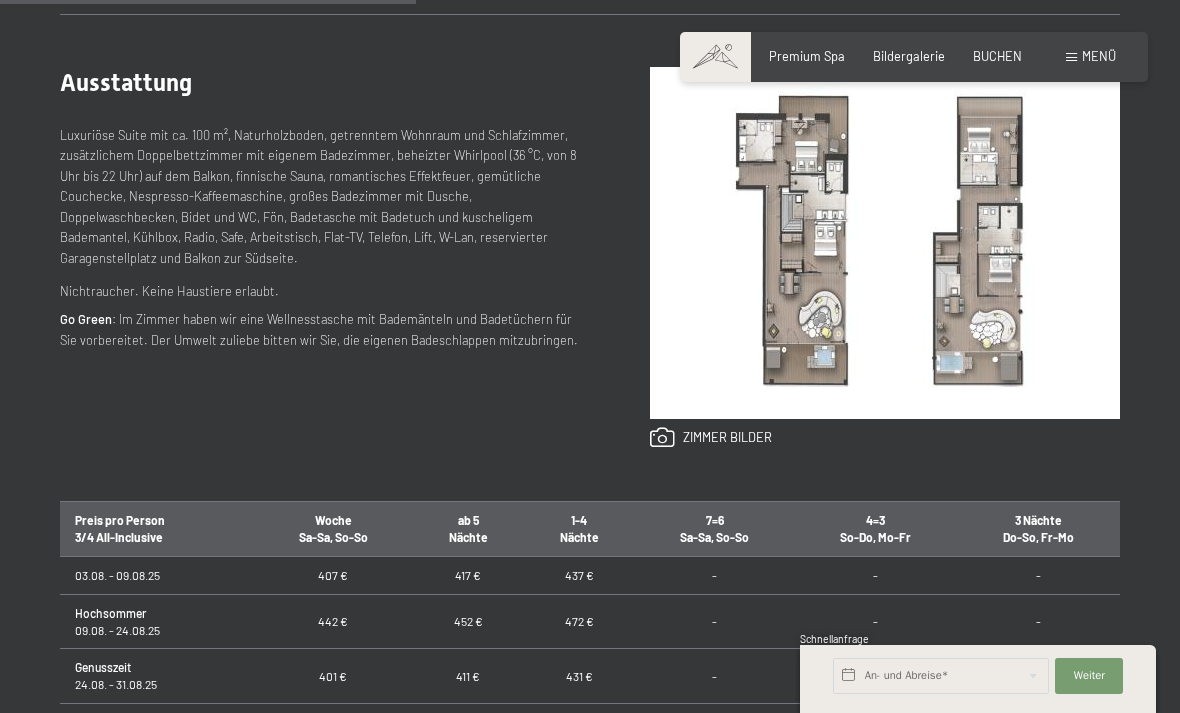 click at bounding box center (711, 438) 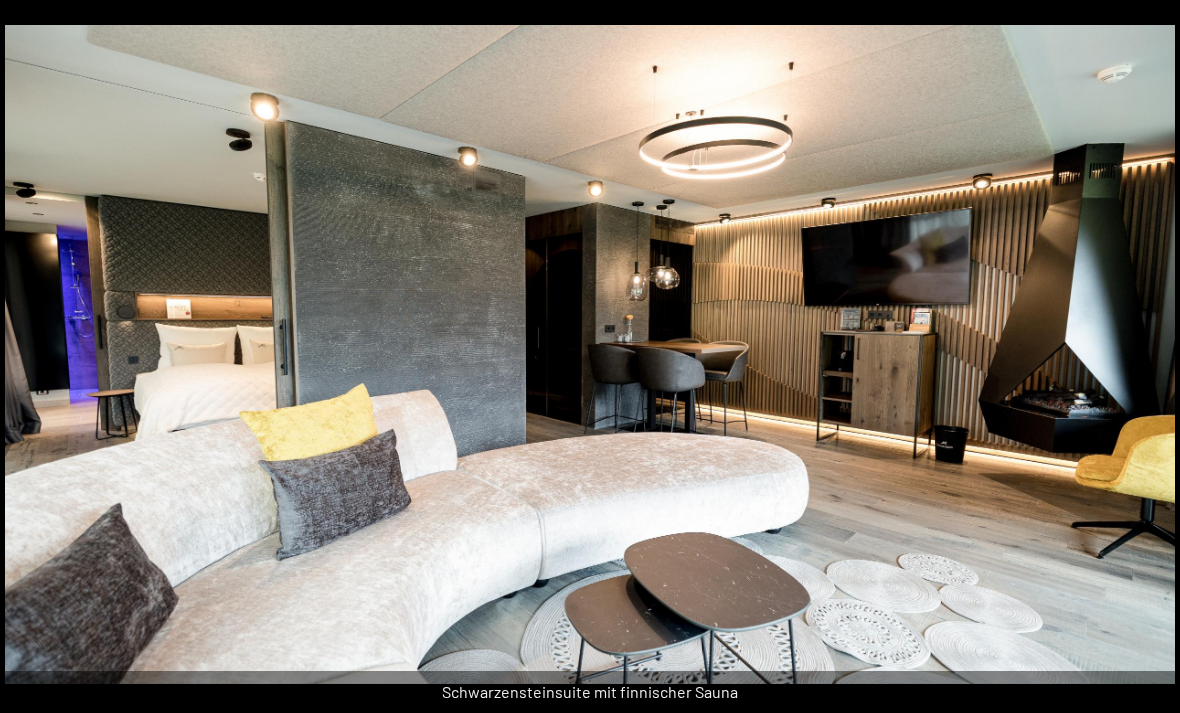 scroll, scrollTop: 856, scrollLeft: 0, axis: vertical 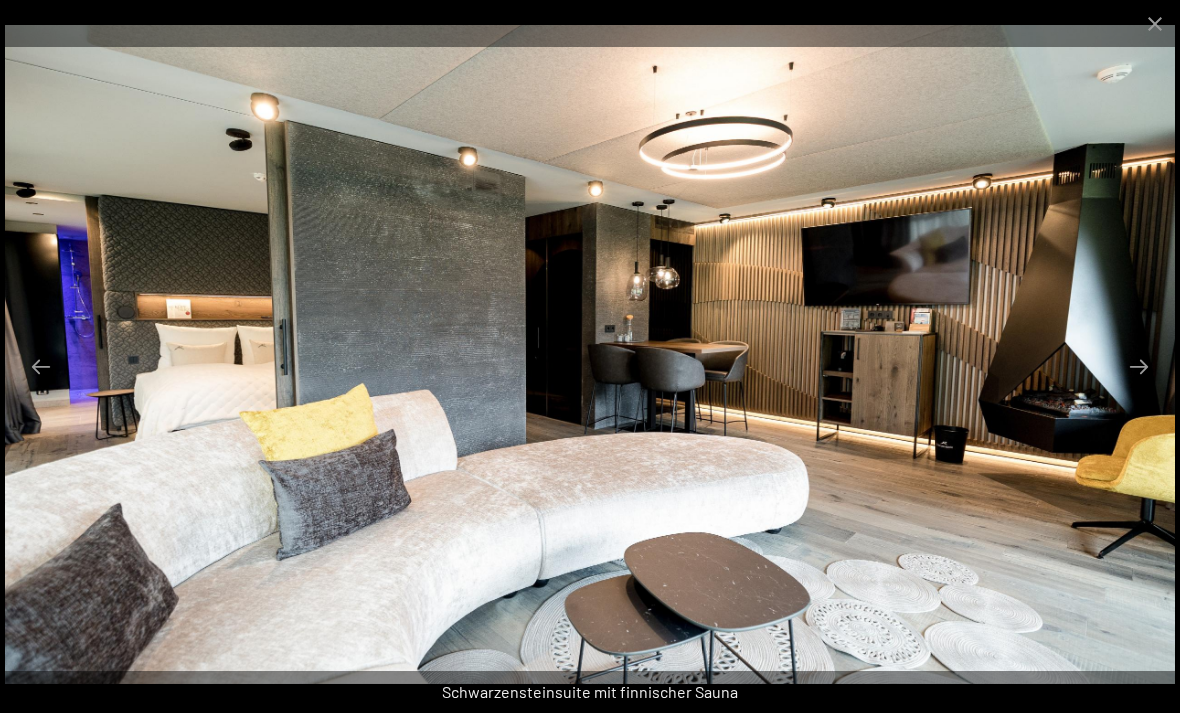click at bounding box center (1155, 23) 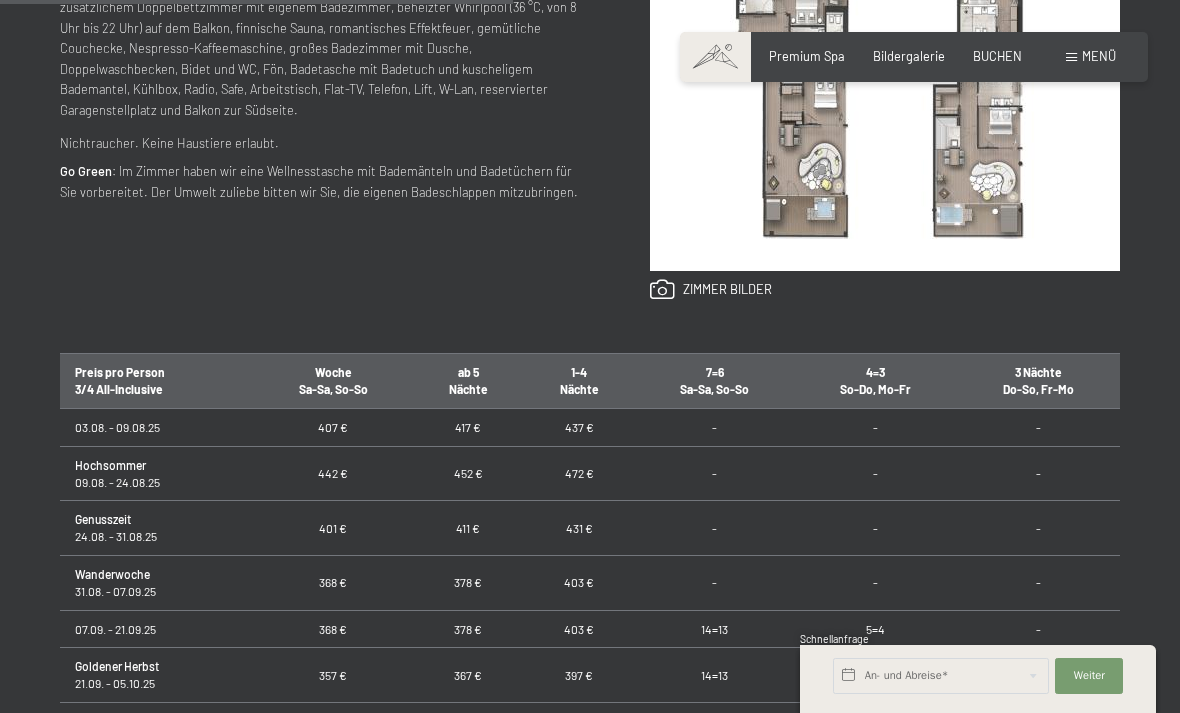 scroll, scrollTop: 979, scrollLeft: 0, axis: vertical 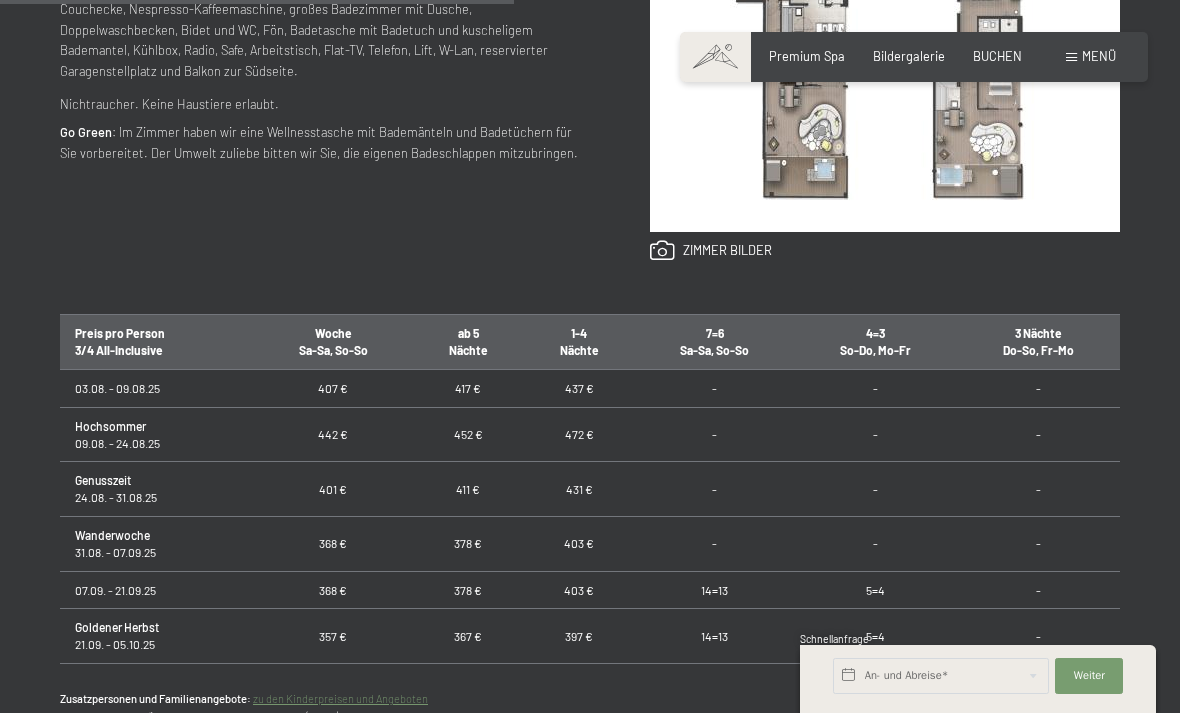 click at bounding box center (885, 56) 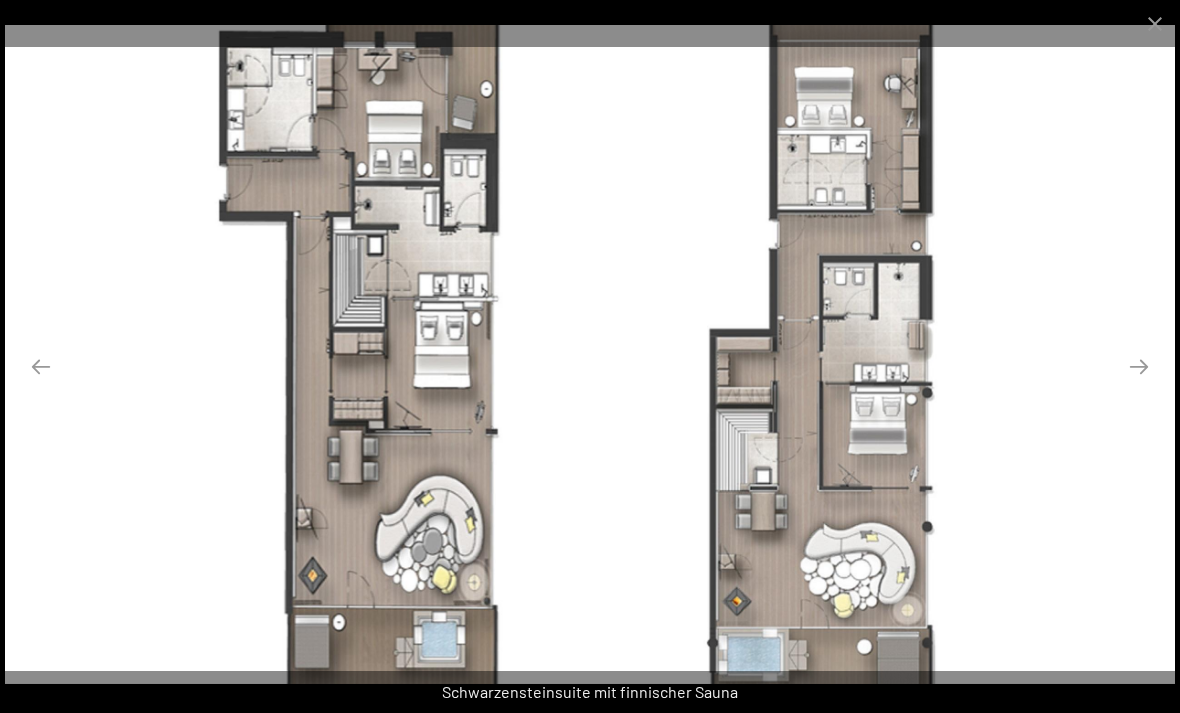 click at bounding box center [1139, 366] 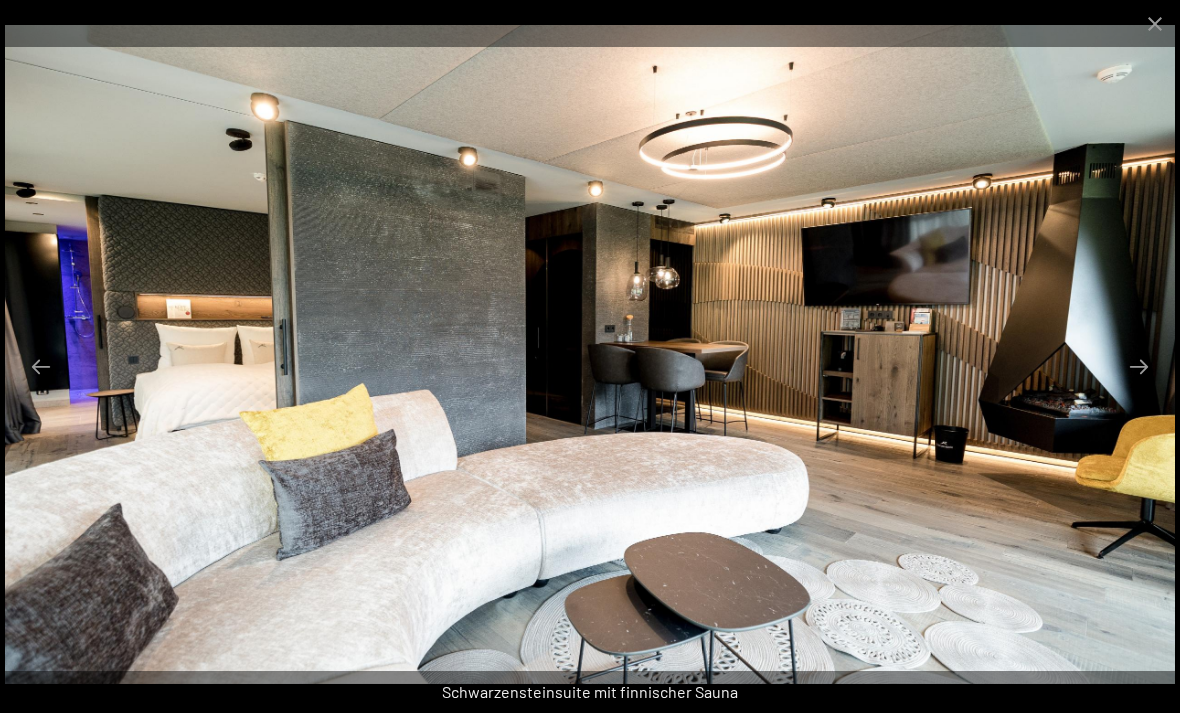 click at bounding box center [1139, 366] 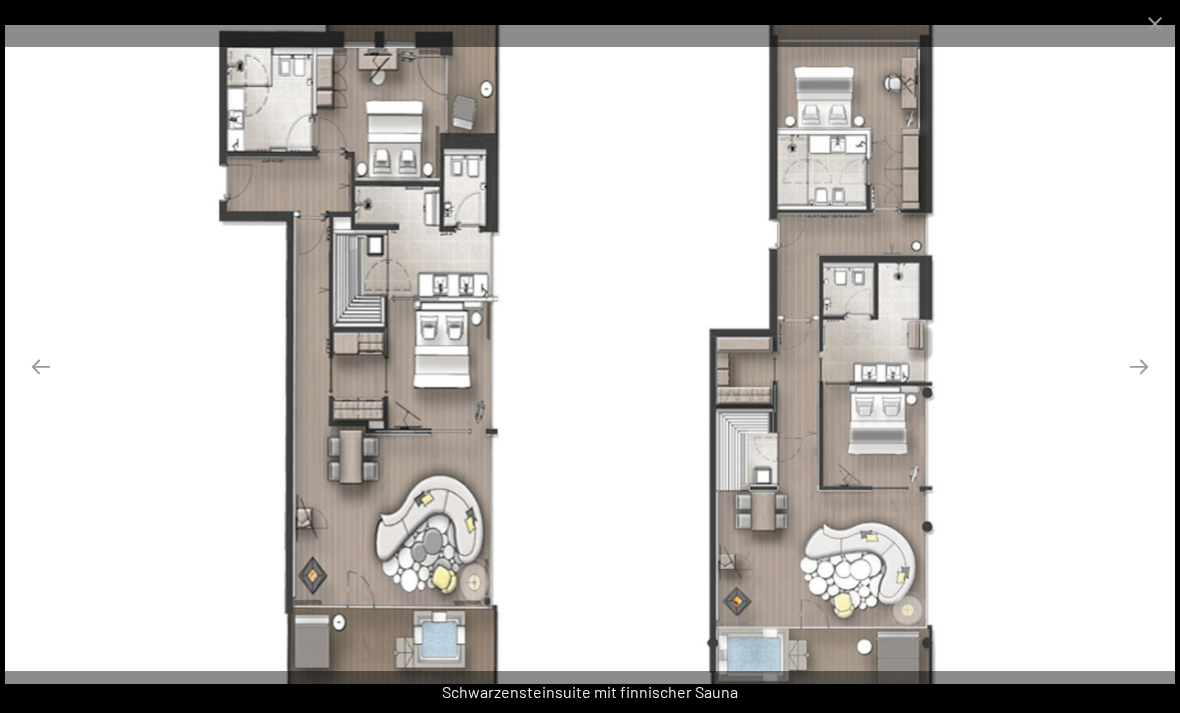 click at bounding box center (1139, 366) 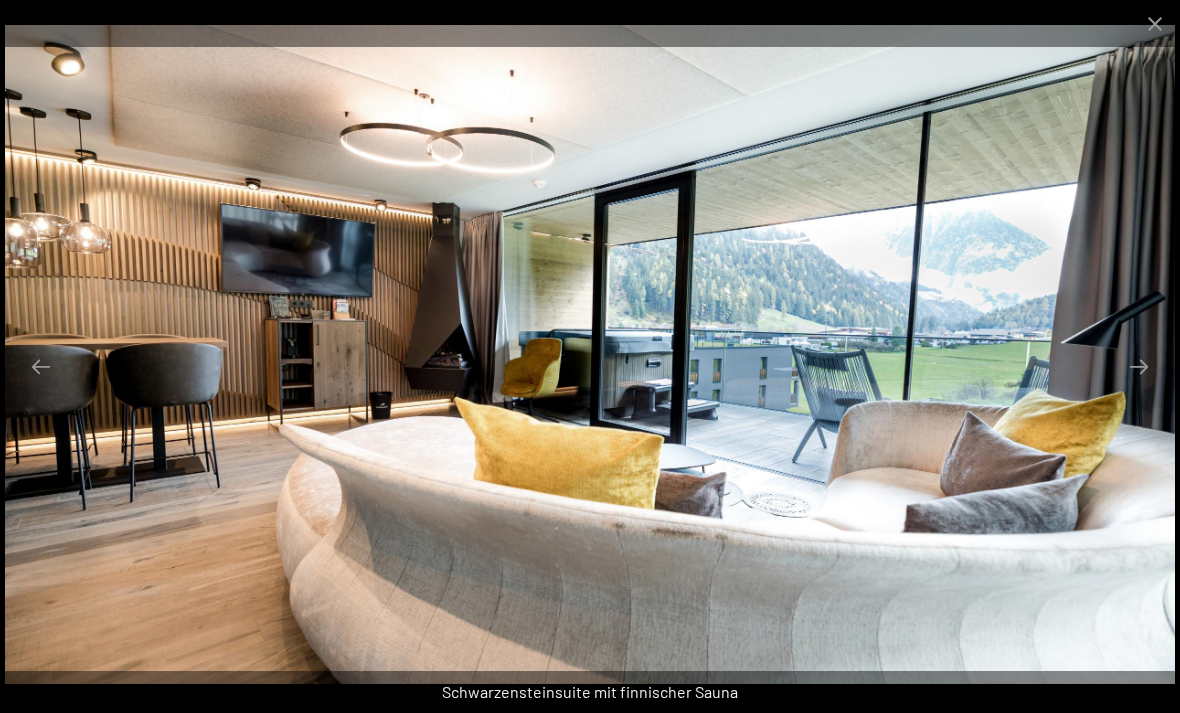 click at bounding box center (1139, 366) 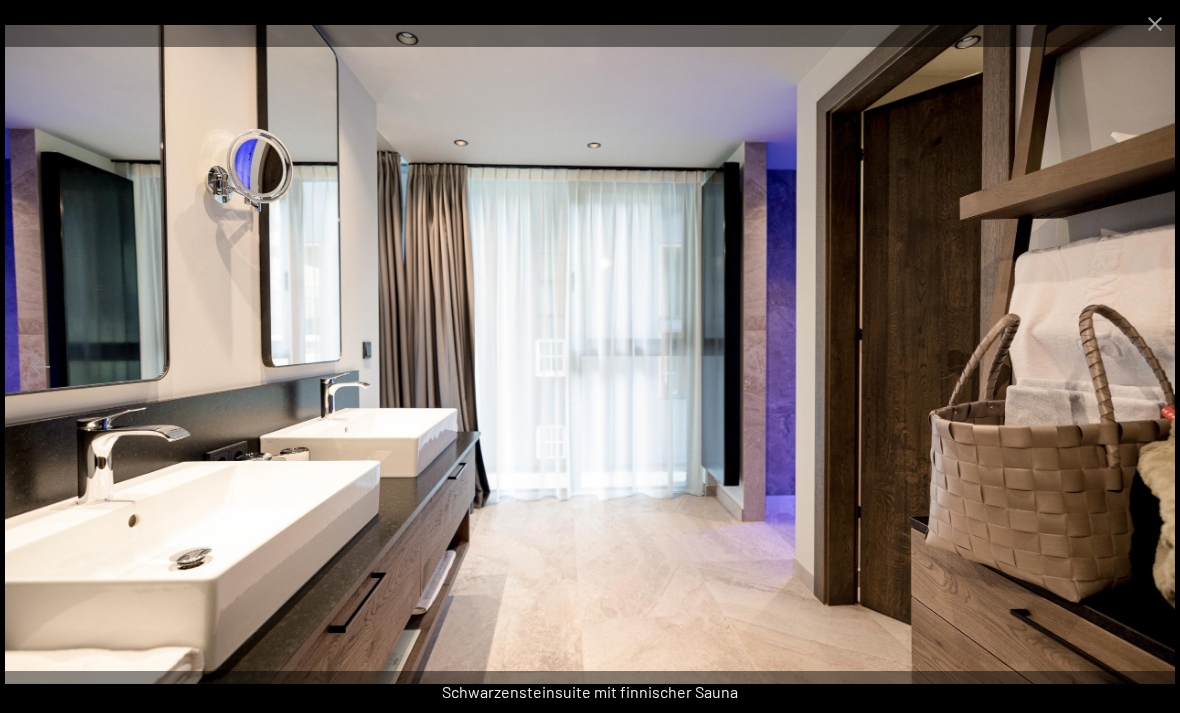 click at bounding box center (1139, 366) 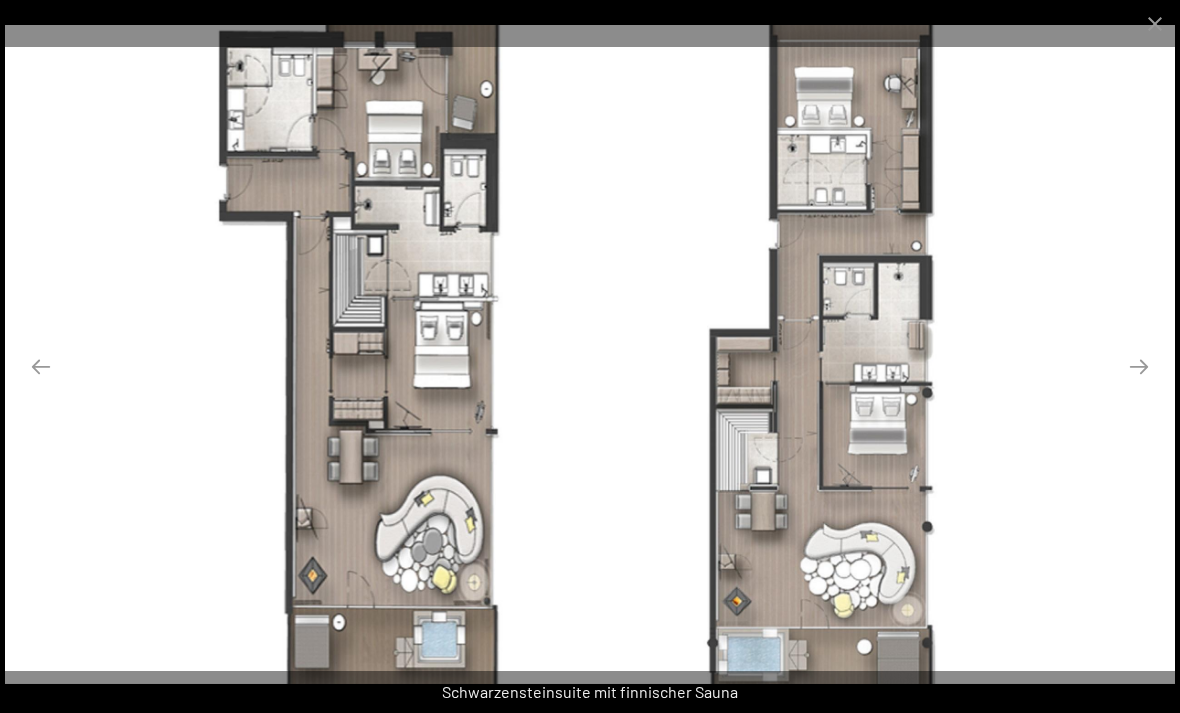 click at bounding box center [1139, 366] 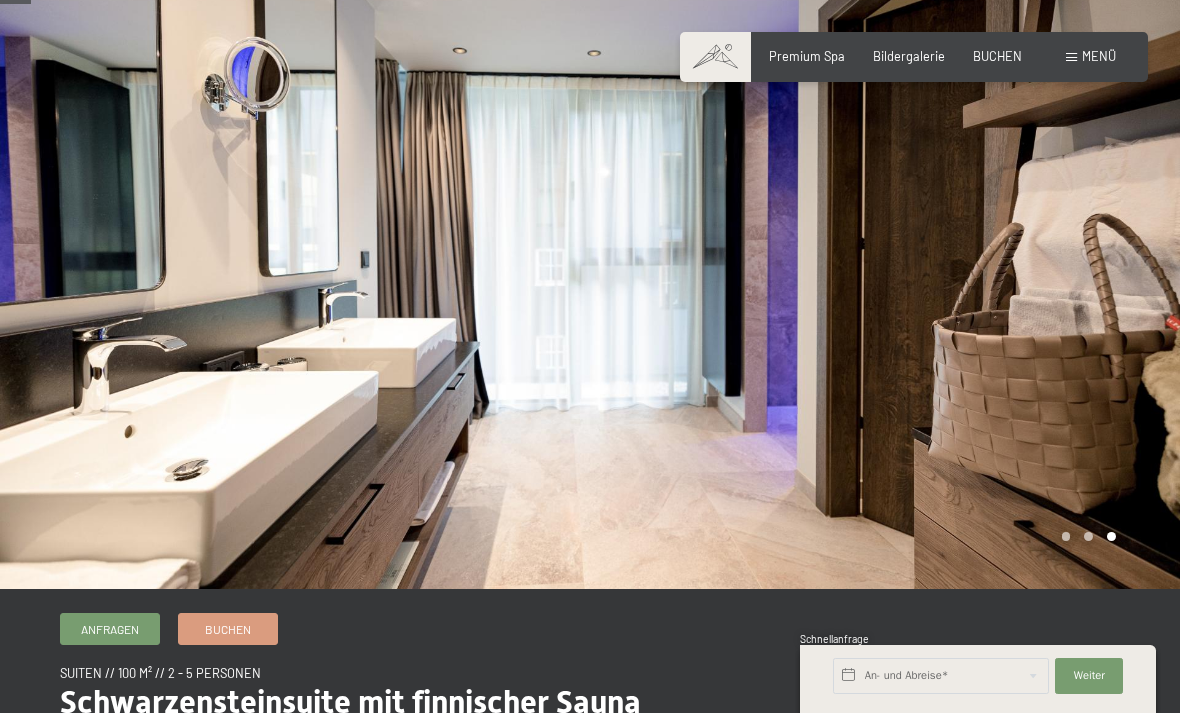 scroll, scrollTop: 51, scrollLeft: 0, axis: vertical 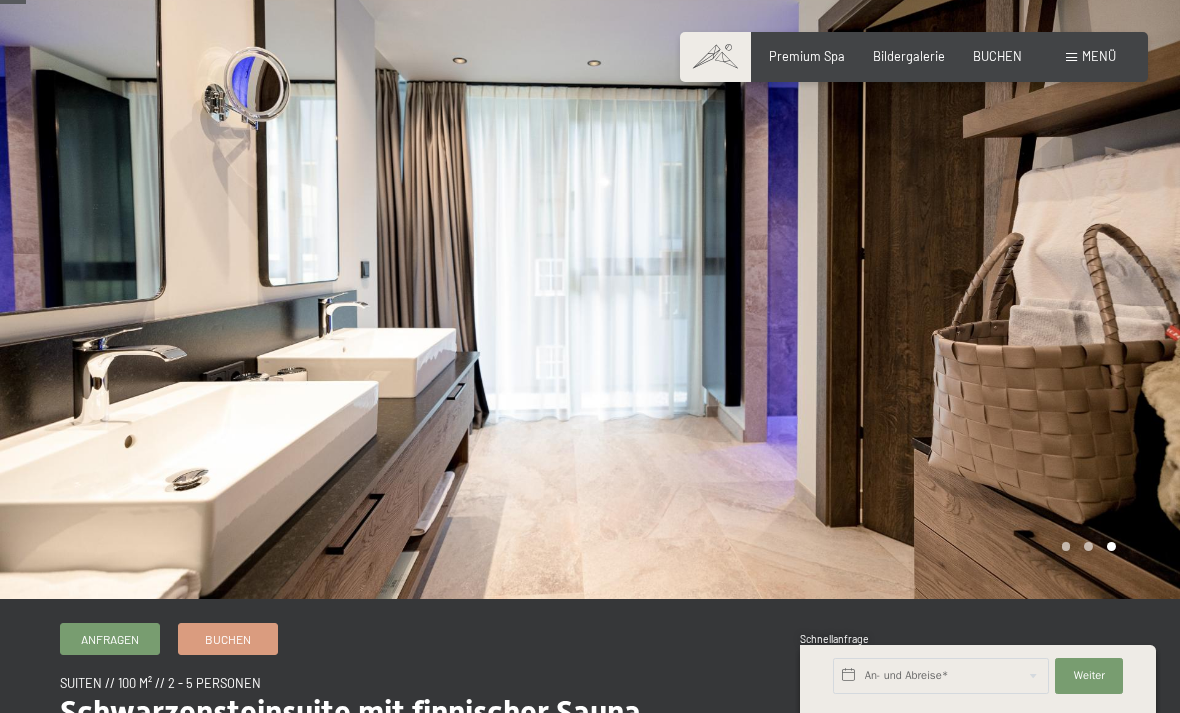 click on "Menü" at bounding box center [1091, 57] 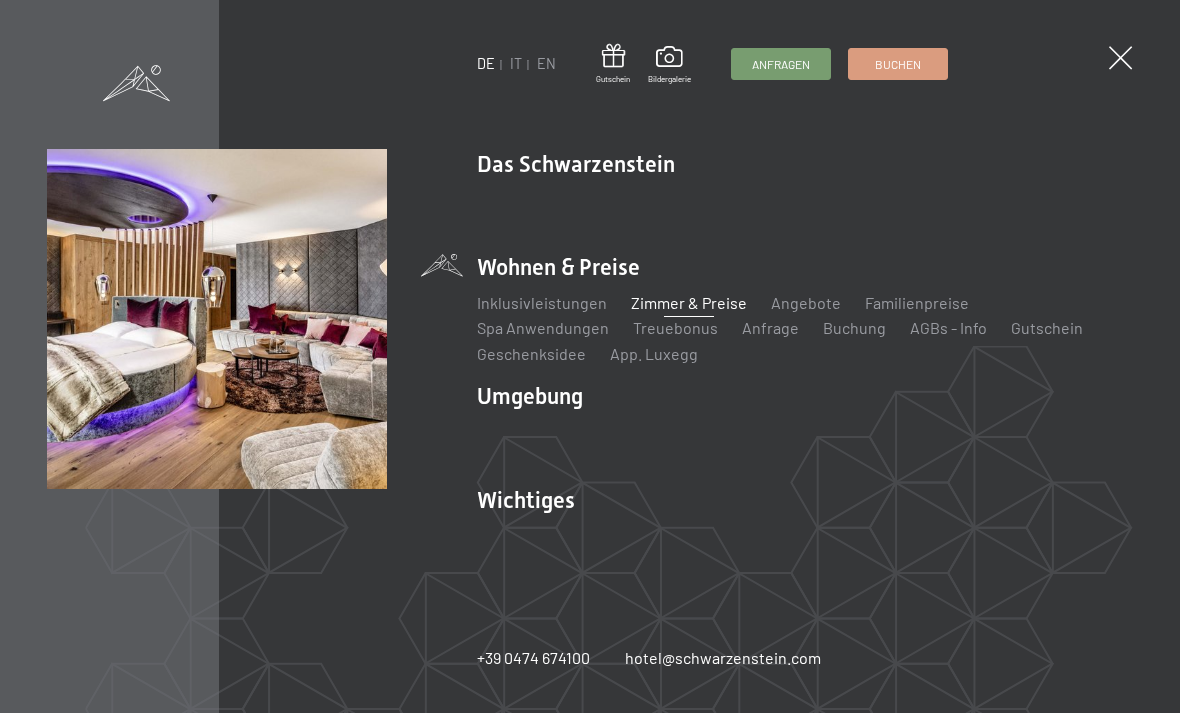 click on "Familienpreise" at bounding box center [917, 302] 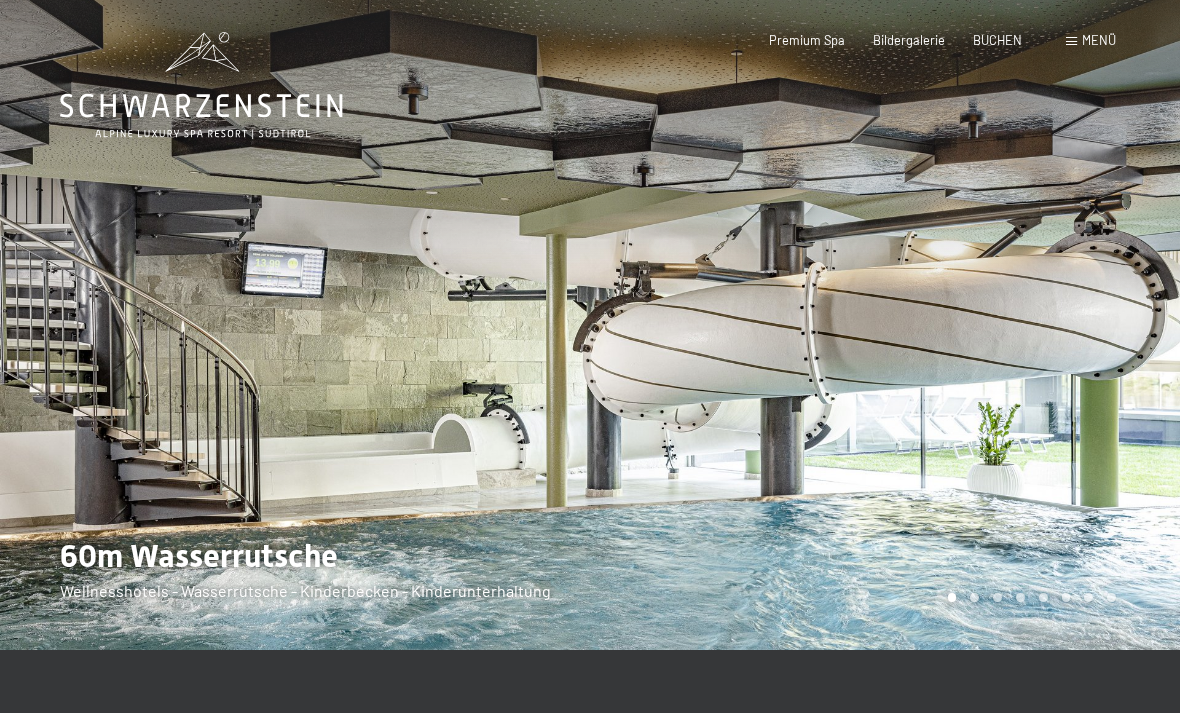 scroll, scrollTop: 0, scrollLeft: 0, axis: both 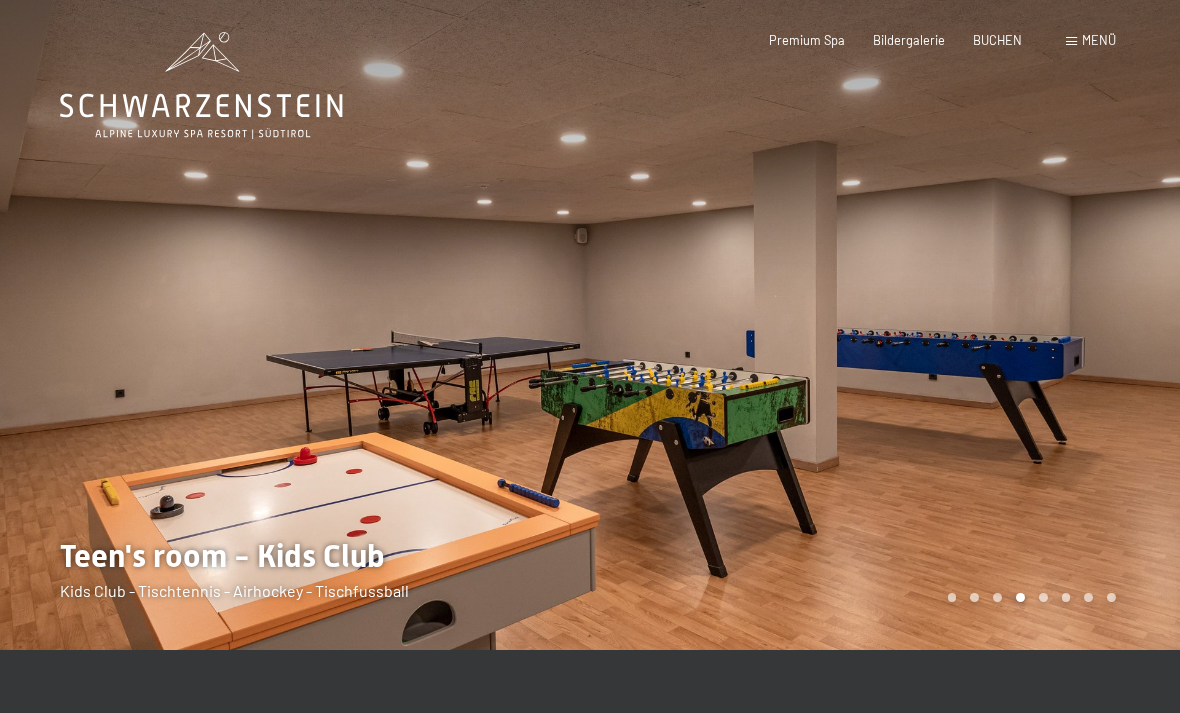 click on "Menü" at bounding box center [1091, 41] 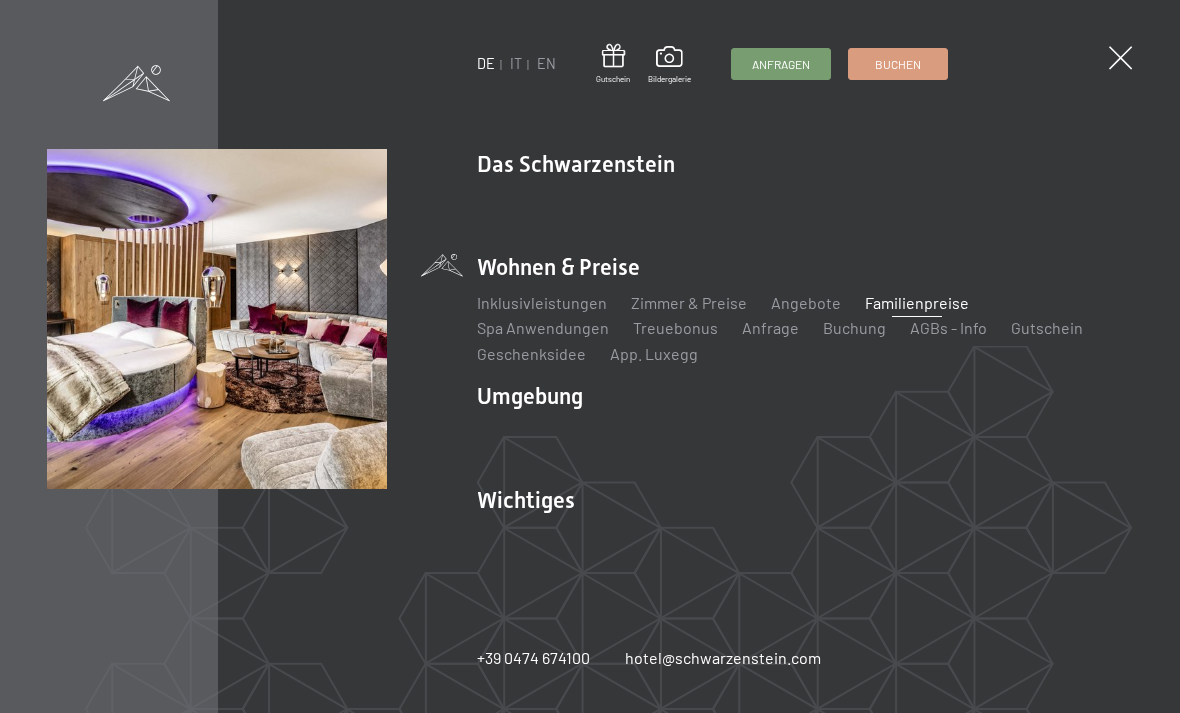click at bounding box center (1120, 57) 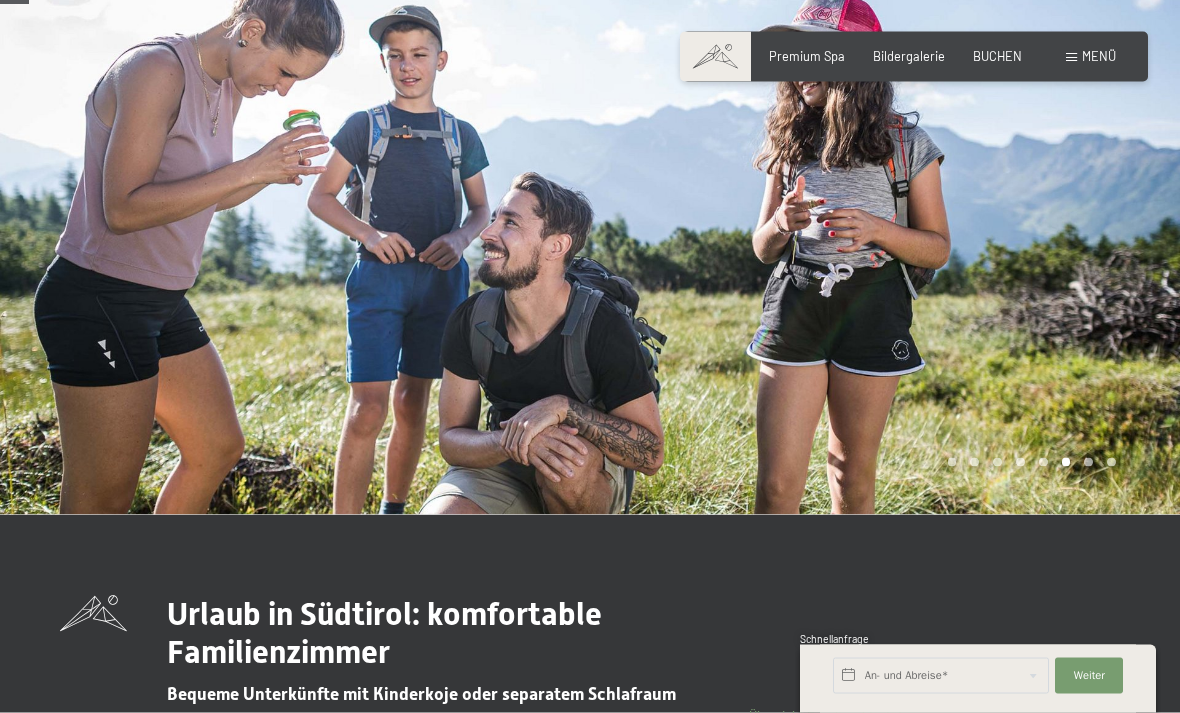 scroll, scrollTop: 0, scrollLeft: 0, axis: both 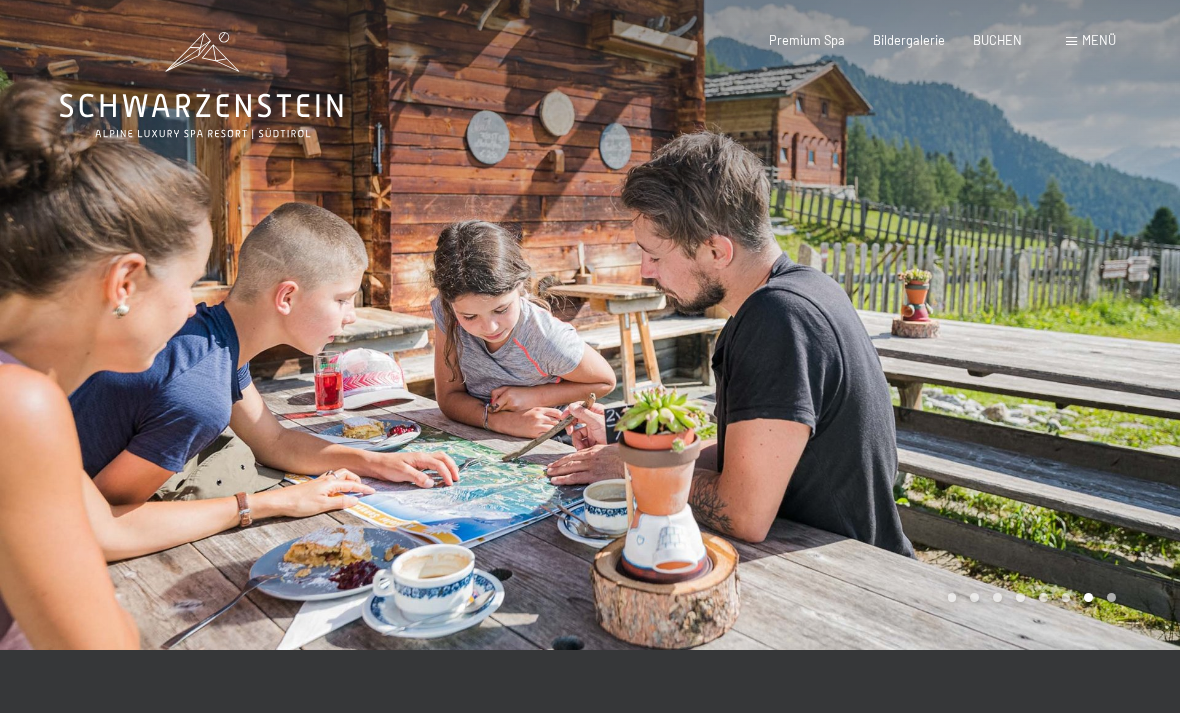 click on "Menü" at bounding box center [1099, 40] 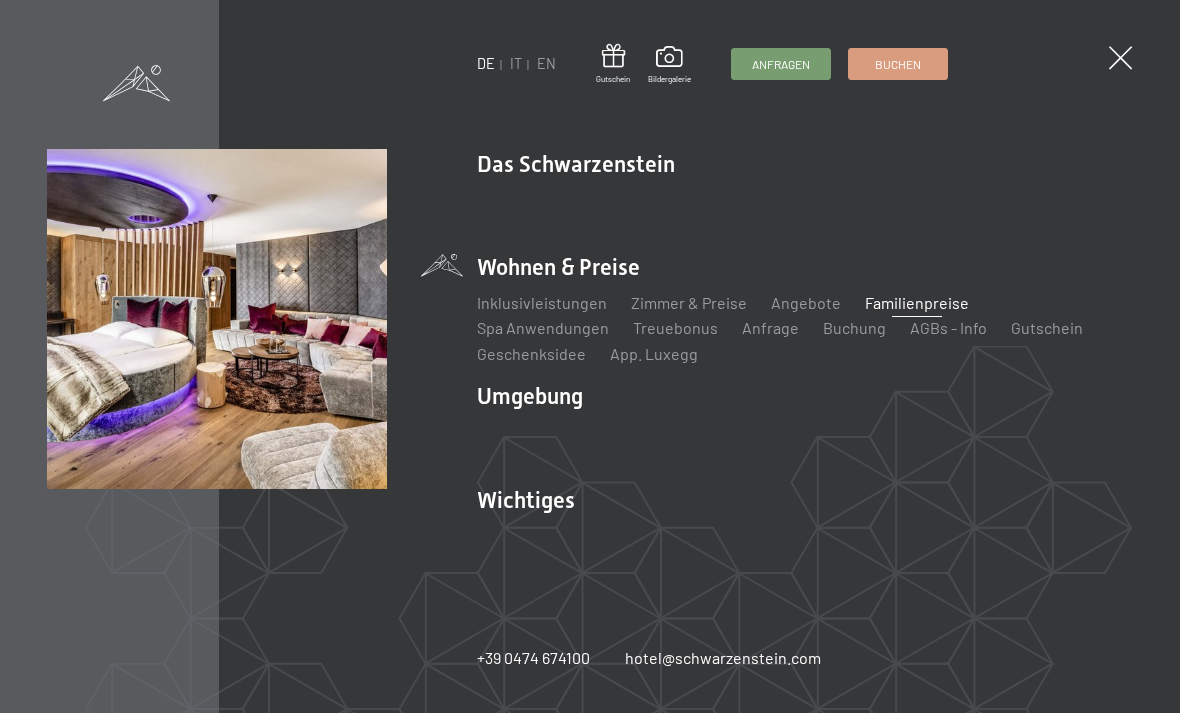 click on "Zimmer & Preise" at bounding box center (689, 302) 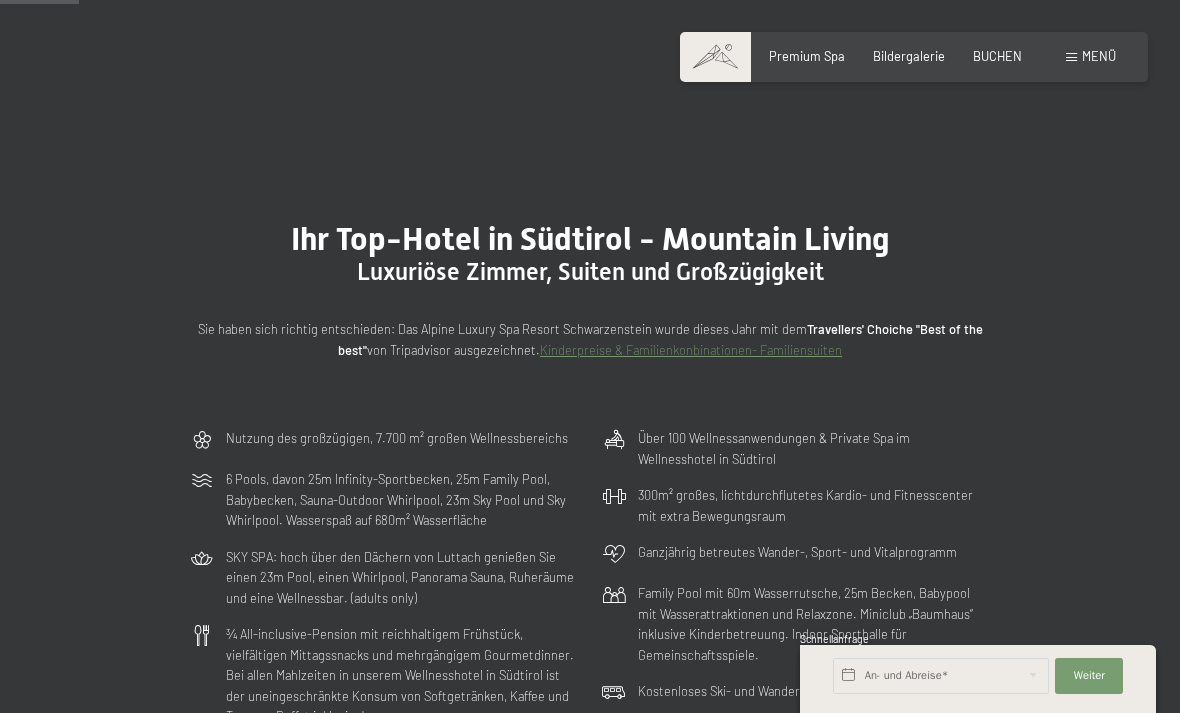 scroll, scrollTop: 597, scrollLeft: 0, axis: vertical 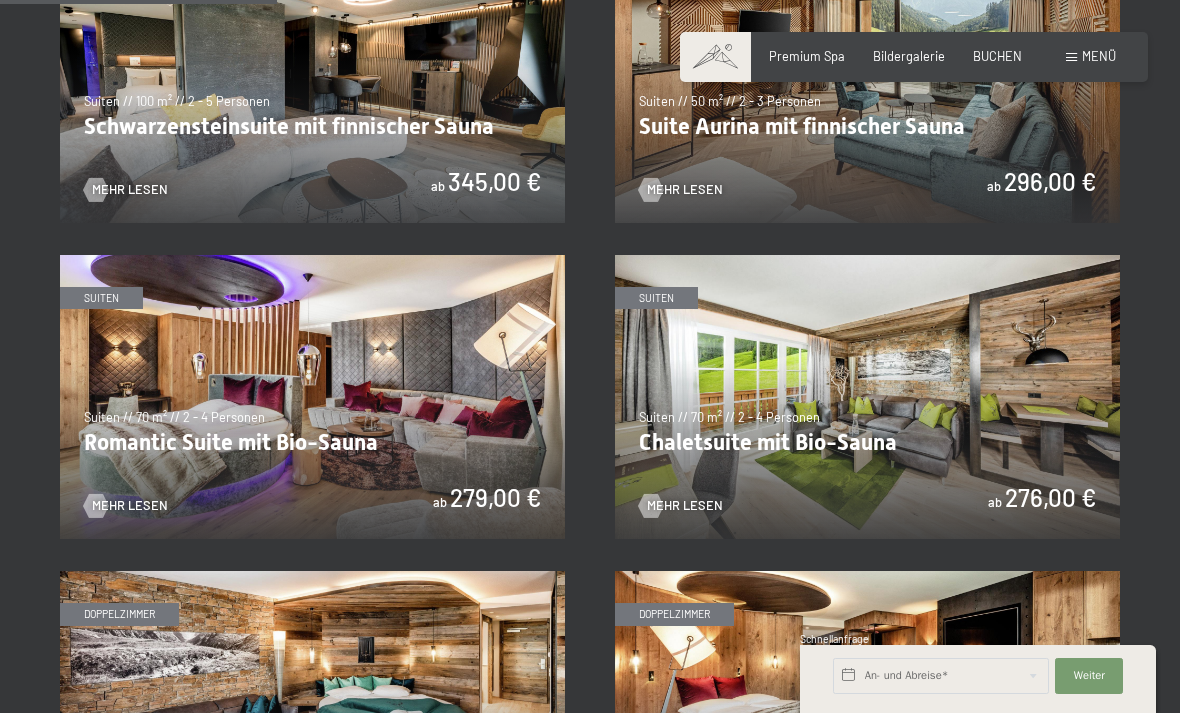 click at bounding box center [867, 397] 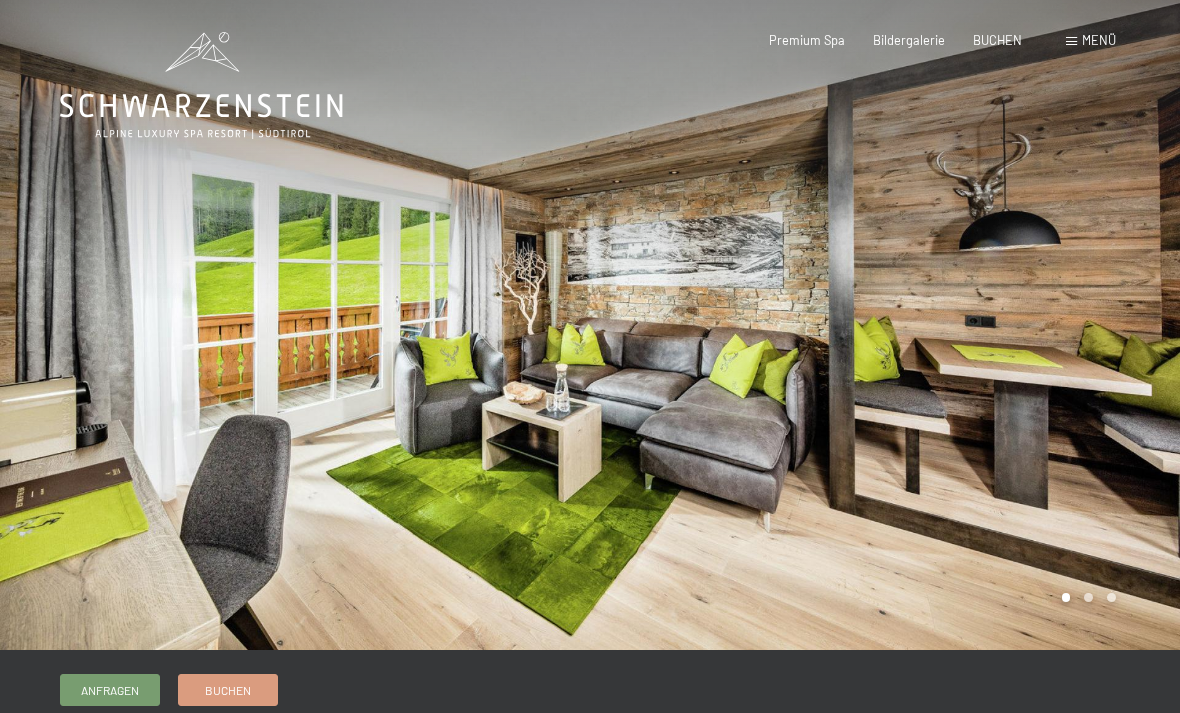 scroll, scrollTop: 0, scrollLeft: 0, axis: both 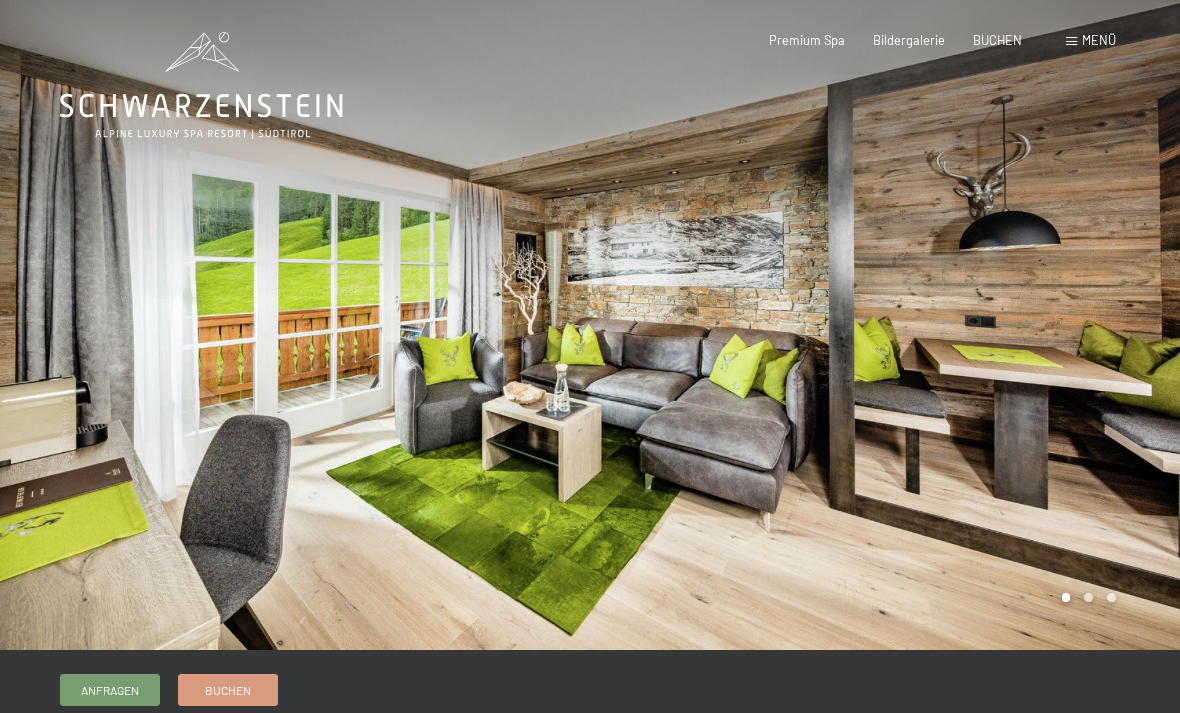 click at bounding box center (885, 325) 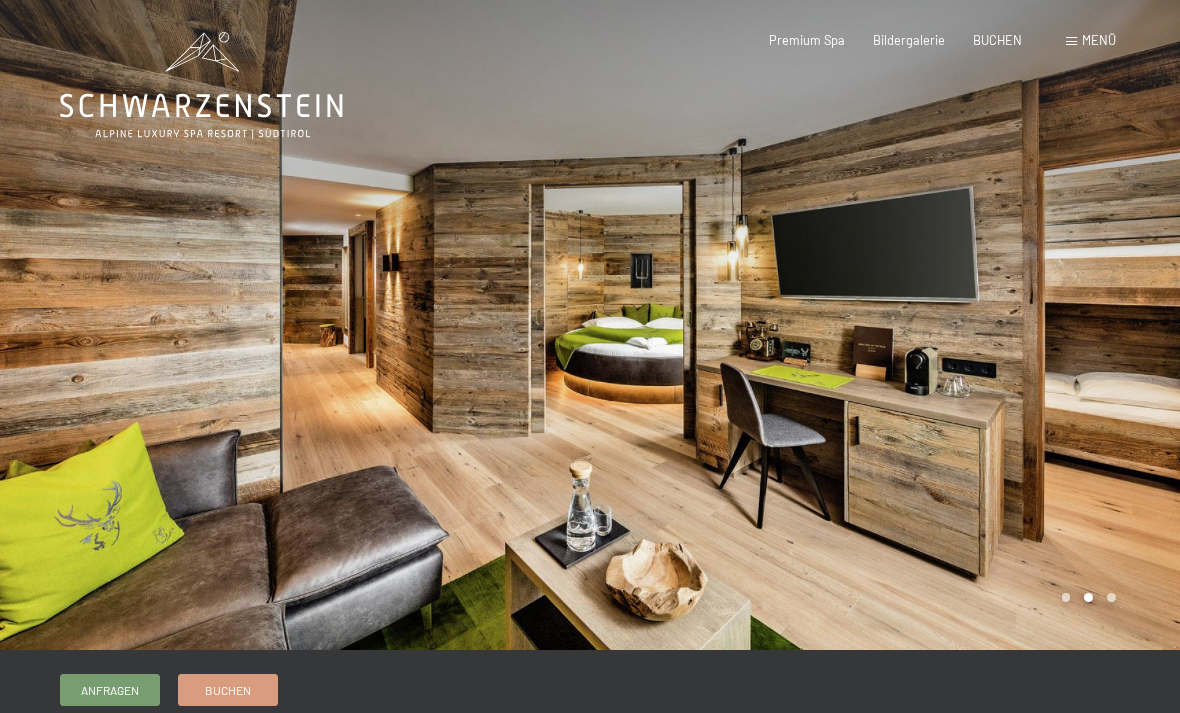 click at bounding box center [885, 325] 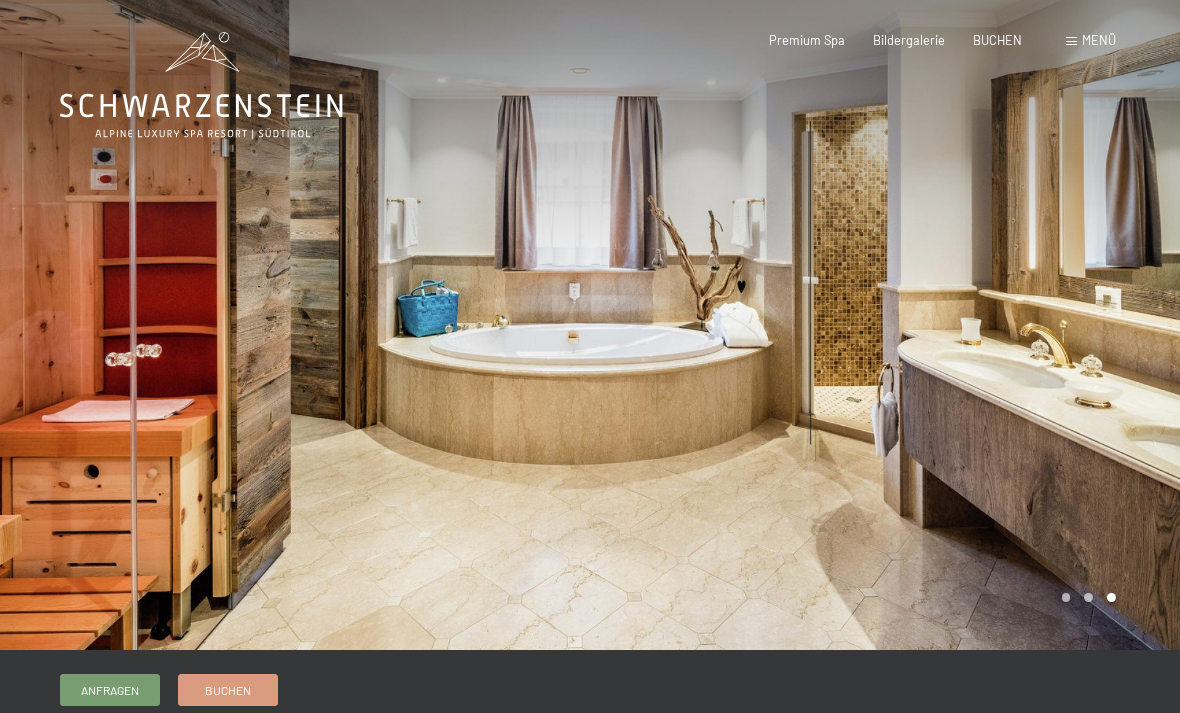 click at bounding box center (885, 325) 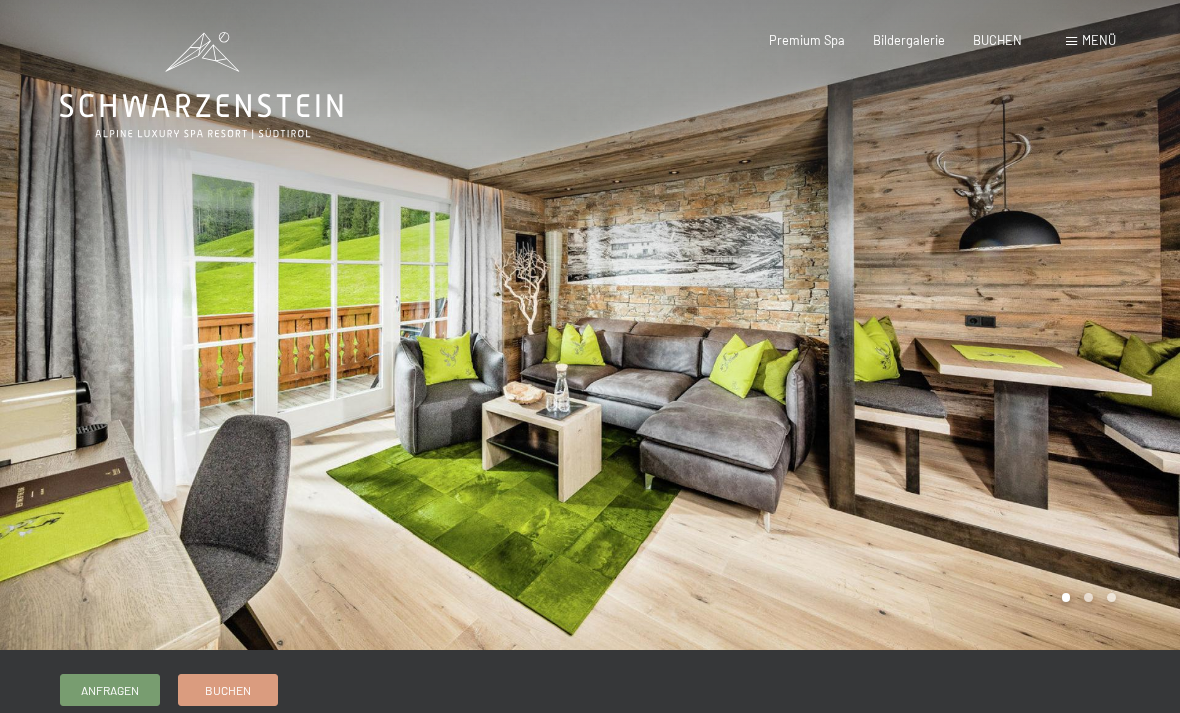 click at bounding box center [885, 325] 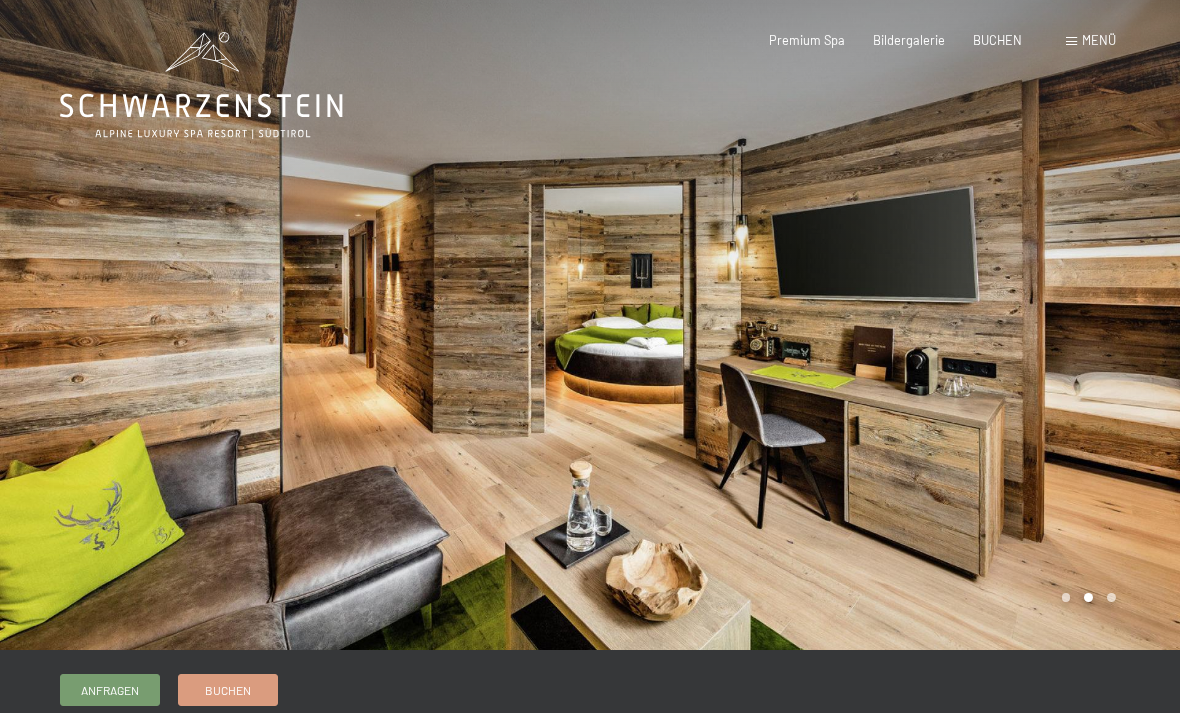 click at bounding box center [885, 325] 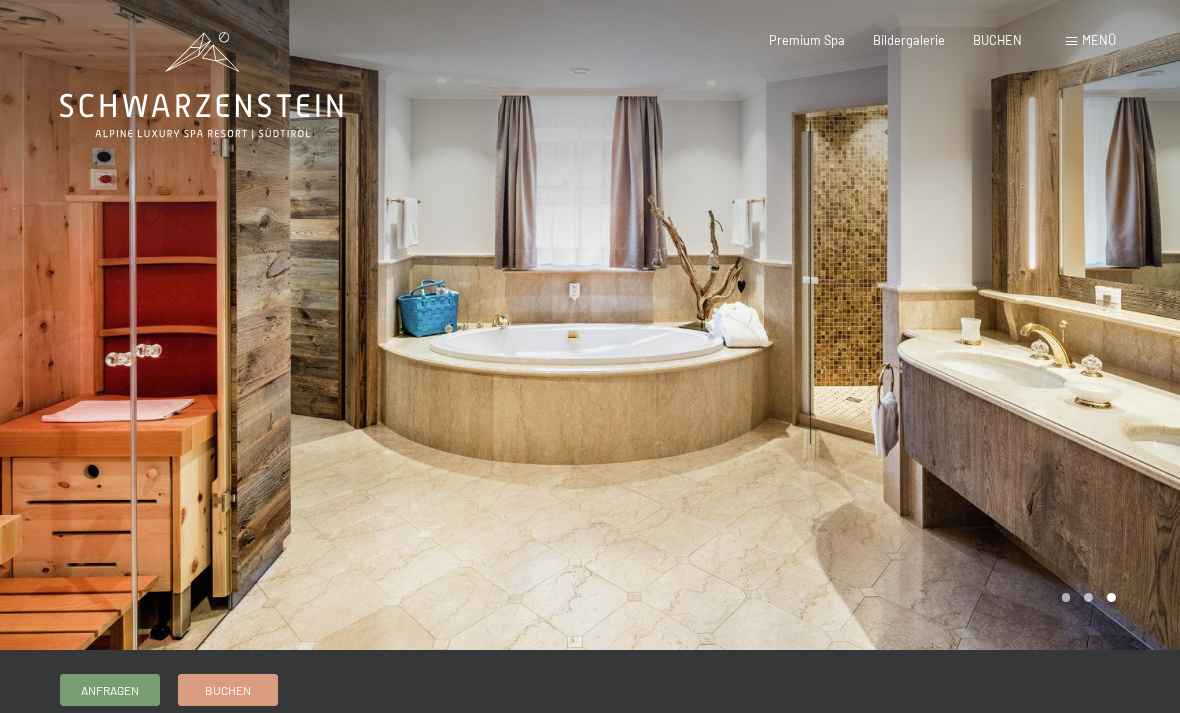 click at bounding box center (885, 325) 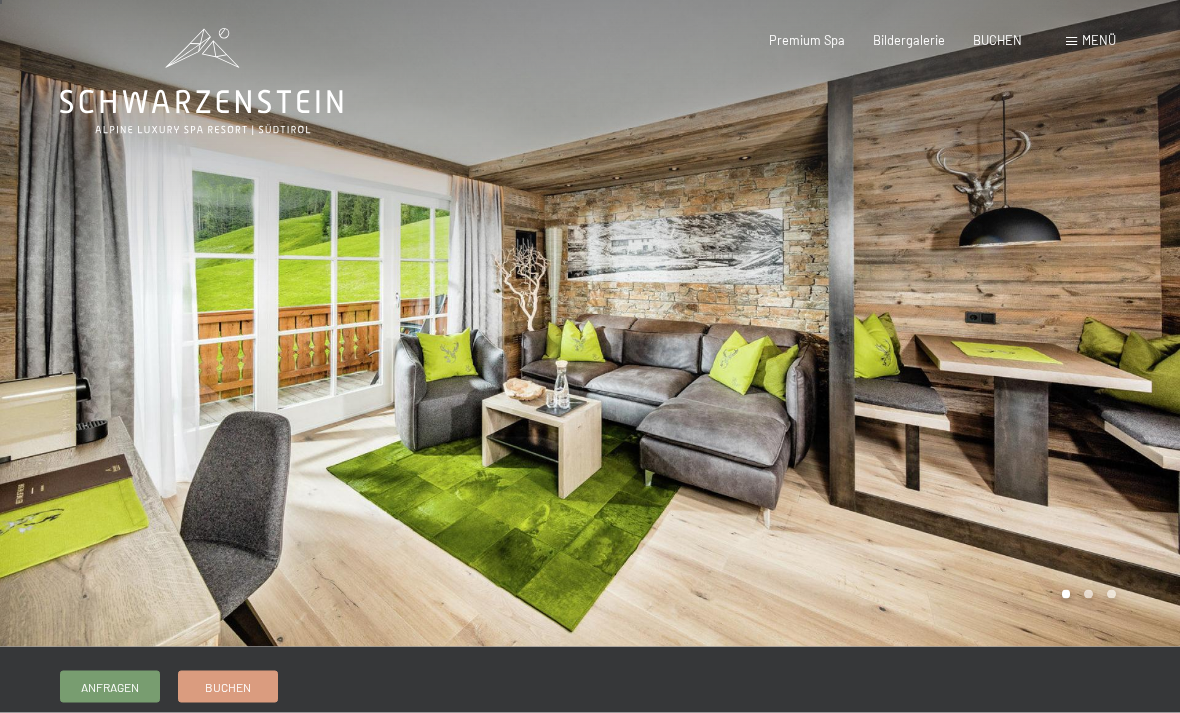 scroll, scrollTop: 4, scrollLeft: 0, axis: vertical 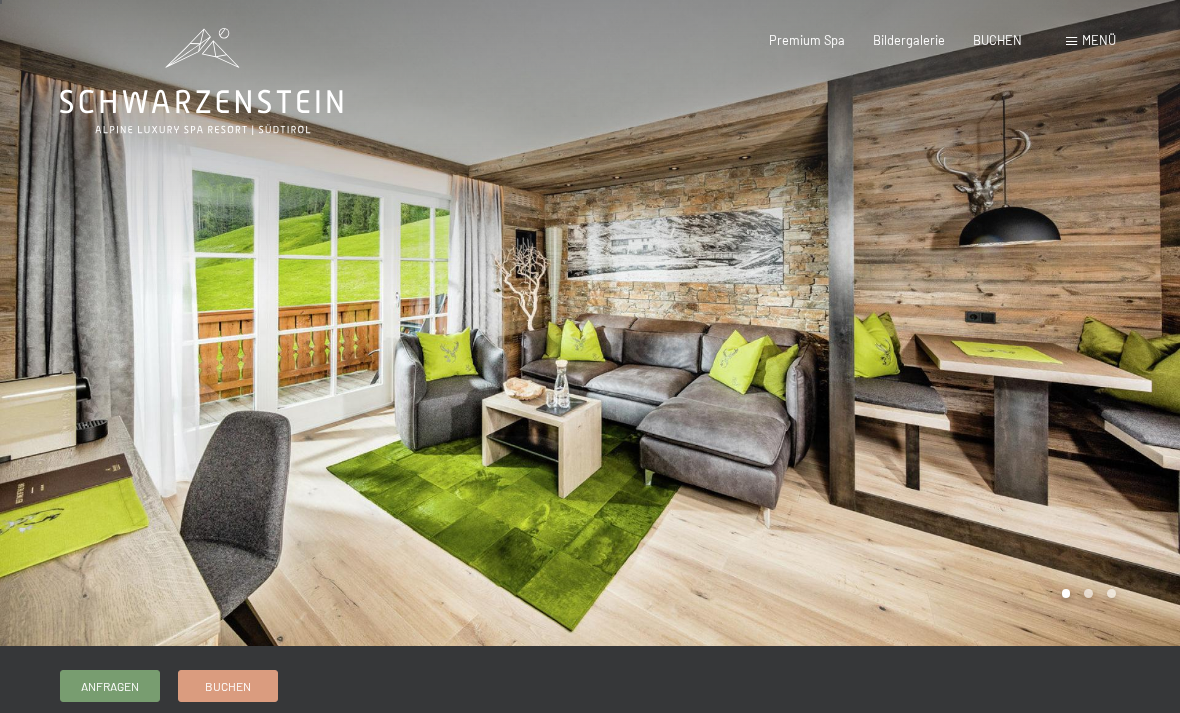 click at bounding box center [885, 321] 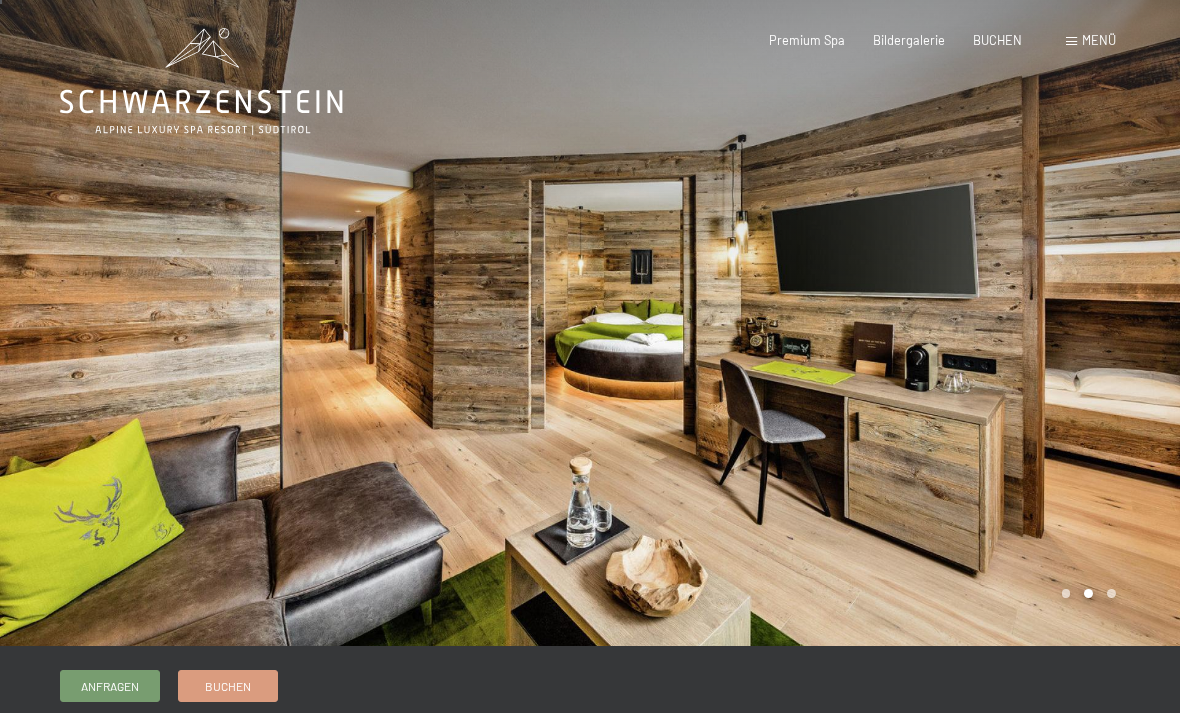 click at bounding box center (885, 321) 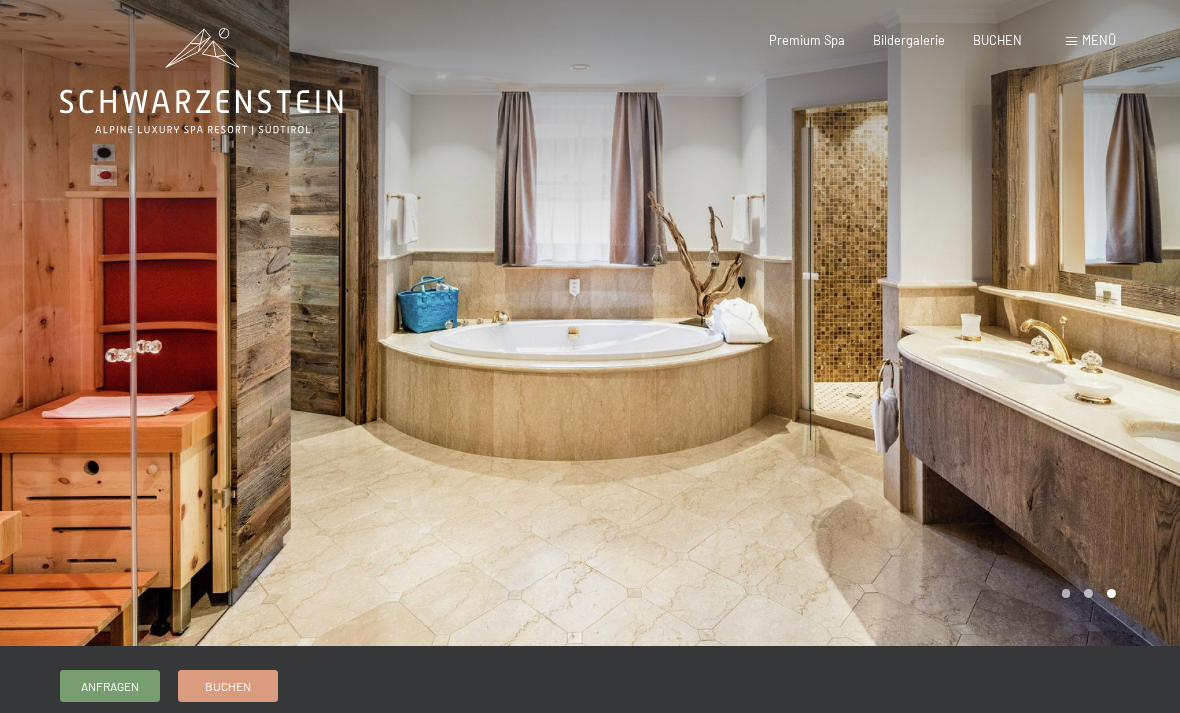 click on "Menü" at bounding box center (1099, 40) 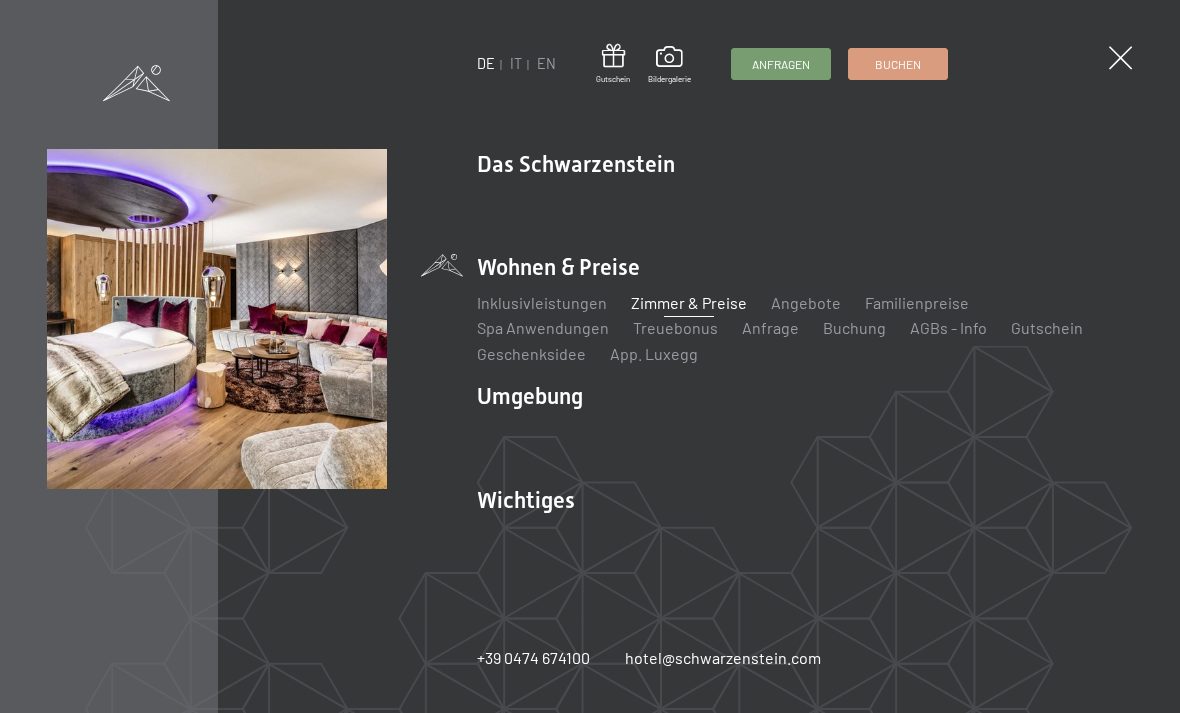 click on "Zimmer & Preise" at bounding box center [689, 302] 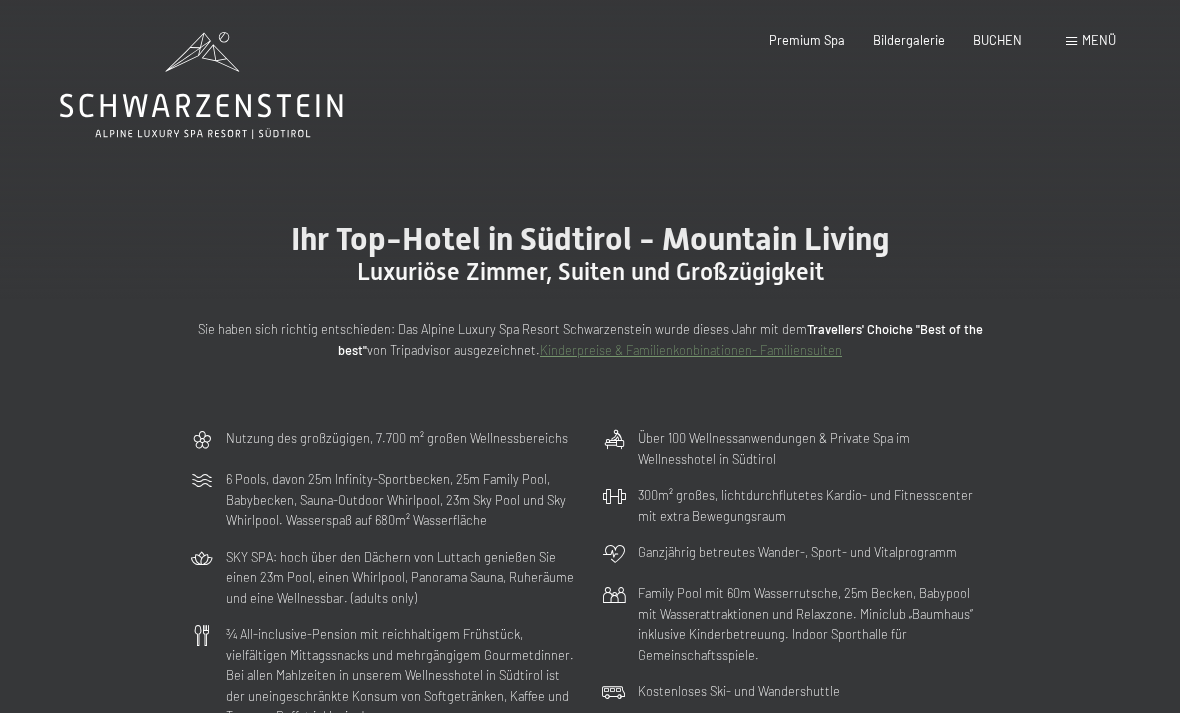 scroll, scrollTop: 0, scrollLeft: 0, axis: both 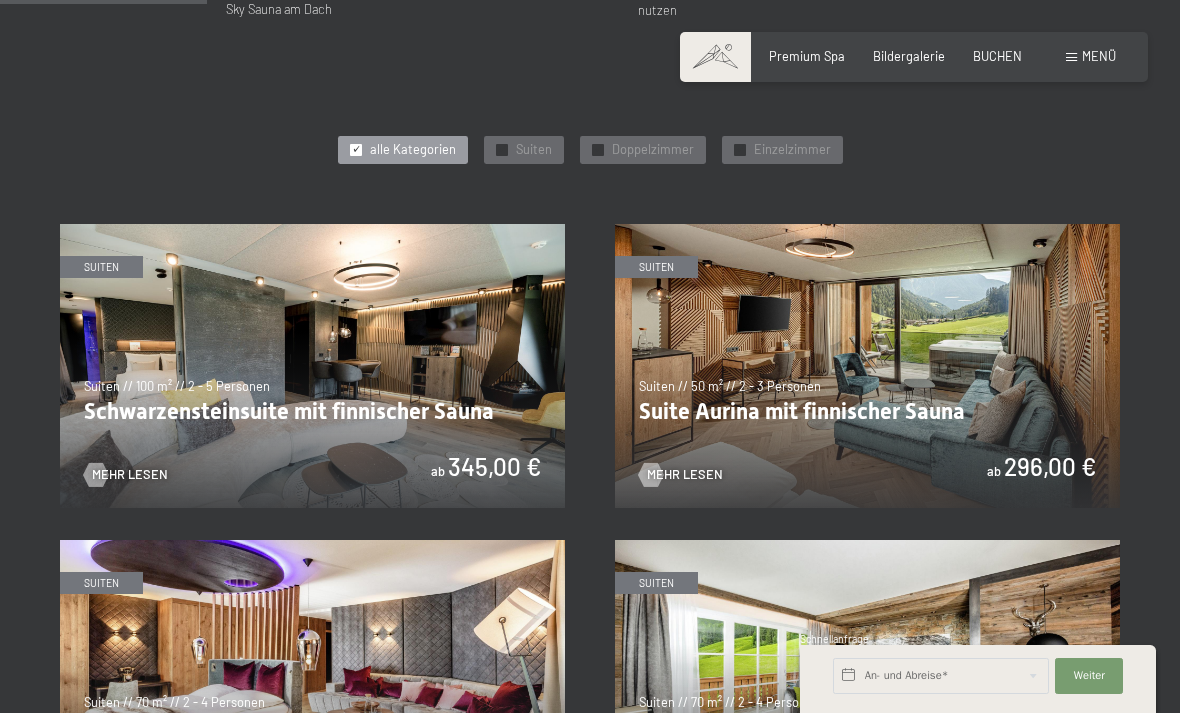 click at bounding box center (312, 366) 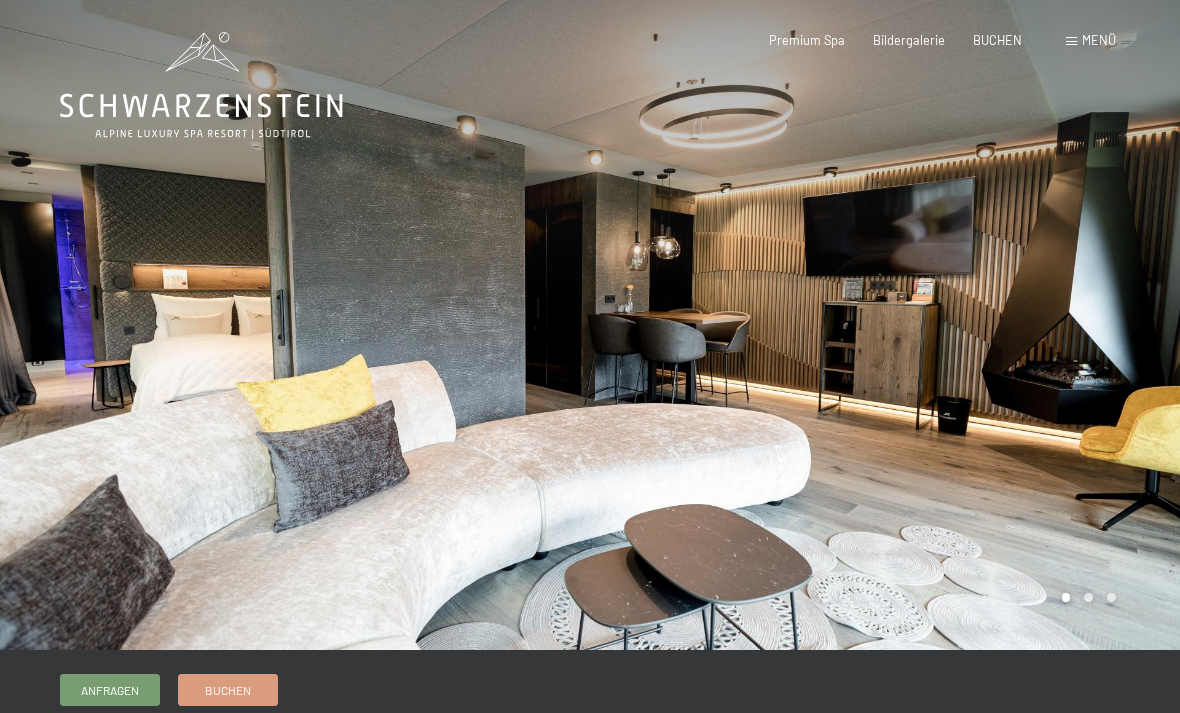 scroll, scrollTop: 0, scrollLeft: 0, axis: both 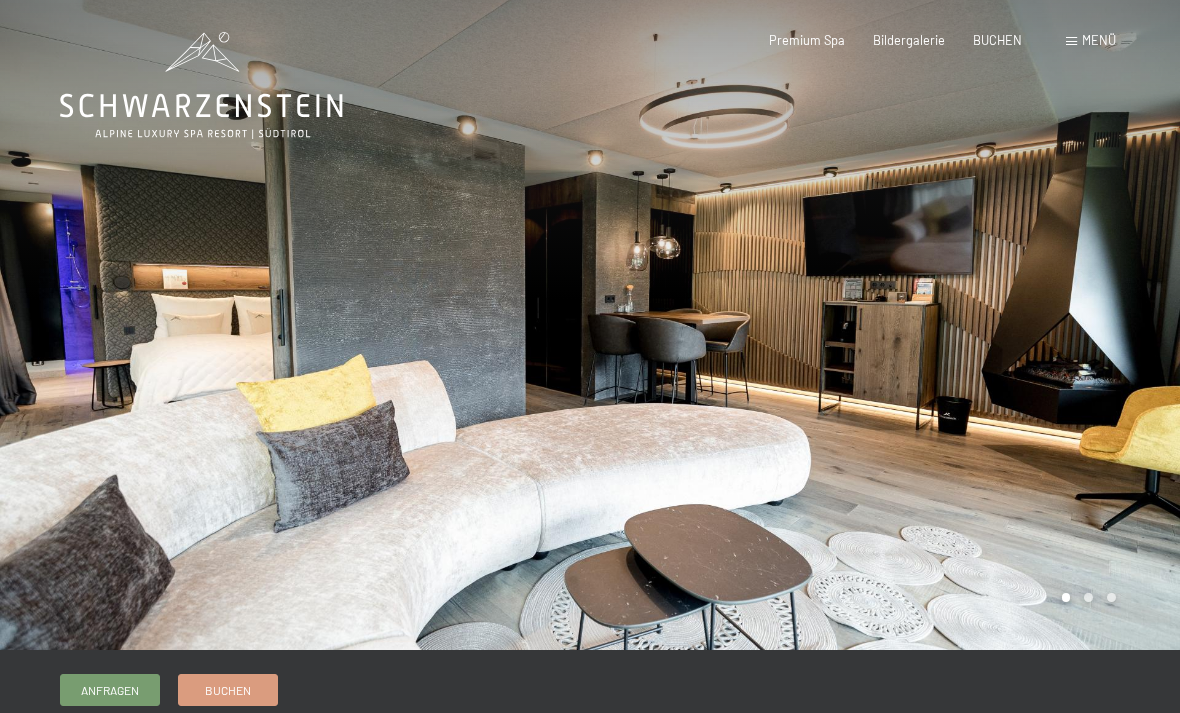 click on "Buchen" at bounding box center (228, 690) 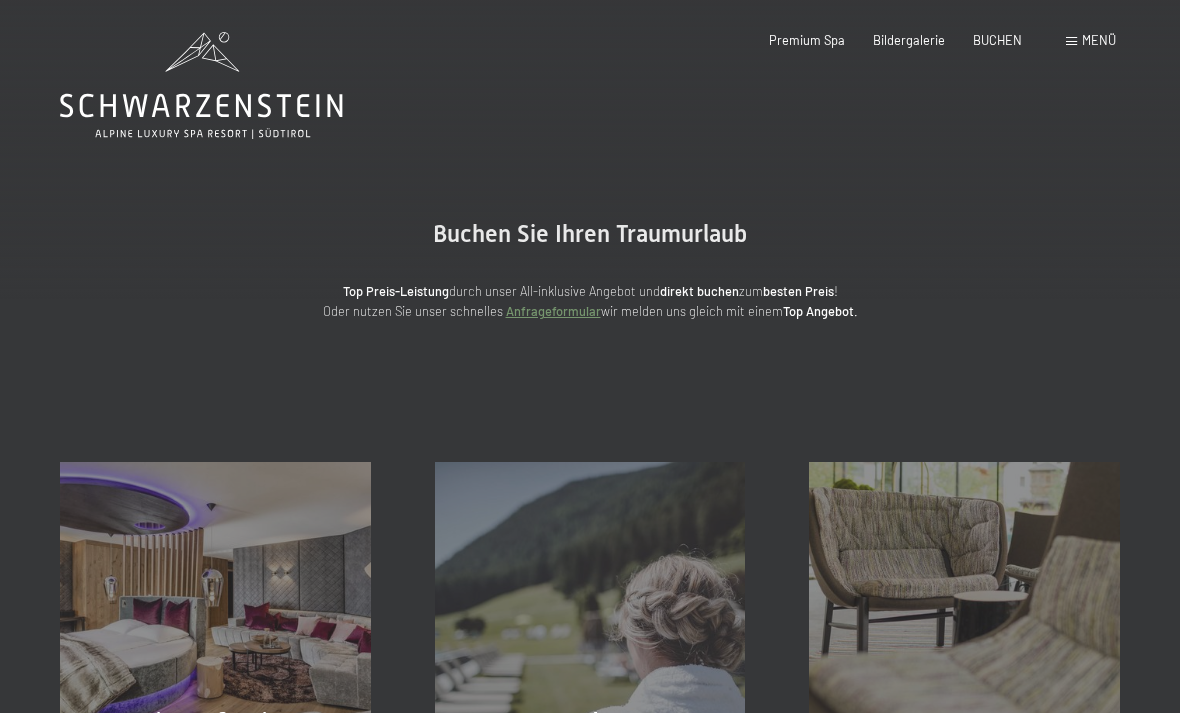 scroll, scrollTop: 0, scrollLeft: 0, axis: both 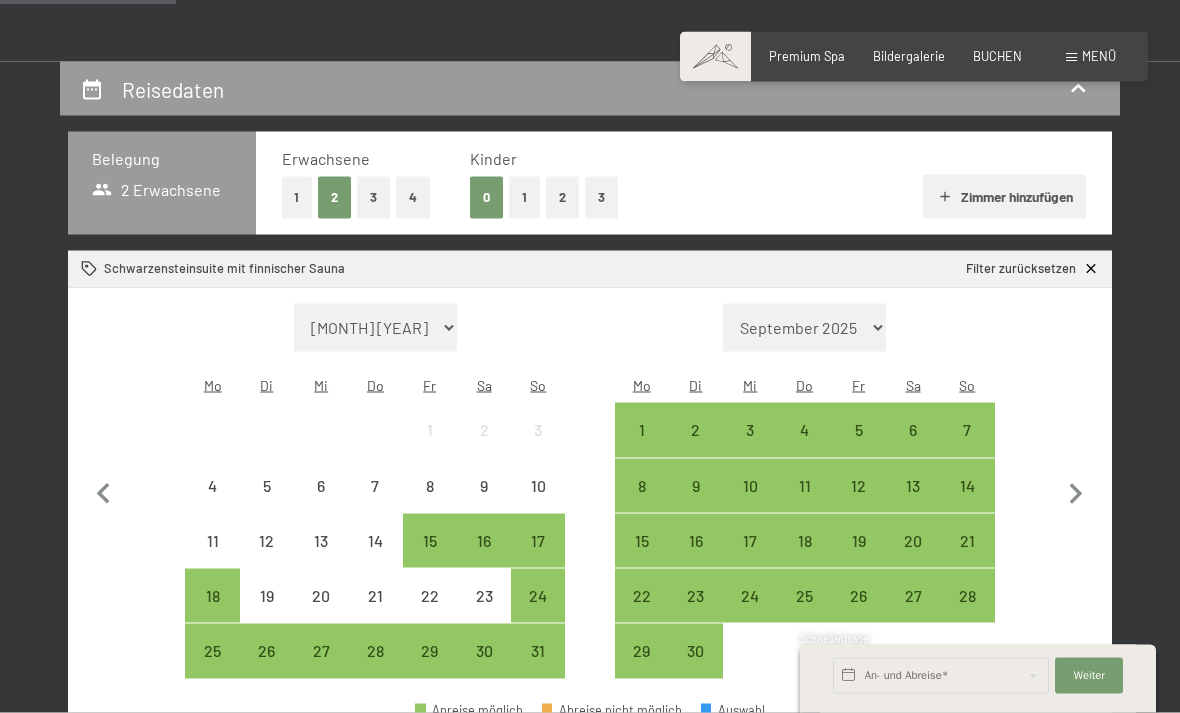 click on "1" at bounding box center [297, 197] 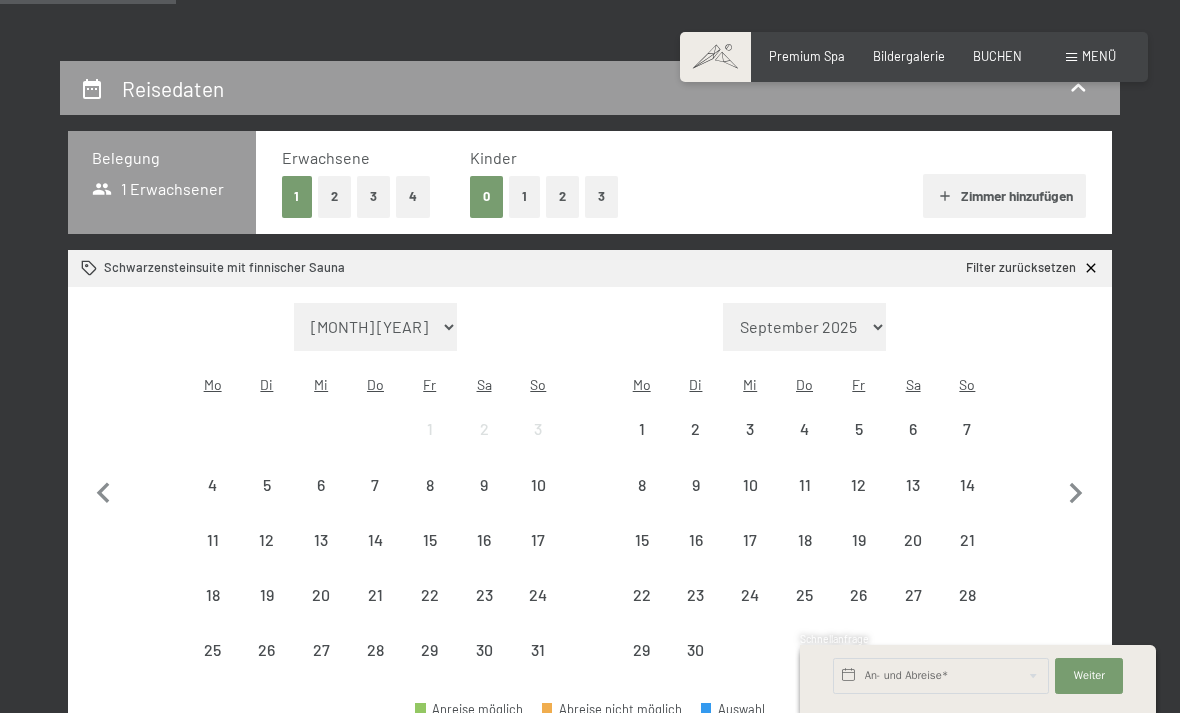 click on "2" at bounding box center [562, 196] 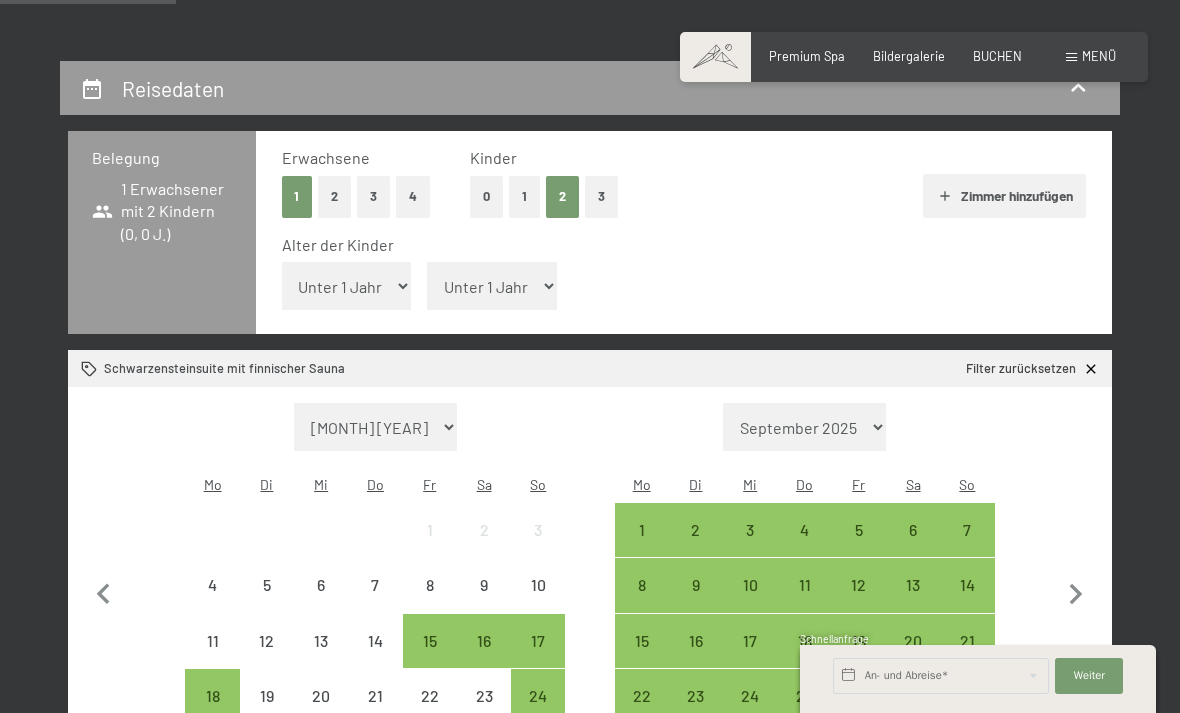 click on "Unter 1 Jahr 1 Jahr 2 Jahre 3 Jahre 4 Jahre 5 Jahre 6 Jahre 7 Jahre 8 Jahre 9 Jahre 10 Jahre 11 Jahre 12 Jahre 13 Jahre 14 Jahre 15 Jahre 16 Jahre 17 Jahre" at bounding box center (347, 286) 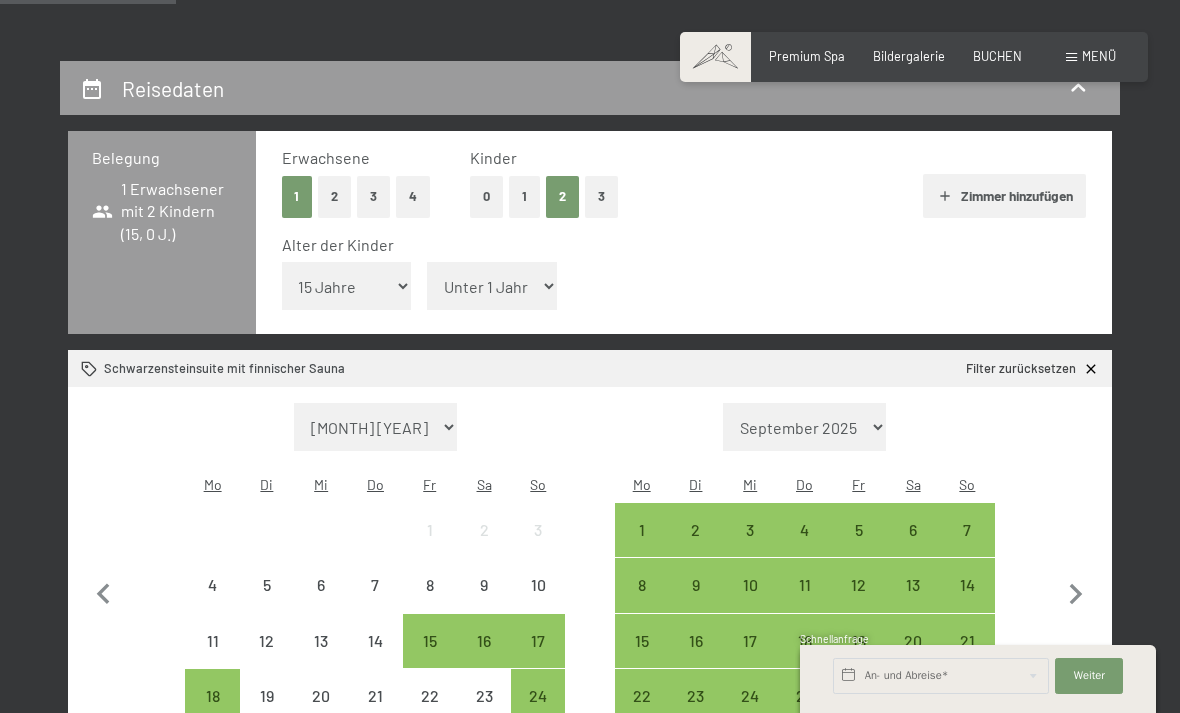 click on "Unter 1 Jahr 1 Jahr 2 Jahre 3 Jahre 4 Jahre 5 Jahre 6 Jahre 7 Jahre 8 Jahre 9 Jahre 10 Jahre 11 Jahre 12 Jahre 13 Jahre 14 Jahre 15 Jahre 16 Jahre 17 Jahre" at bounding box center (492, 286) 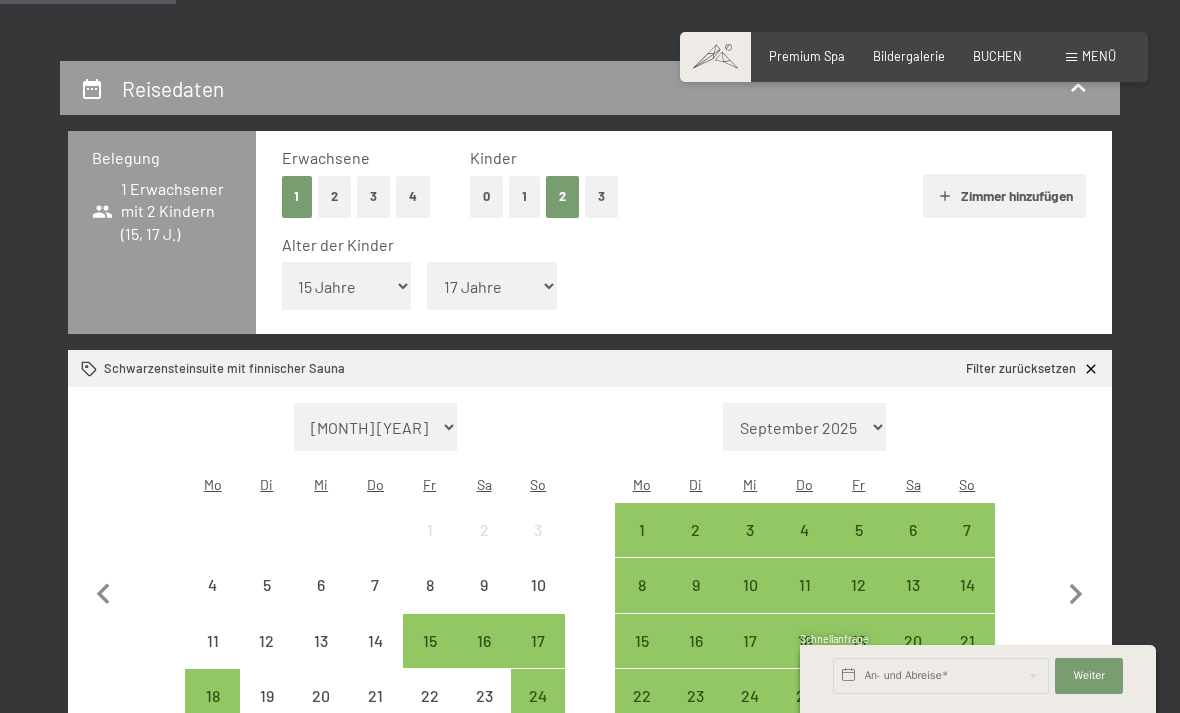 click on "Monat/Jahr [MONTH] [YEAR] [MONTH] [YEAR] [MONTH] [YEAR] [MONTH] [YEAR] [MONTH] [YEAR] [MONTH] [YEAR] [MONTH] [YEAR] [MONTH] [YEAR] [MONTH] [YEAR] [MONTH] [YEAR] [MONTH] [YEAR] [MONTH] [YEAR] [MONTH] [YEAR] [MONTH] [YEAR] [MONTH] [YEAR] [MONTH] [YEAR] [MONTH] [YEAR] [MONTH] [YEAR] [MONTH] [YEAR] [MONTH] [YEAR] [MONTH] [YEAR] [MONTH] [YEAR] [MONTH] [YEAR] [MONTH] [YEAR] [MONTH] [YEAR]" at bounding box center [805, 427] 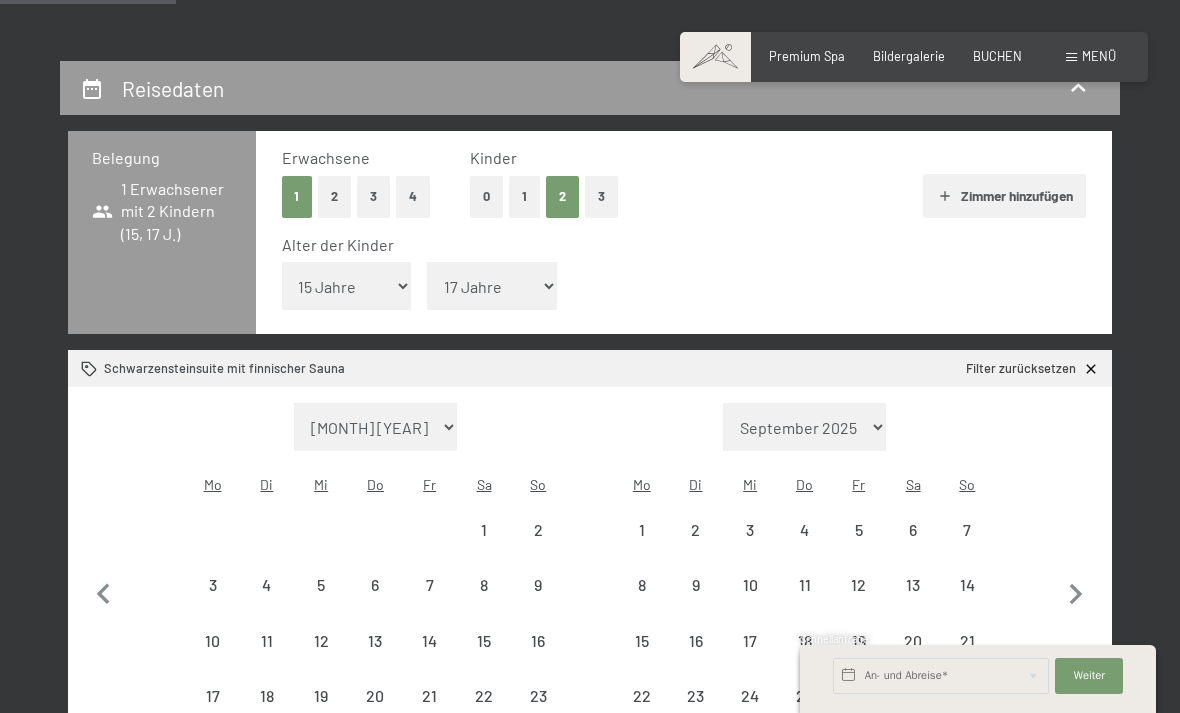 select on "[YEAR]-[MONTH]-[DAY]" 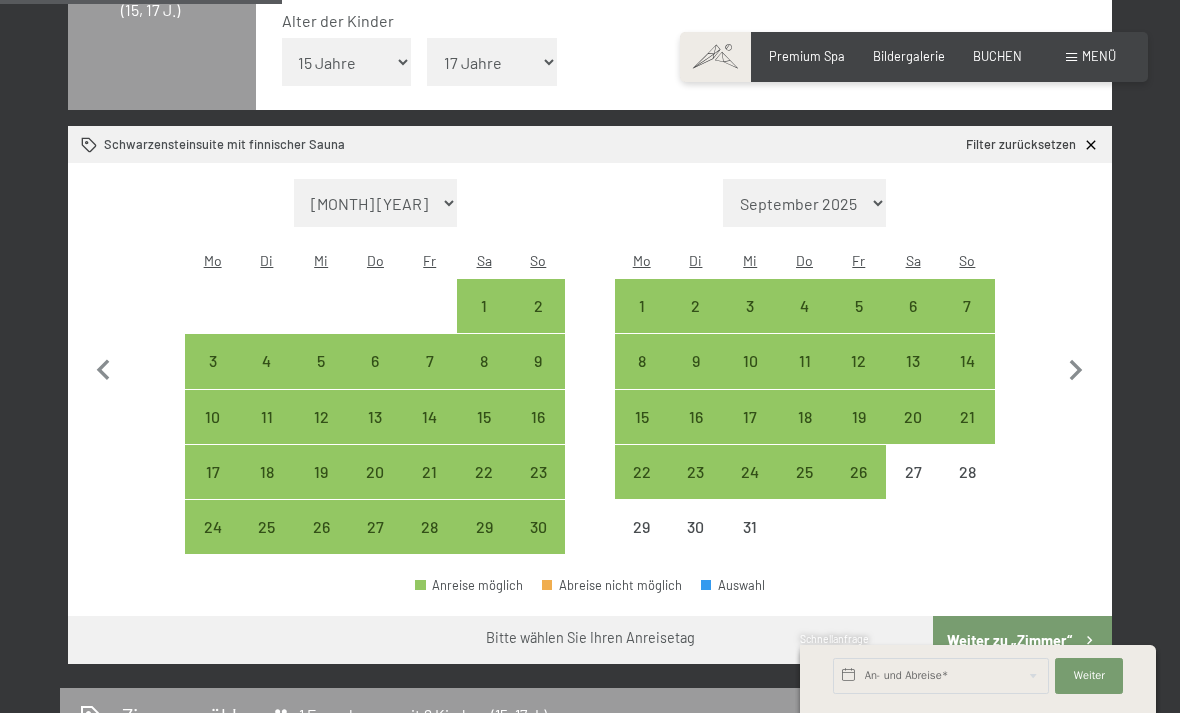 scroll, scrollTop: 549, scrollLeft: 0, axis: vertical 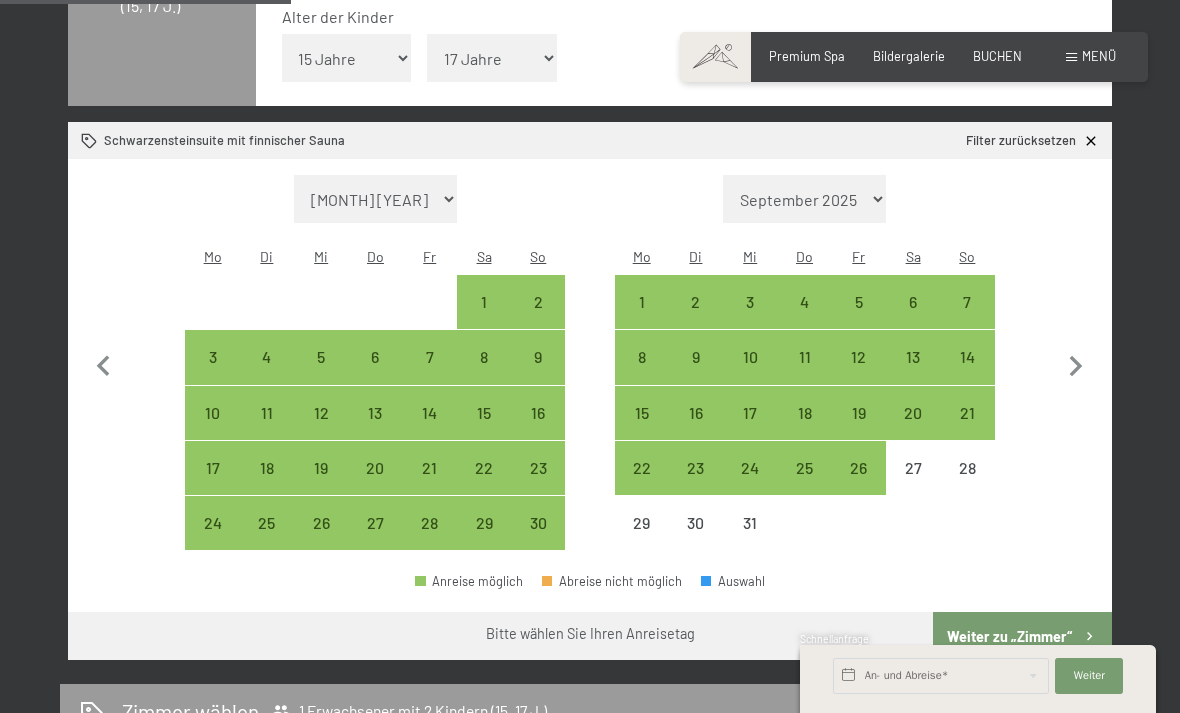 click on "5" at bounding box center (859, 319) 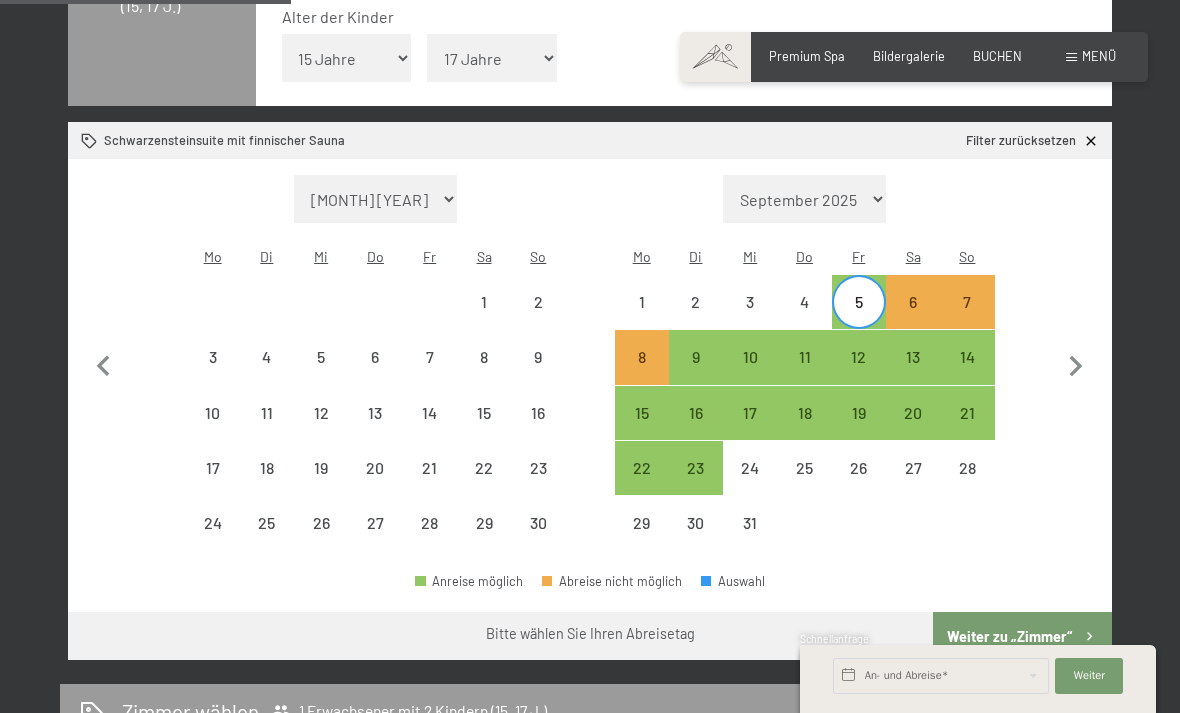 click on "8" at bounding box center (642, 374) 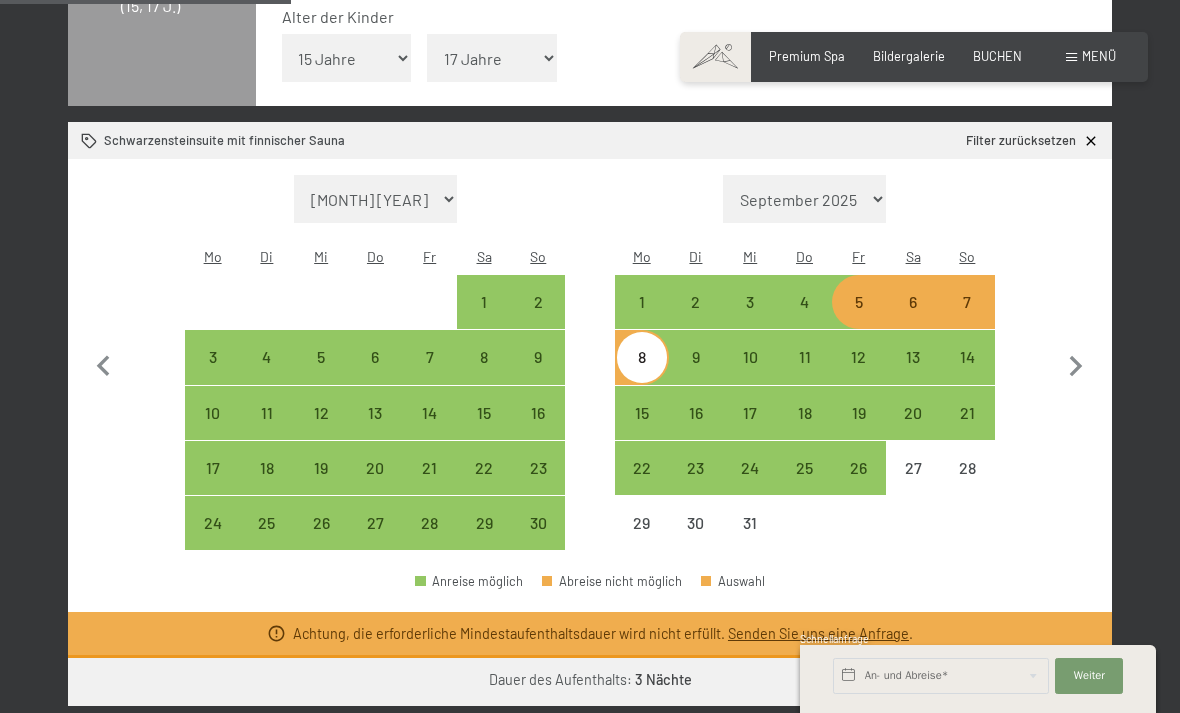 click on "6" at bounding box center [913, 302] 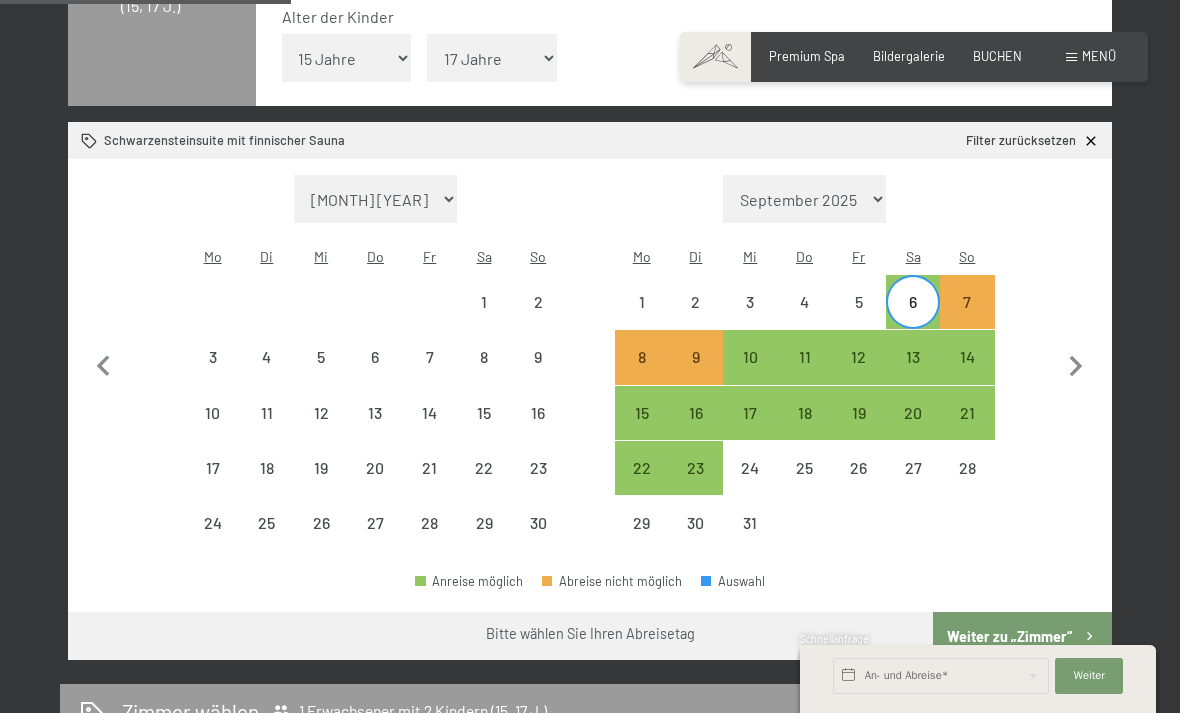click on "5" at bounding box center (859, 319) 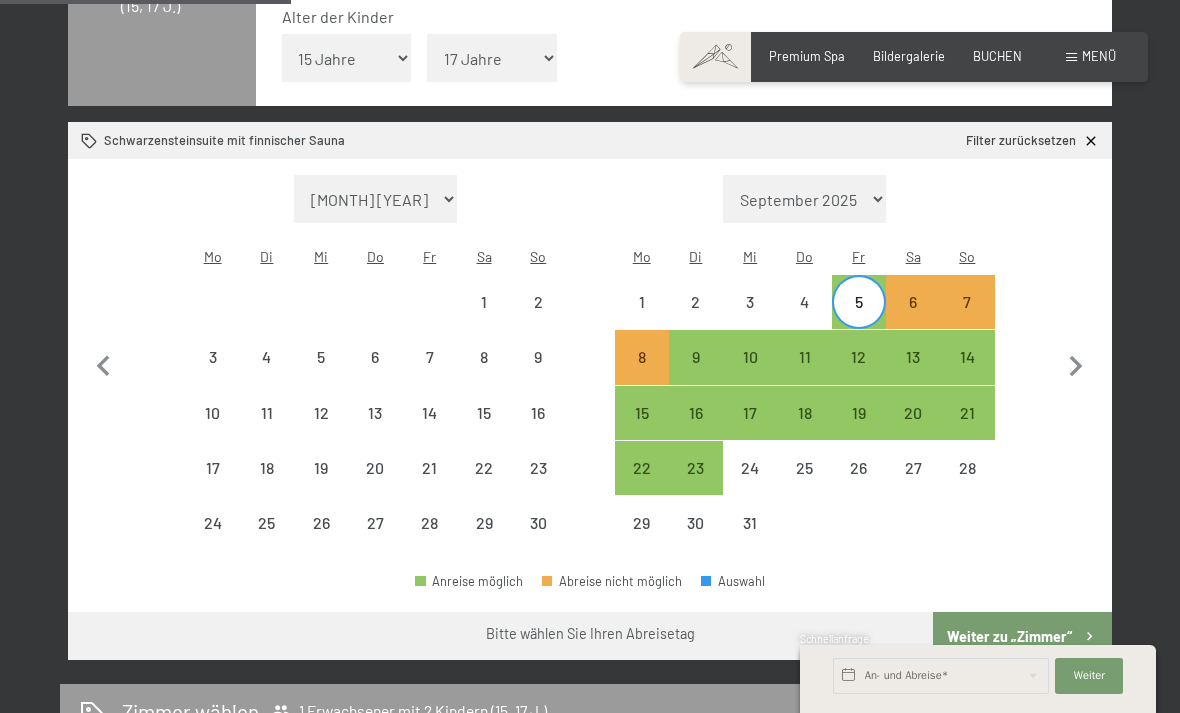 click on "9" at bounding box center (696, 374) 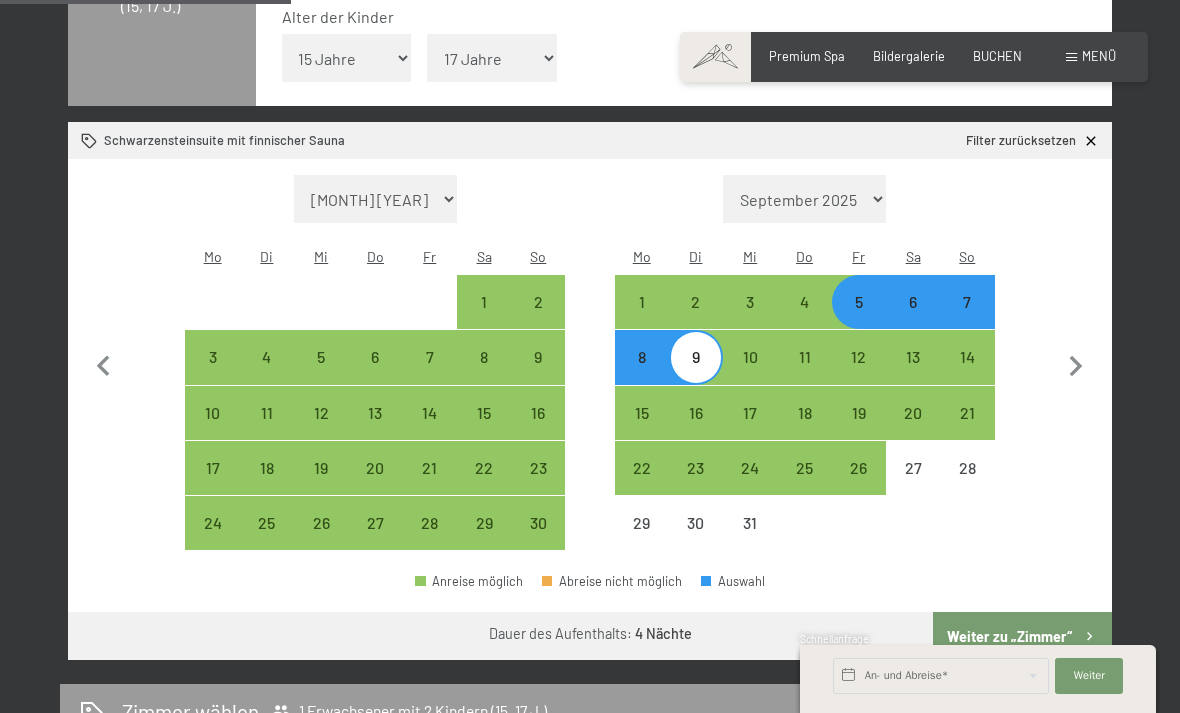 click on "8" at bounding box center [642, 374] 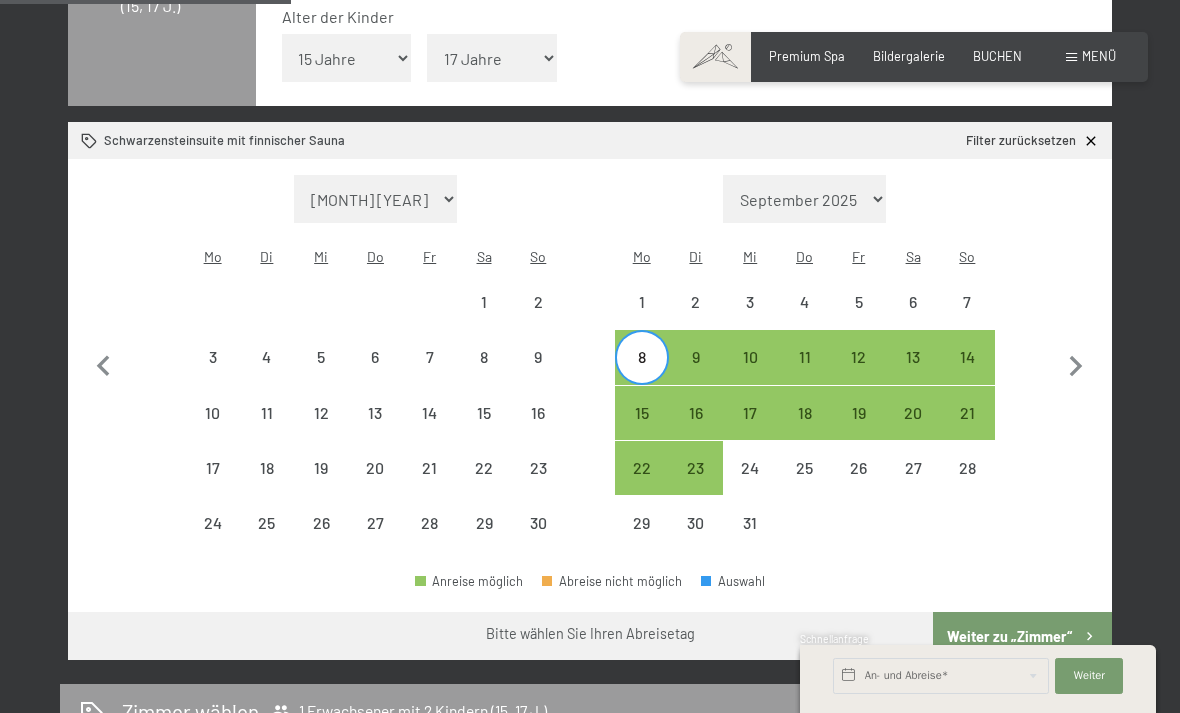click on "5" at bounding box center (859, 302) 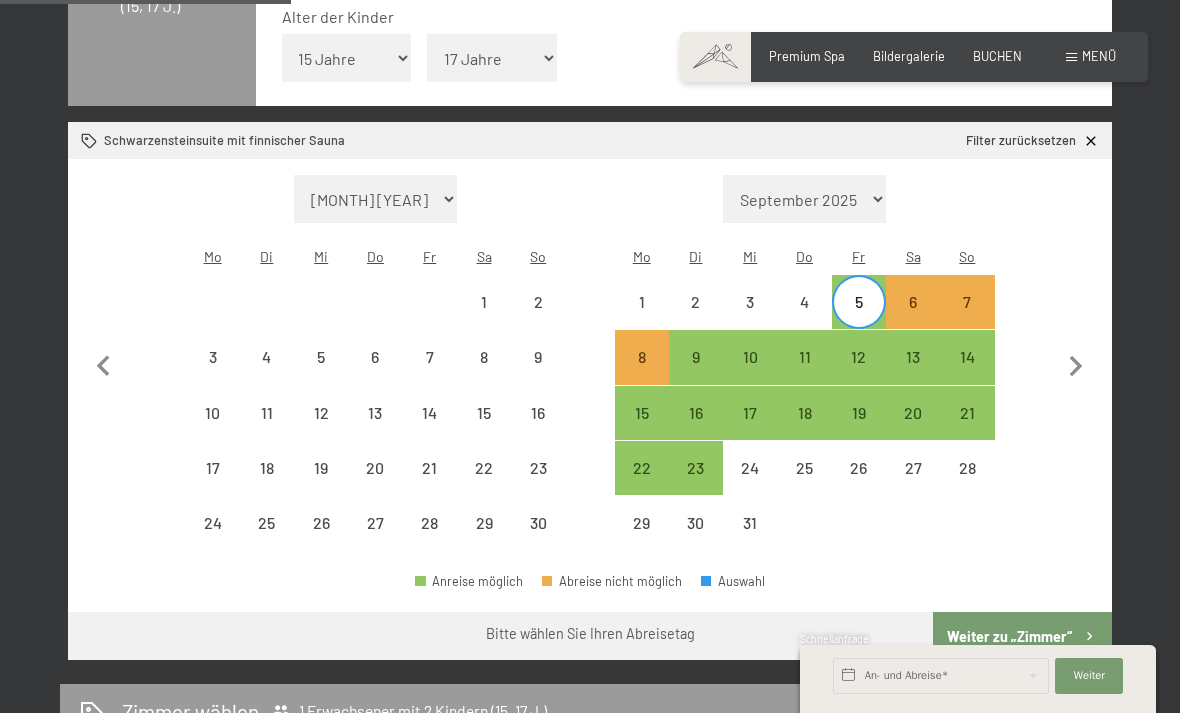 click on "9" at bounding box center [696, 374] 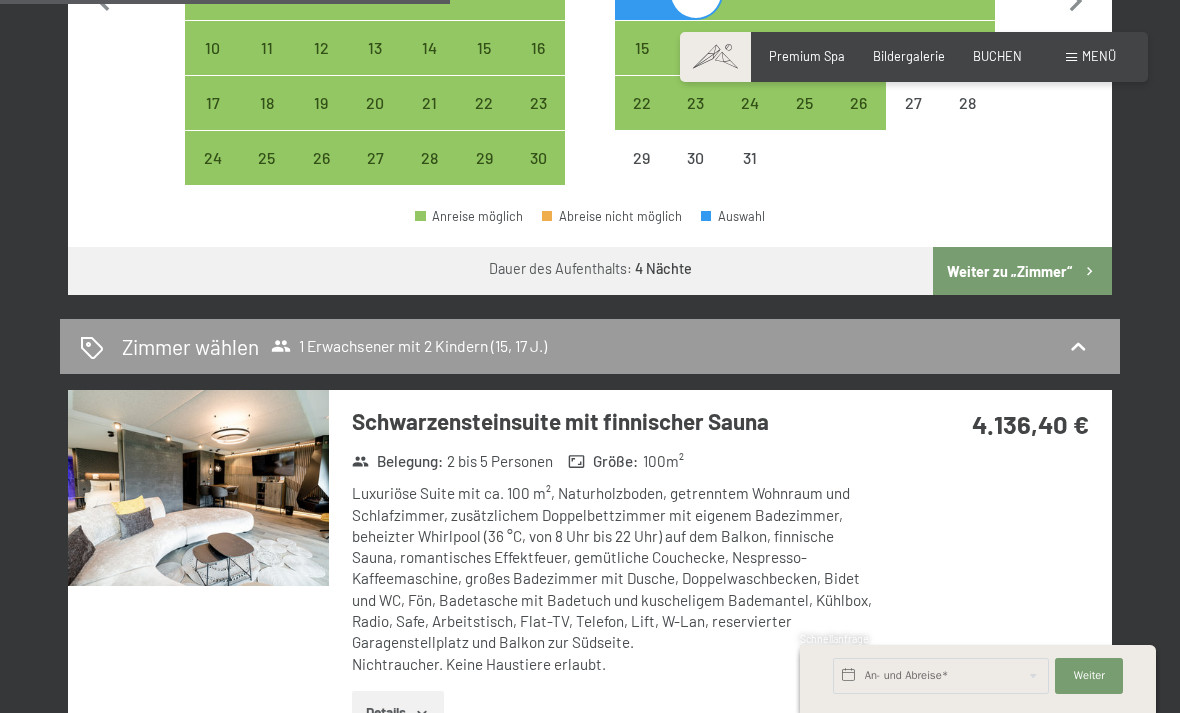 scroll, scrollTop: 924, scrollLeft: 0, axis: vertical 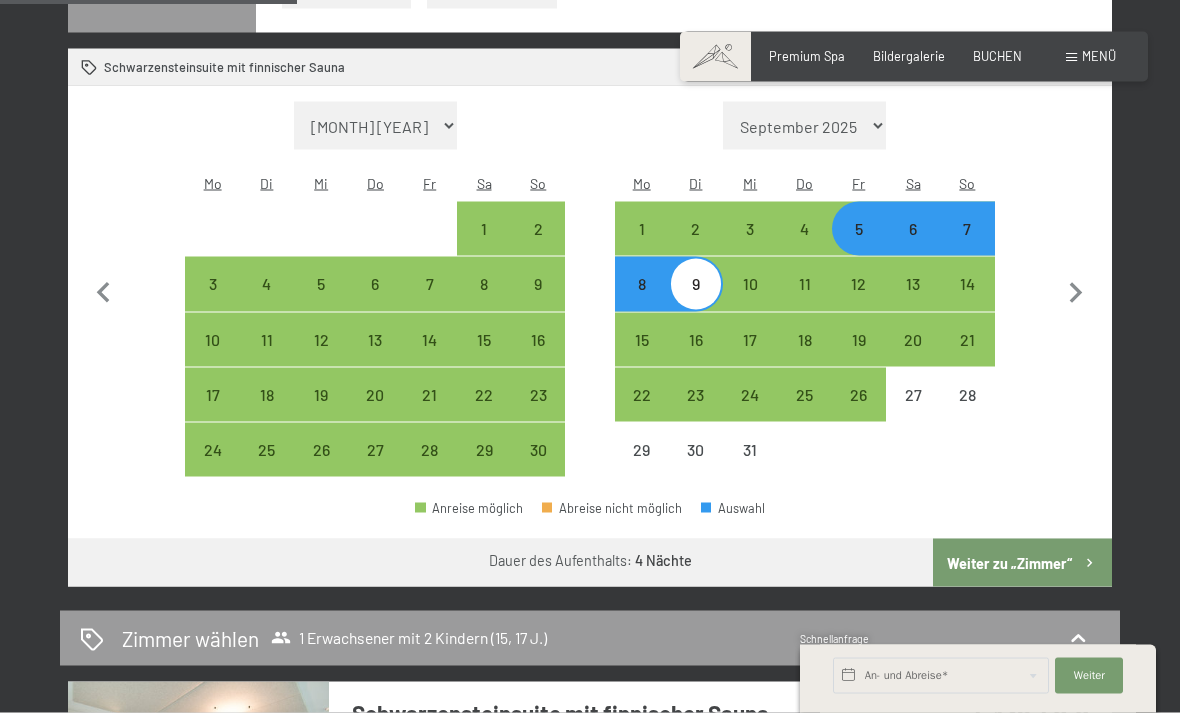 click on "8" at bounding box center (642, 301) 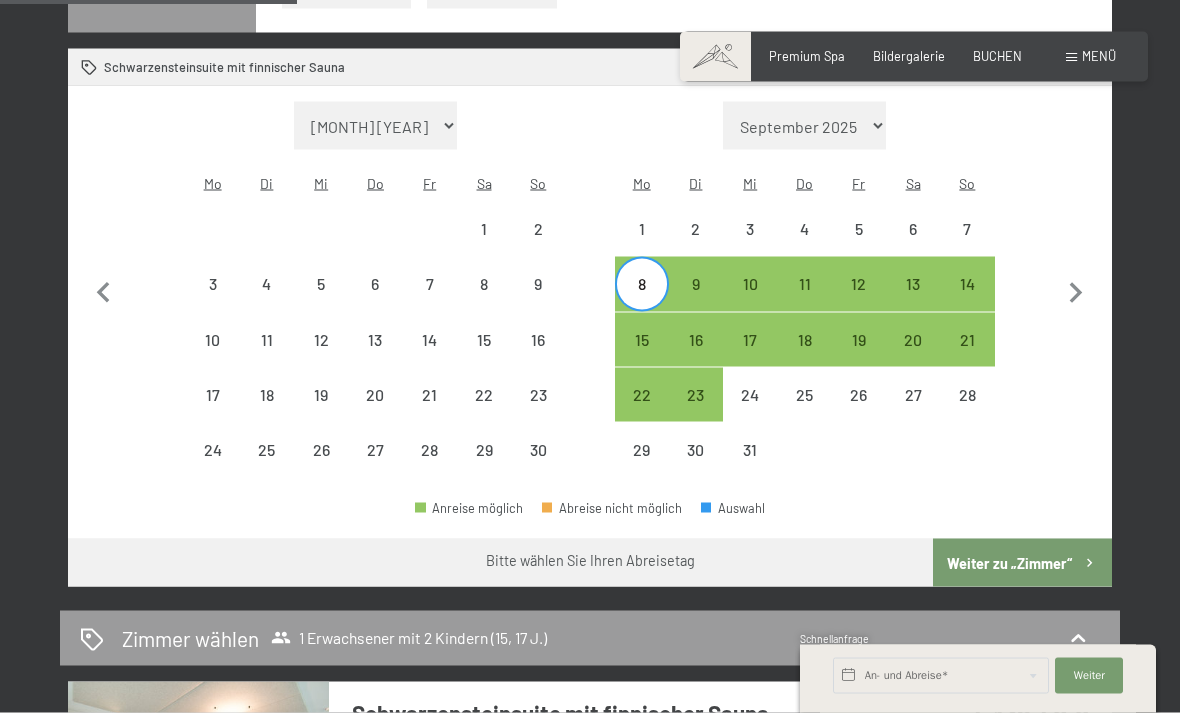 scroll, scrollTop: 623, scrollLeft: 0, axis: vertical 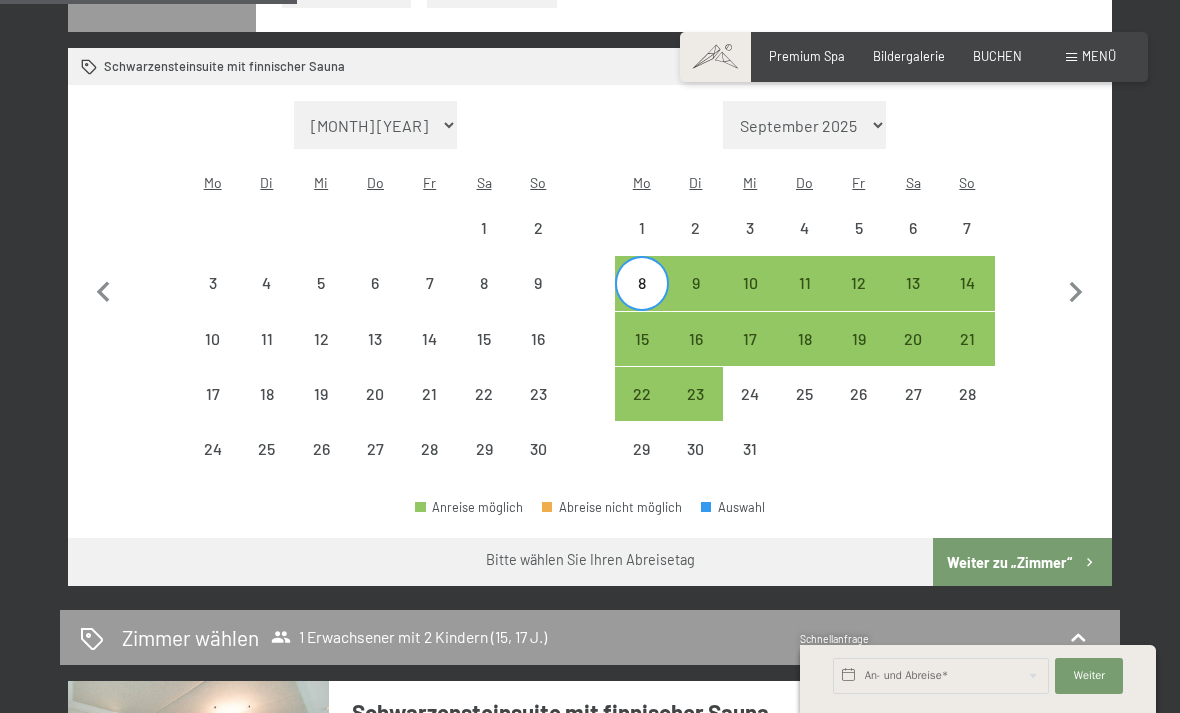 click on "5" at bounding box center (859, 245) 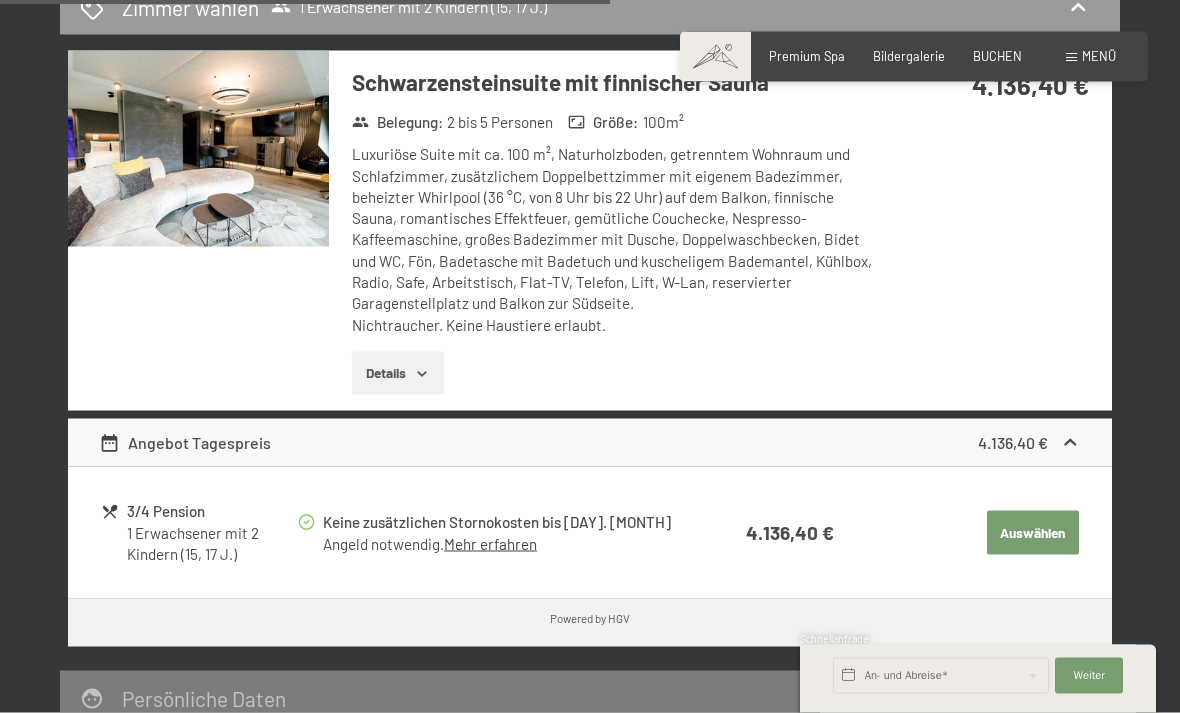 scroll, scrollTop: 1254, scrollLeft: 0, axis: vertical 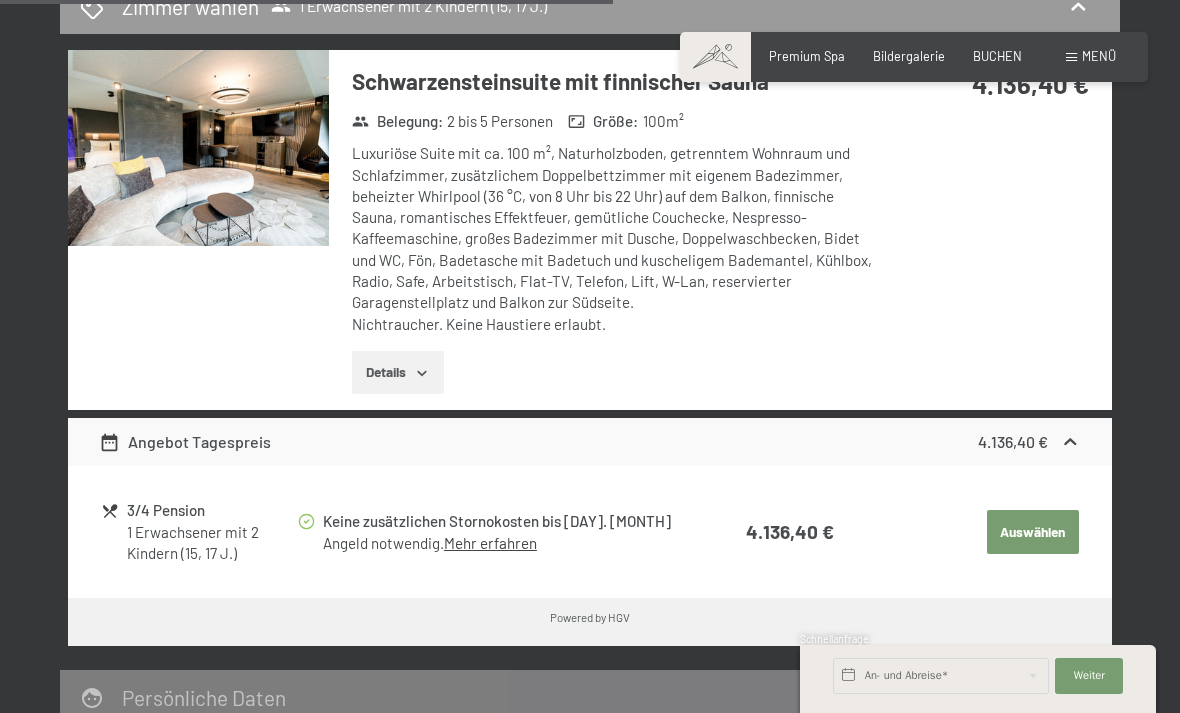 click 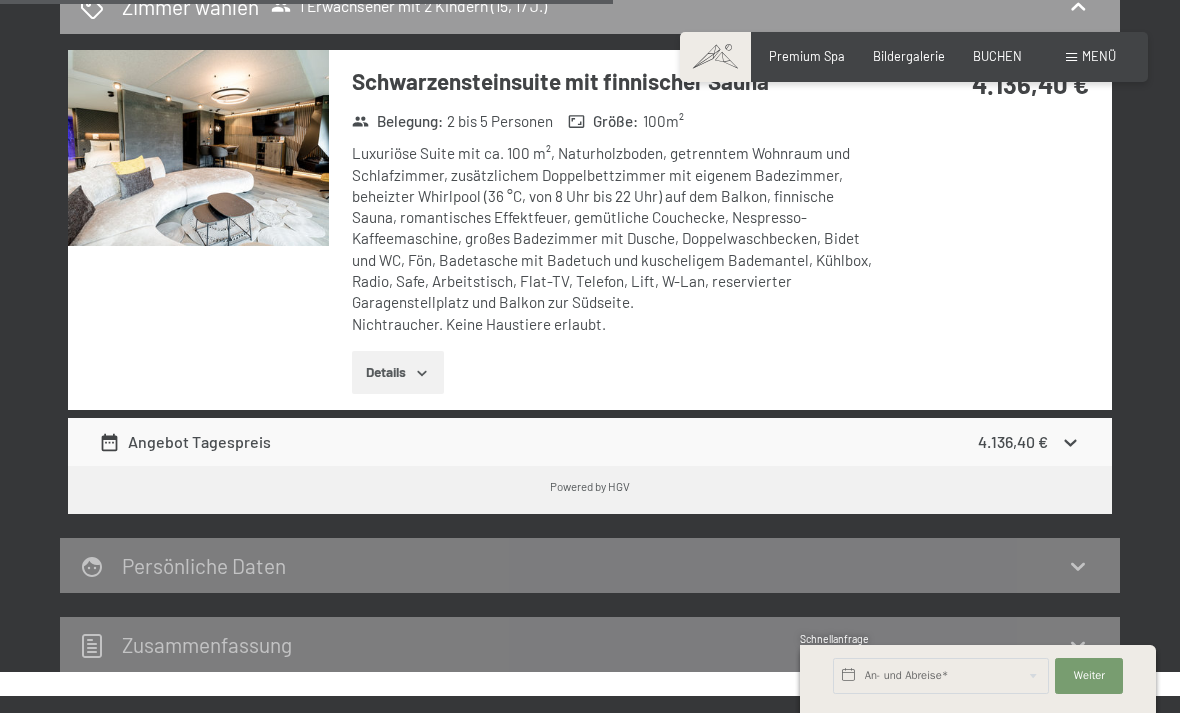 click 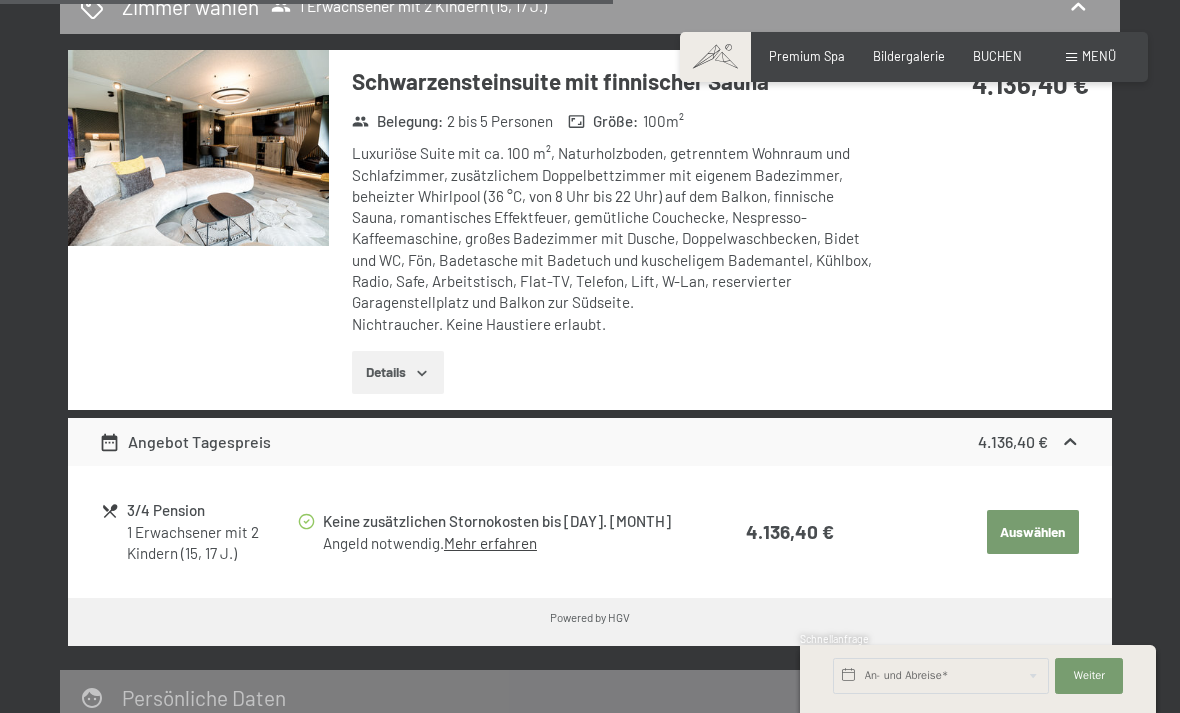 click on "Details" at bounding box center [397, 373] 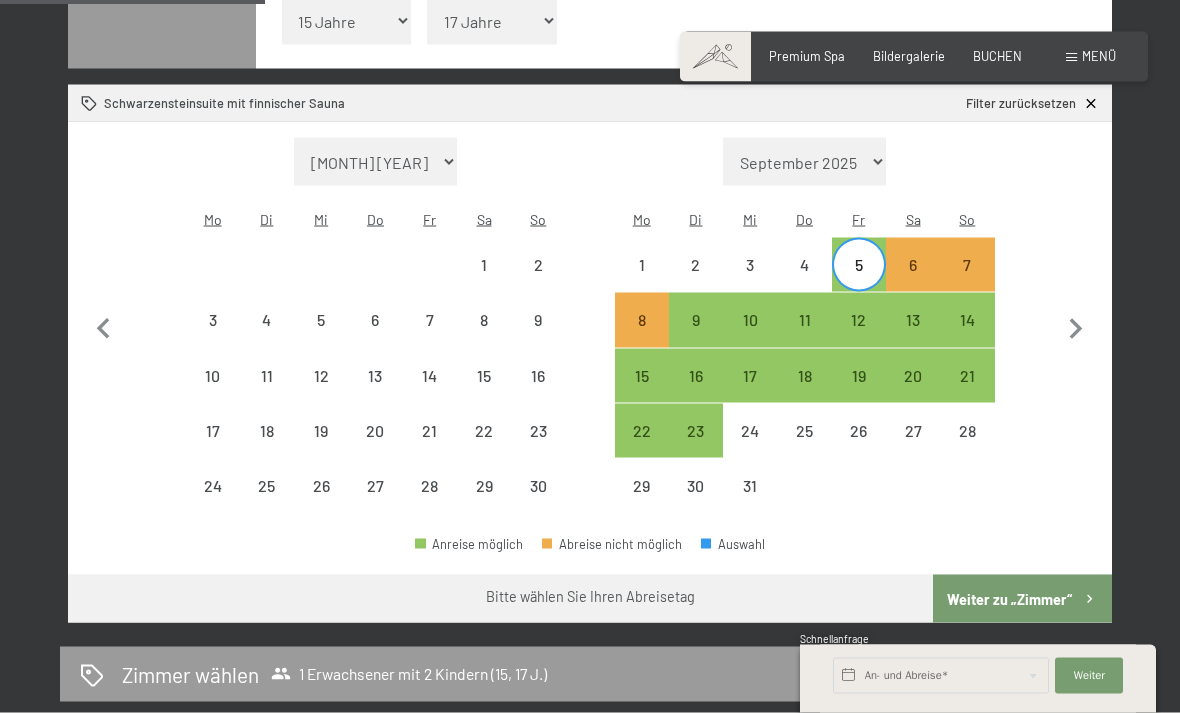 scroll, scrollTop: 580, scrollLeft: 0, axis: vertical 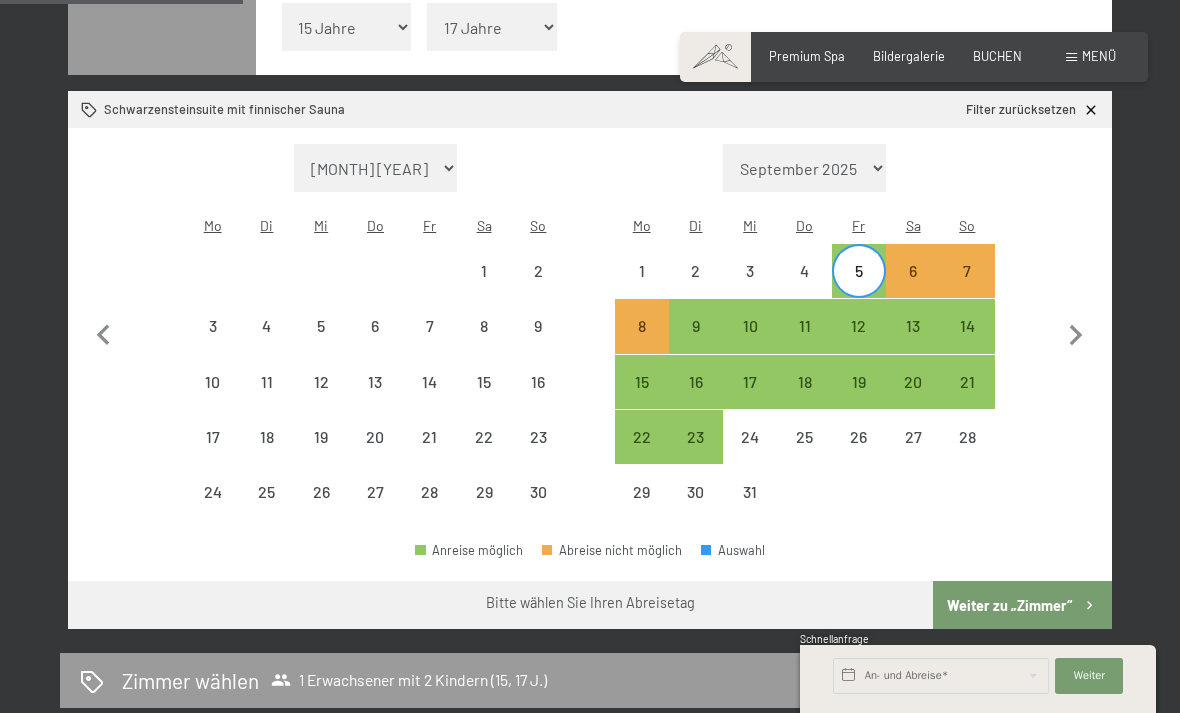 click on "9" at bounding box center [696, 343] 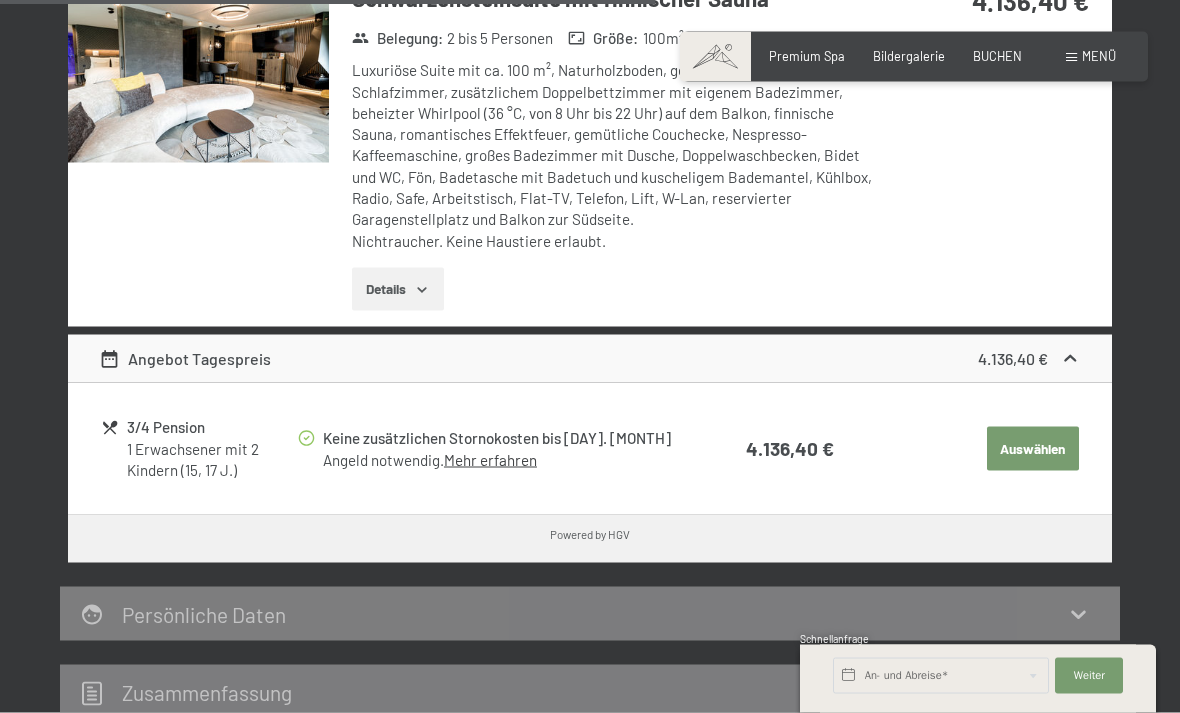 scroll, scrollTop: 1340, scrollLeft: 0, axis: vertical 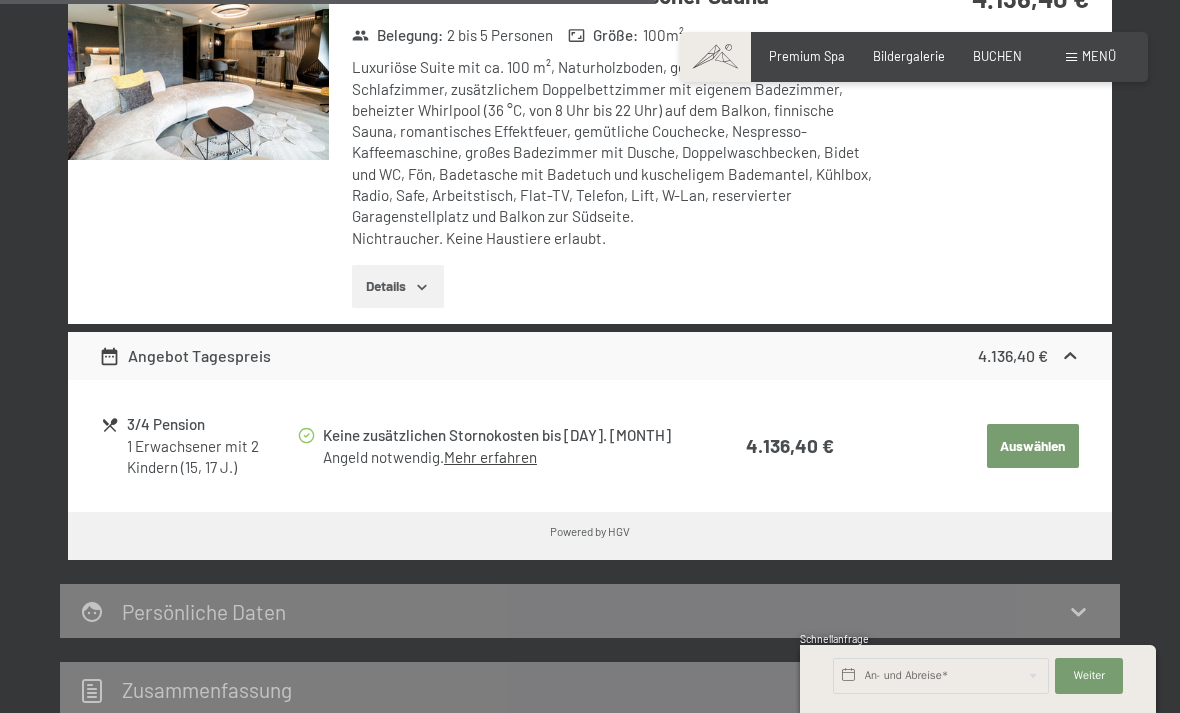 click on "Details" at bounding box center (397, 287) 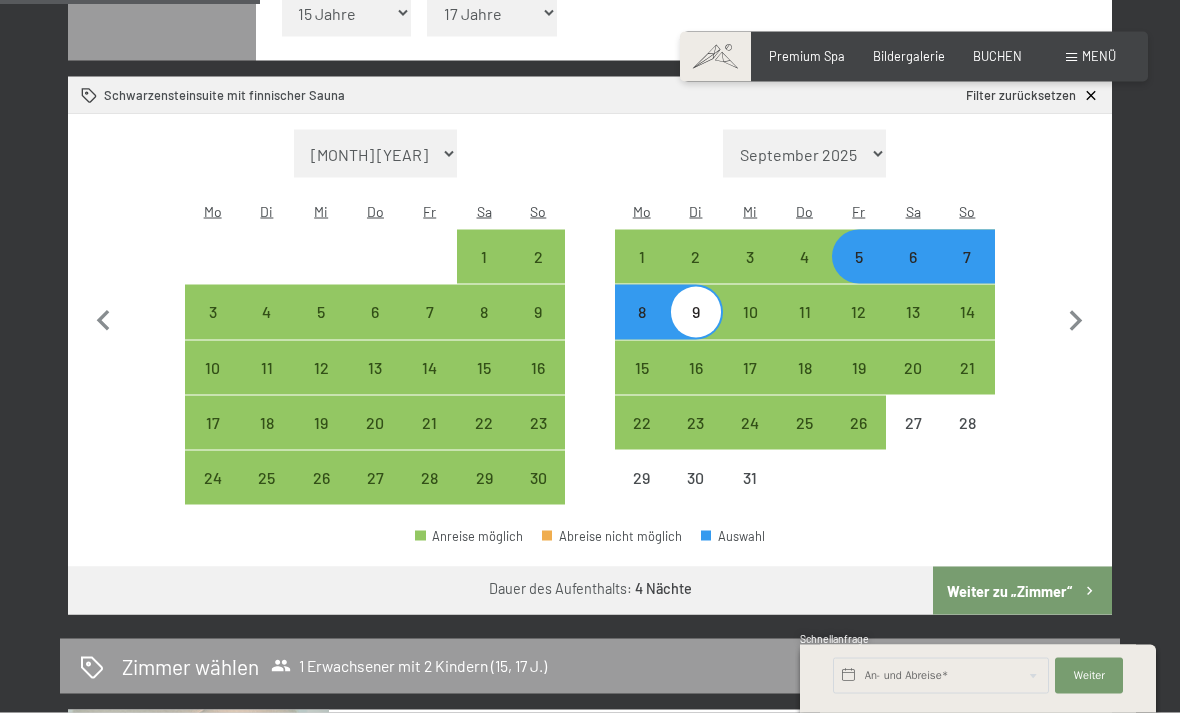scroll, scrollTop: 589, scrollLeft: 0, axis: vertical 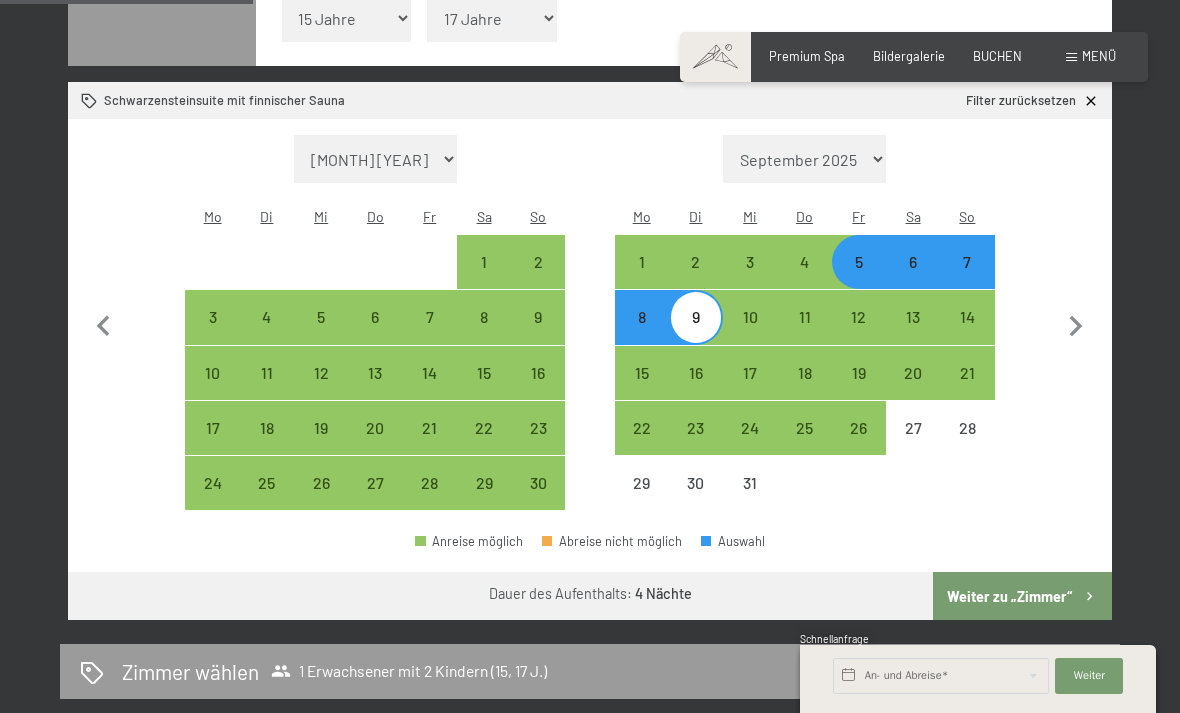 click on "5" at bounding box center (859, 279) 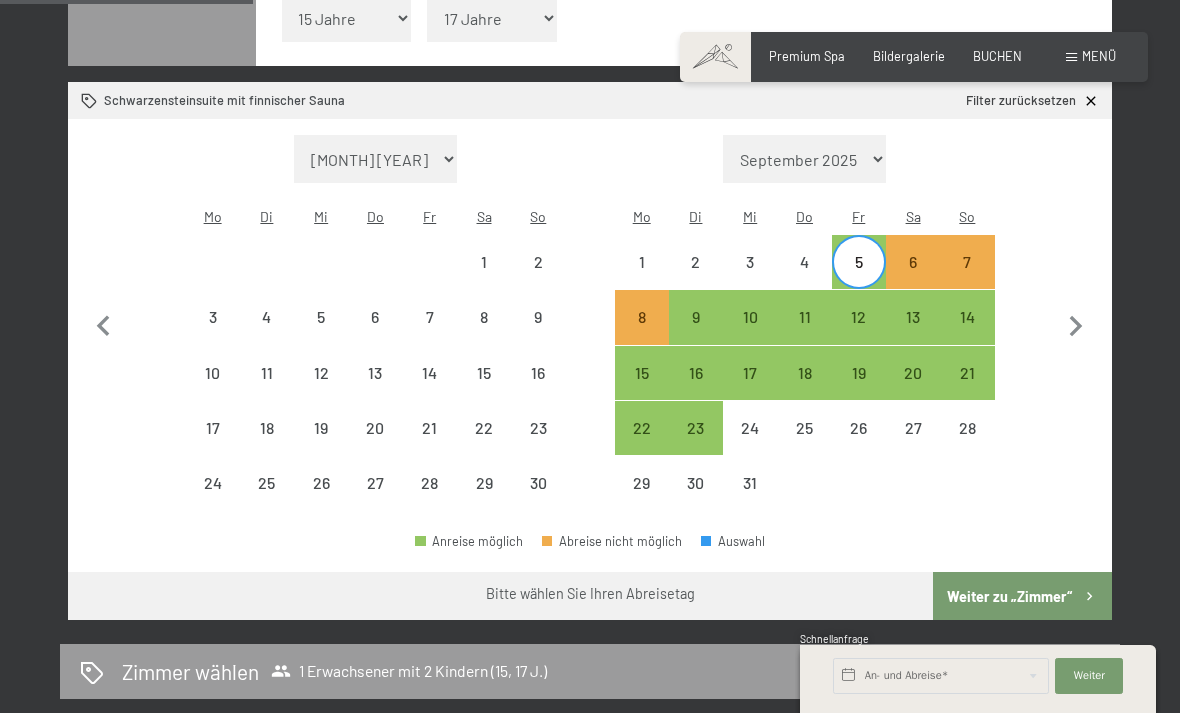 click on "6" at bounding box center (913, 279) 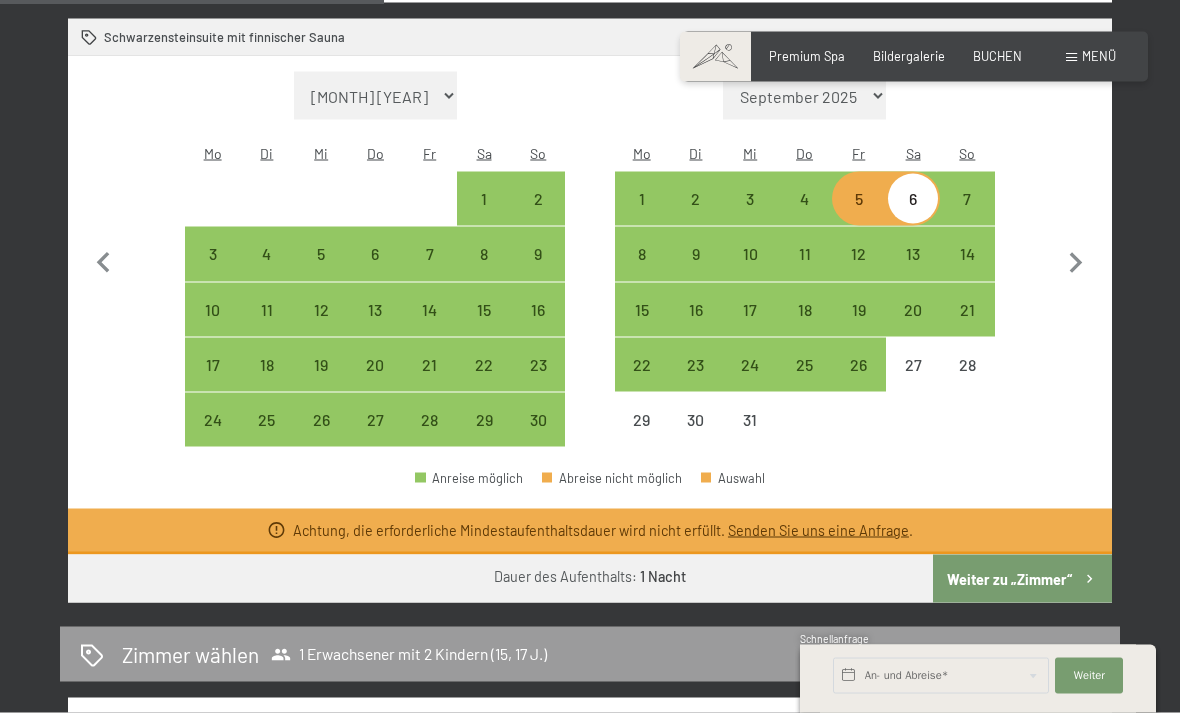 scroll, scrollTop: 650, scrollLeft: 0, axis: vertical 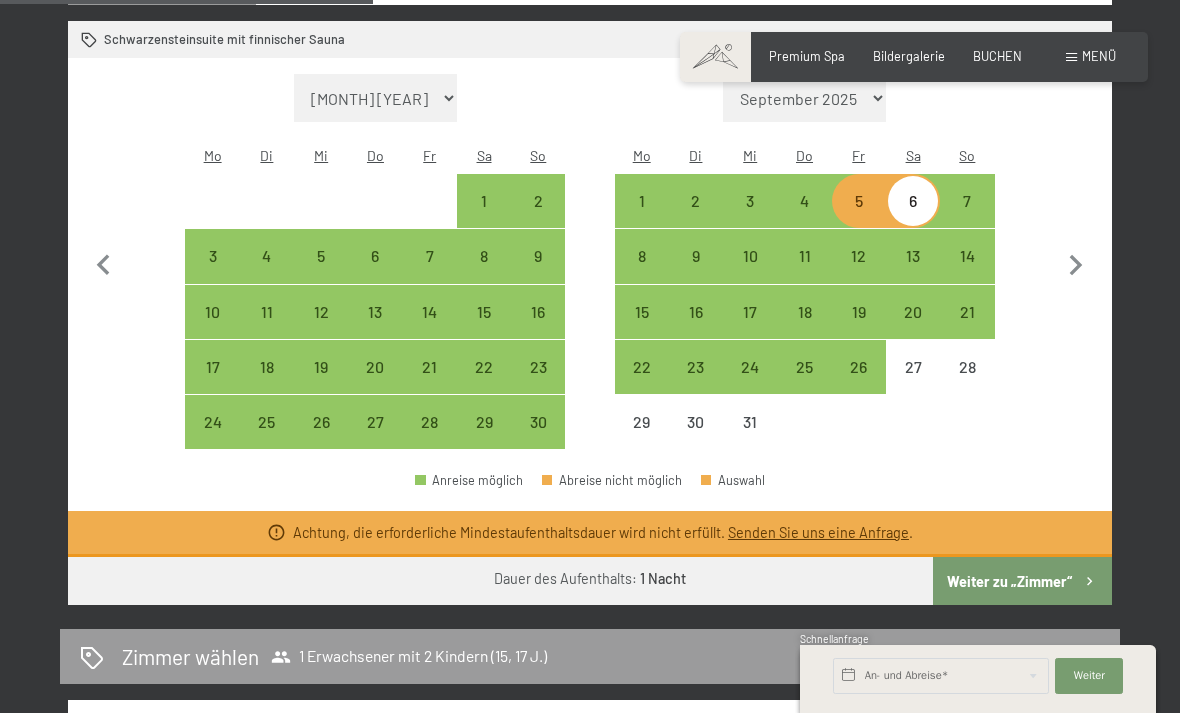 click on "7" at bounding box center (967, 218) 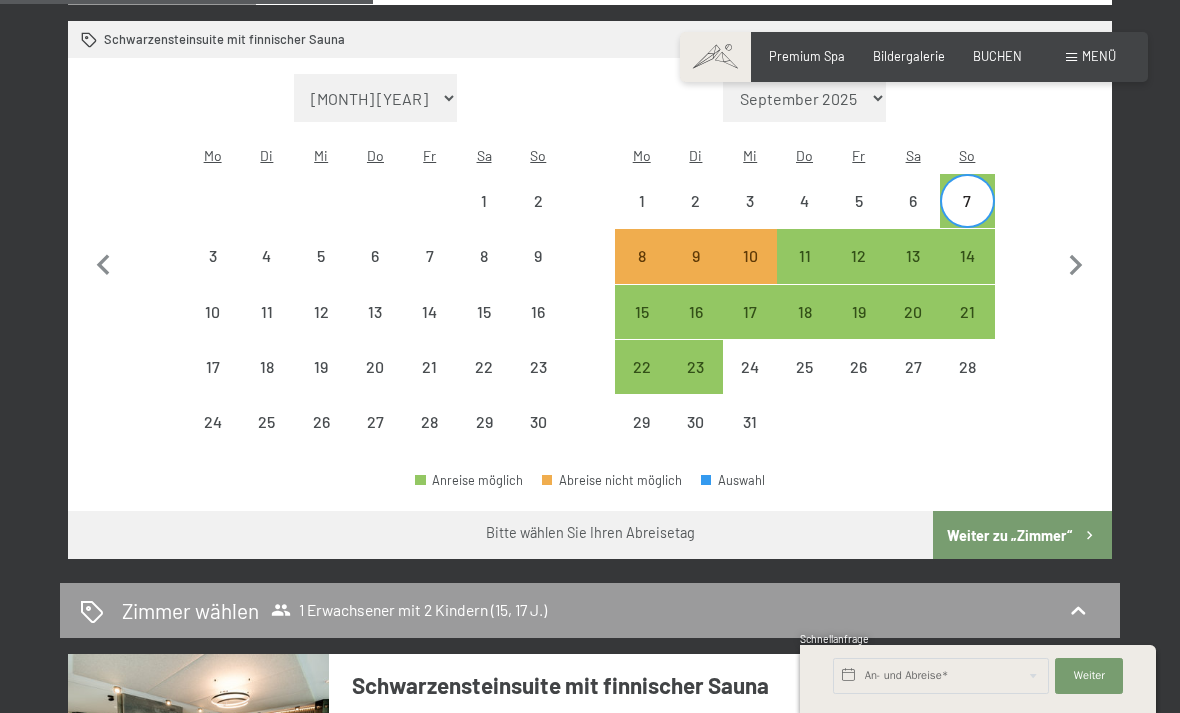 click on "5" at bounding box center [859, 218] 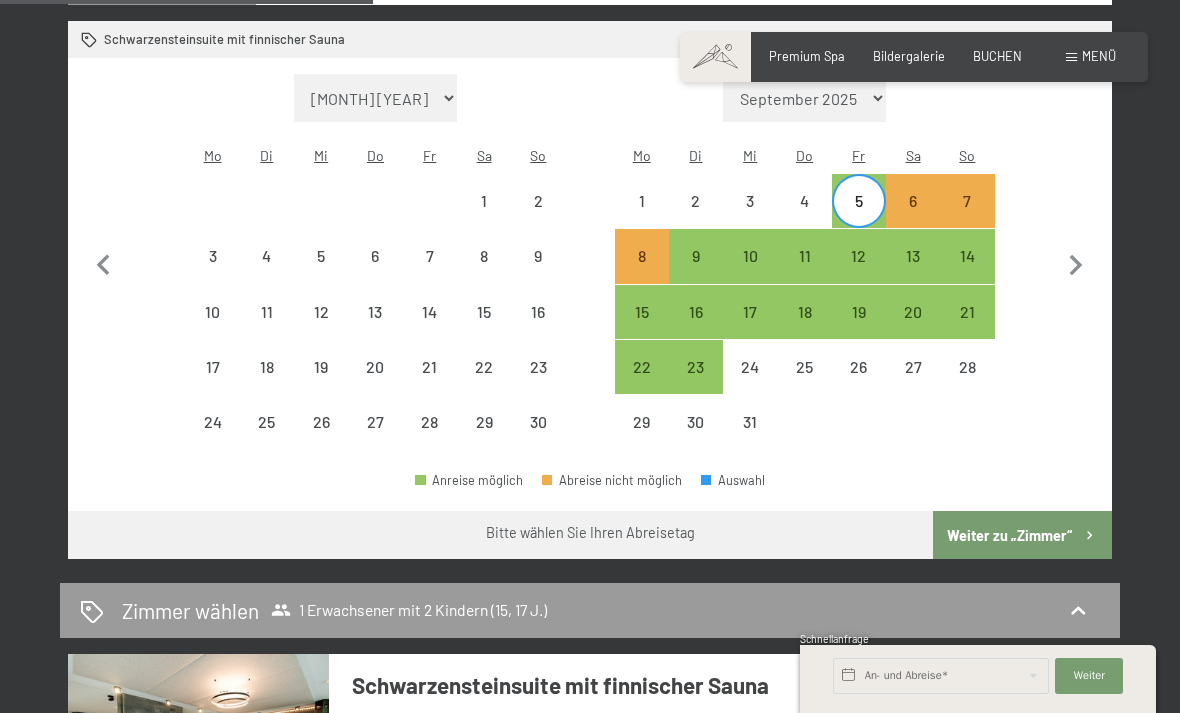 click on "7" at bounding box center (967, 218) 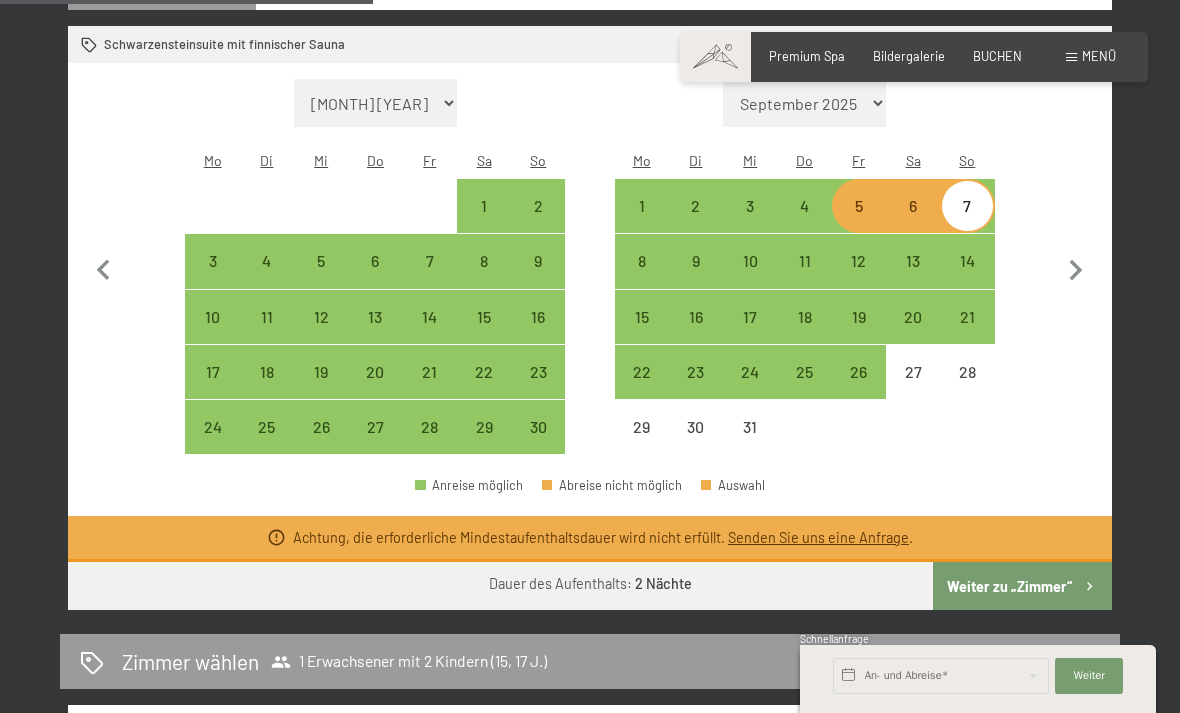 scroll, scrollTop: 643, scrollLeft: 0, axis: vertical 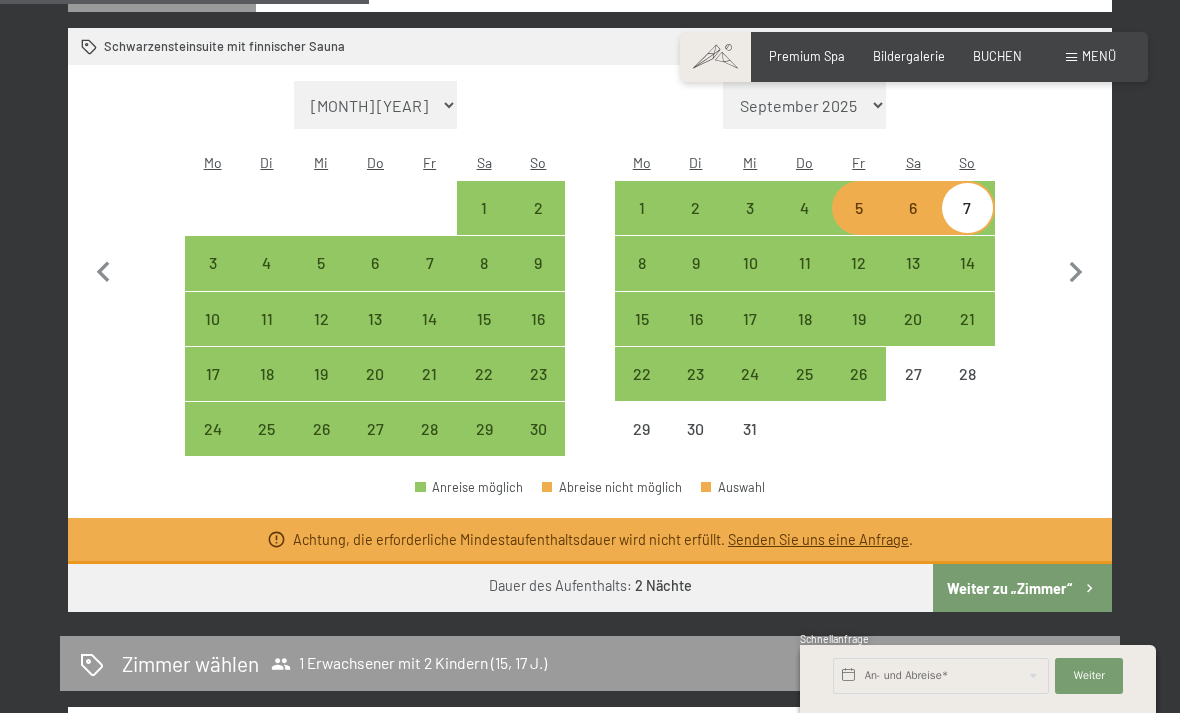 click on "5" at bounding box center [859, 225] 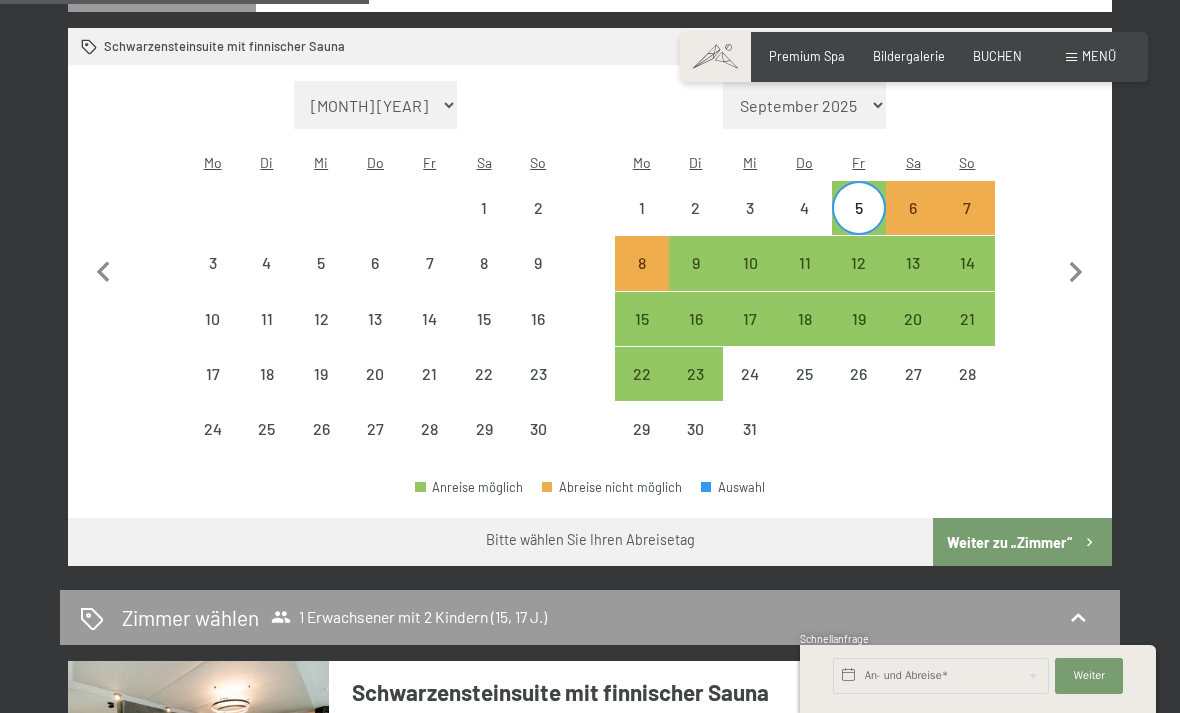 click on "6" at bounding box center [913, 225] 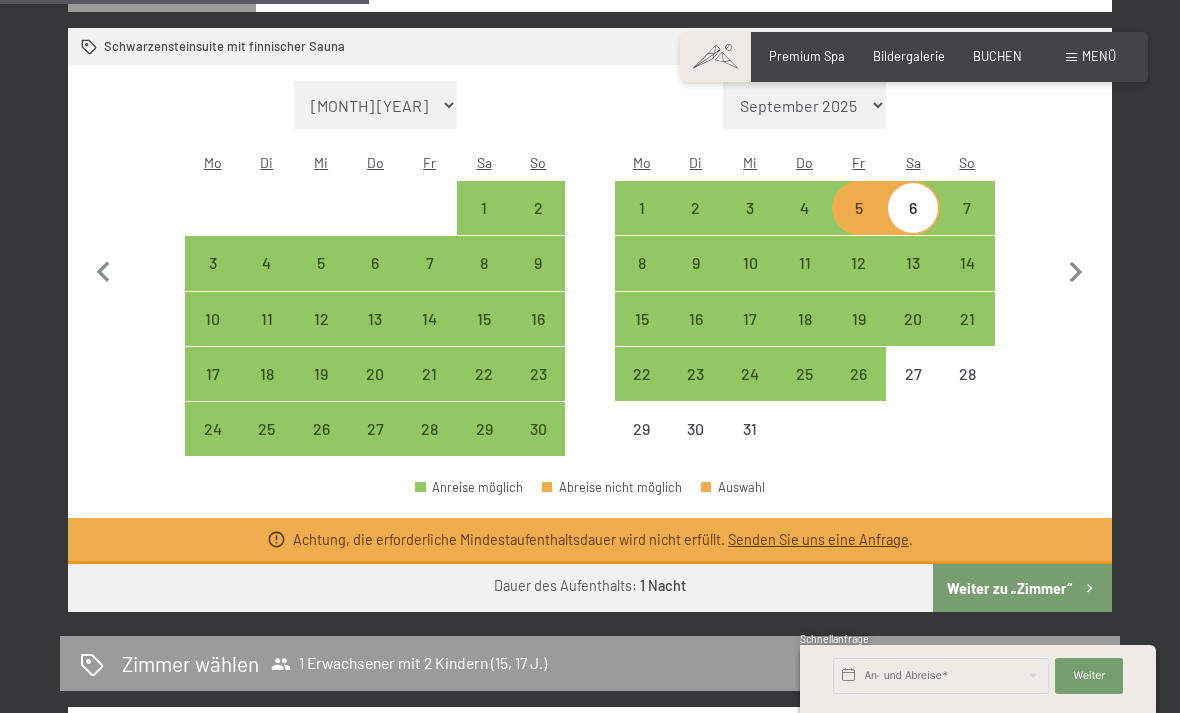 click on "5" at bounding box center [859, 225] 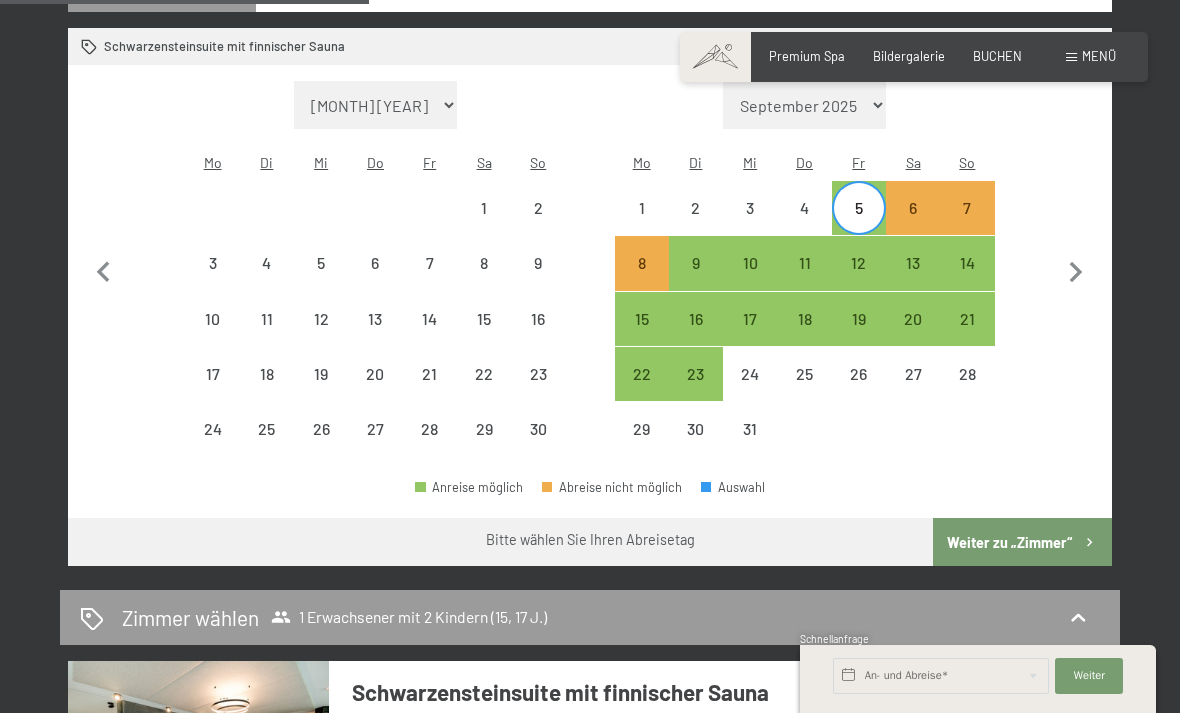 click on "8" at bounding box center (642, 280) 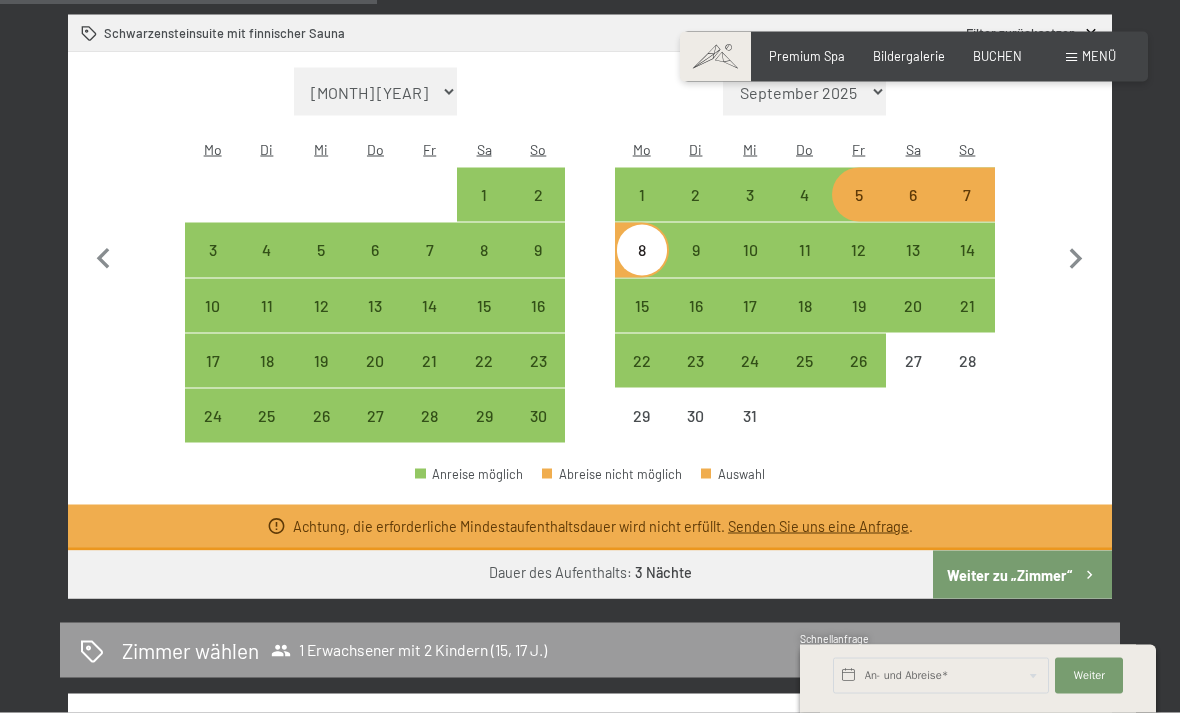 scroll, scrollTop: 656, scrollLeft: 0, axis: vertical 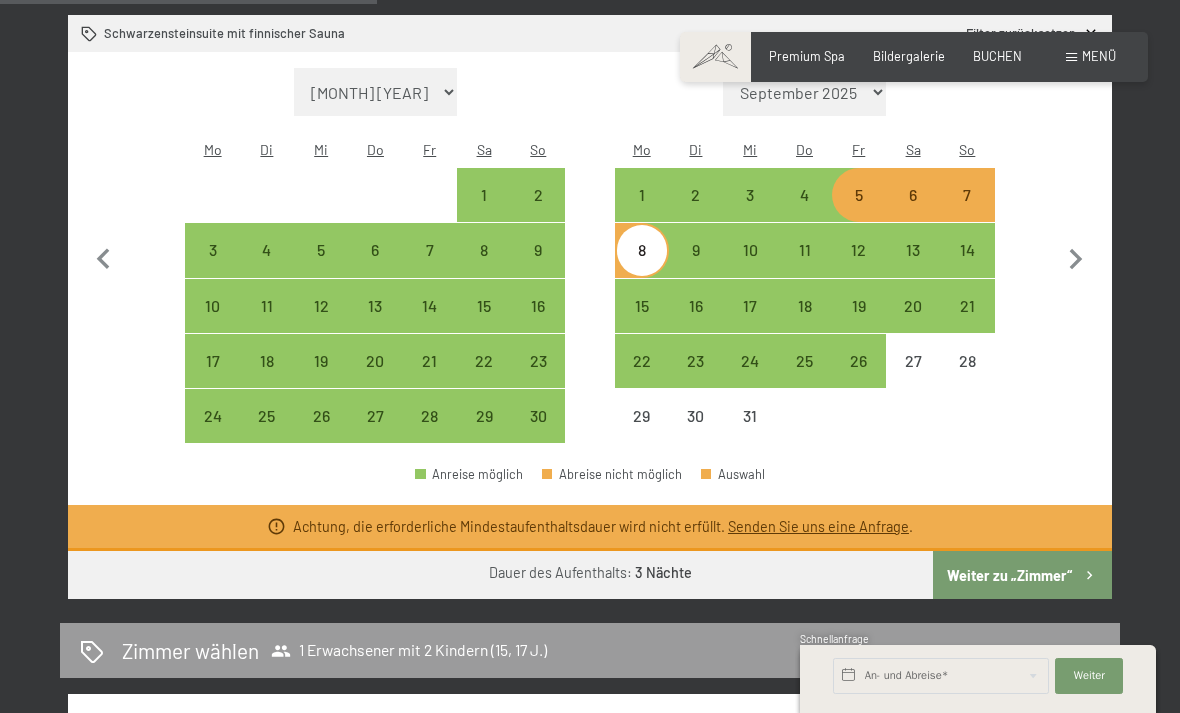 click on "9" at bounding box center [696, 267] 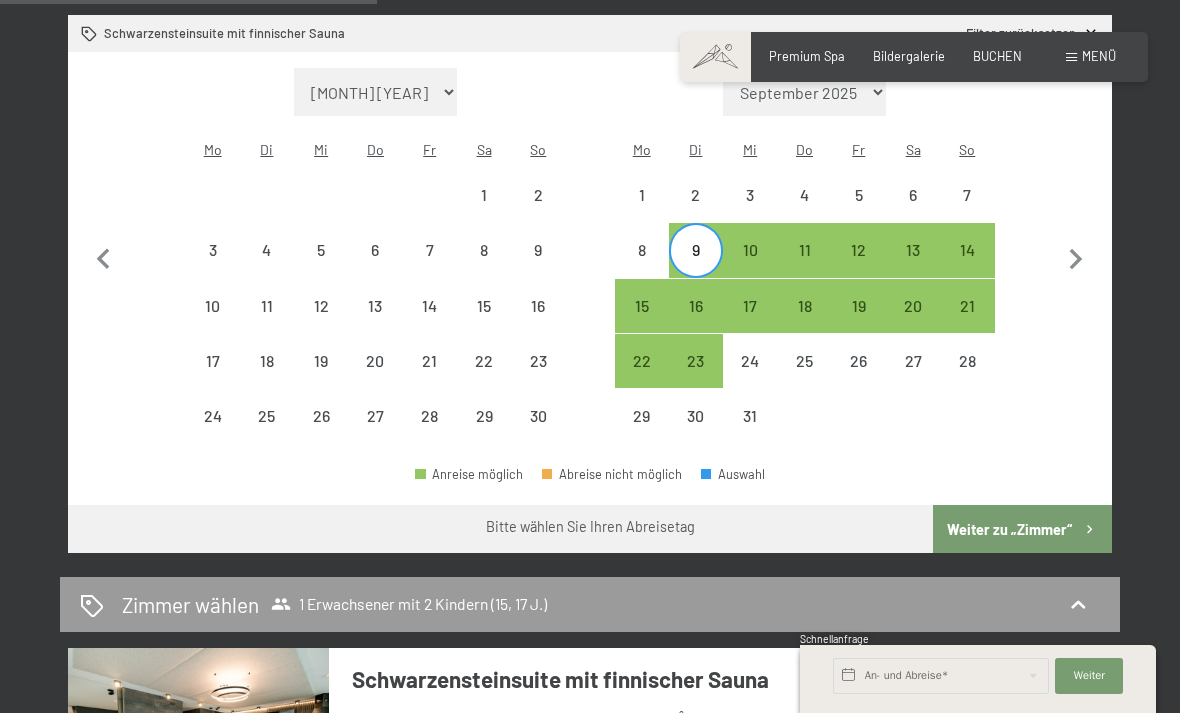 click on "5" at bounding box center [859, 212] 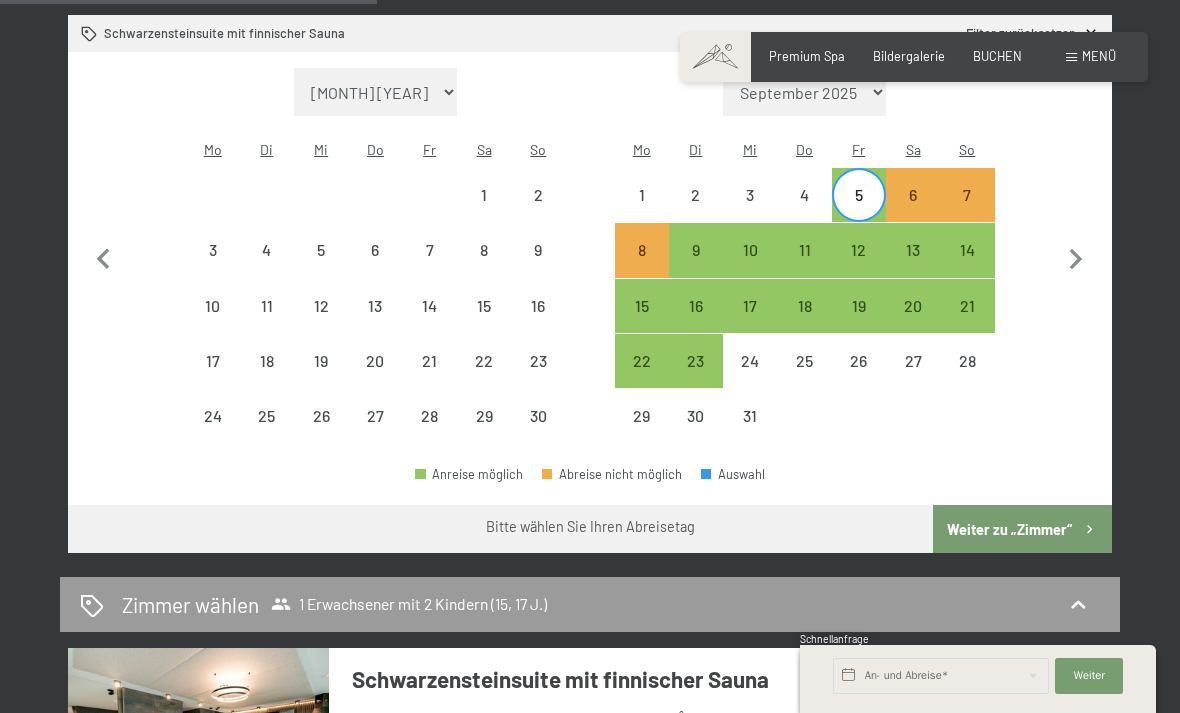 click on "9" at bounding box center (696, 267) 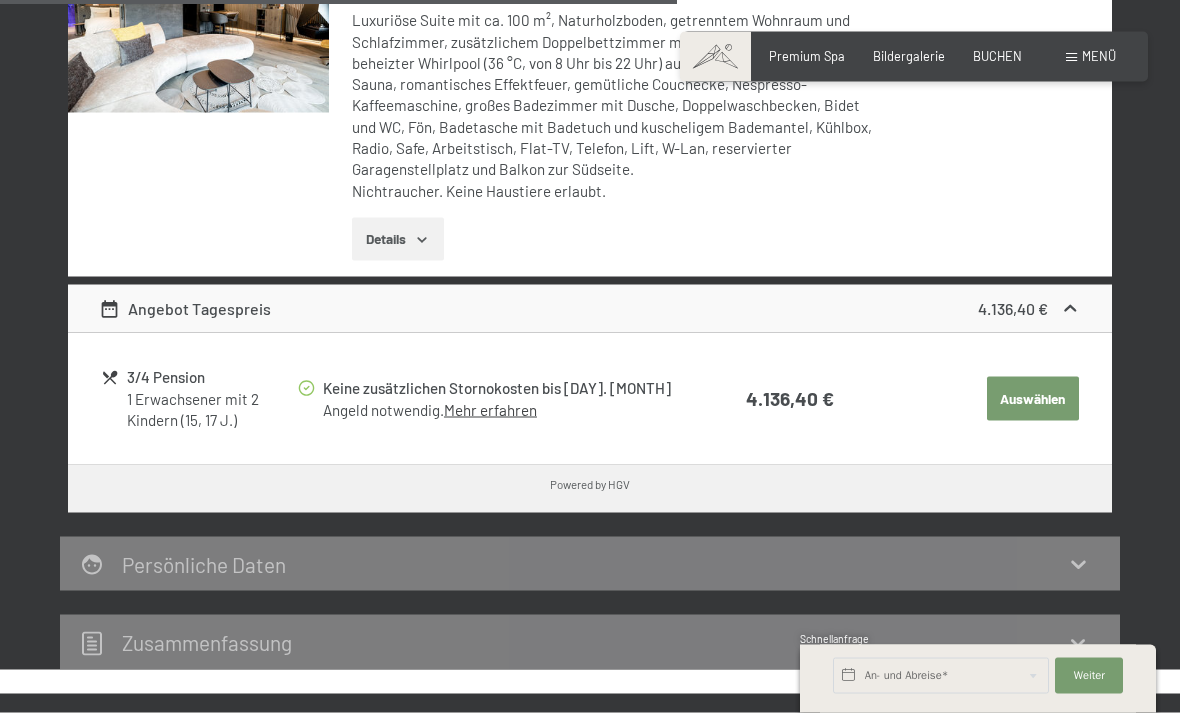 scroll, scrollTop: 1389, scrollLeft: 0, axis: vertical 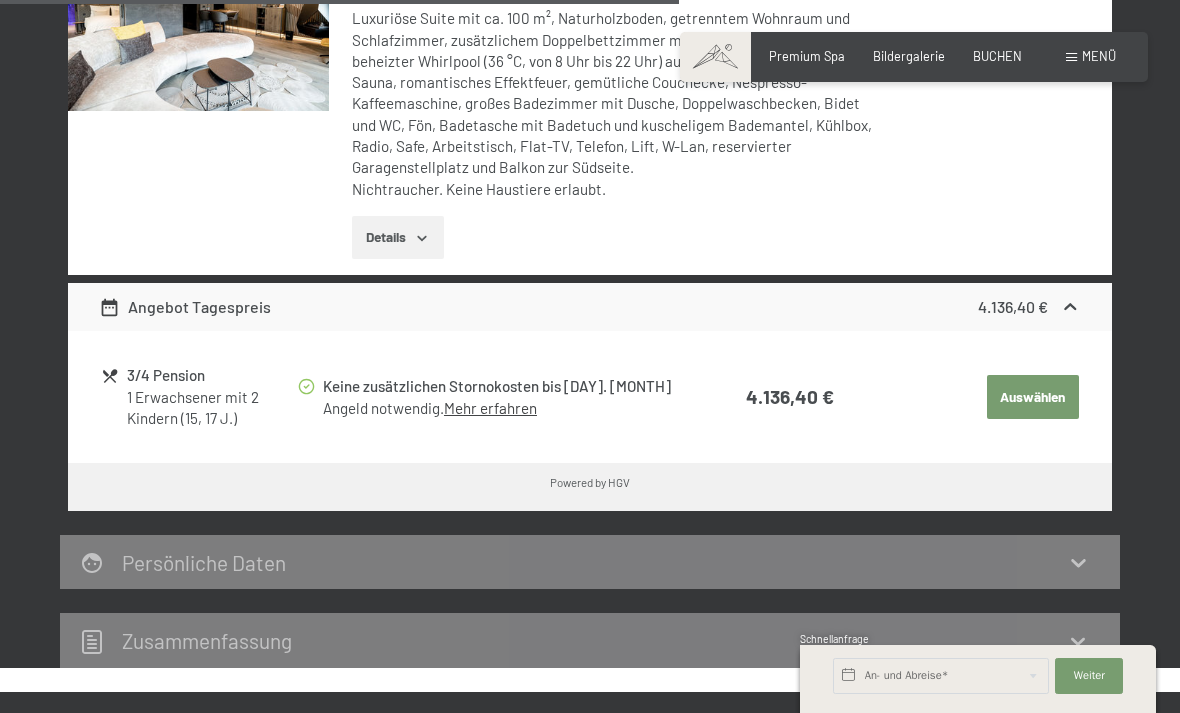 click on "Details" at bounding box center (397, 238) 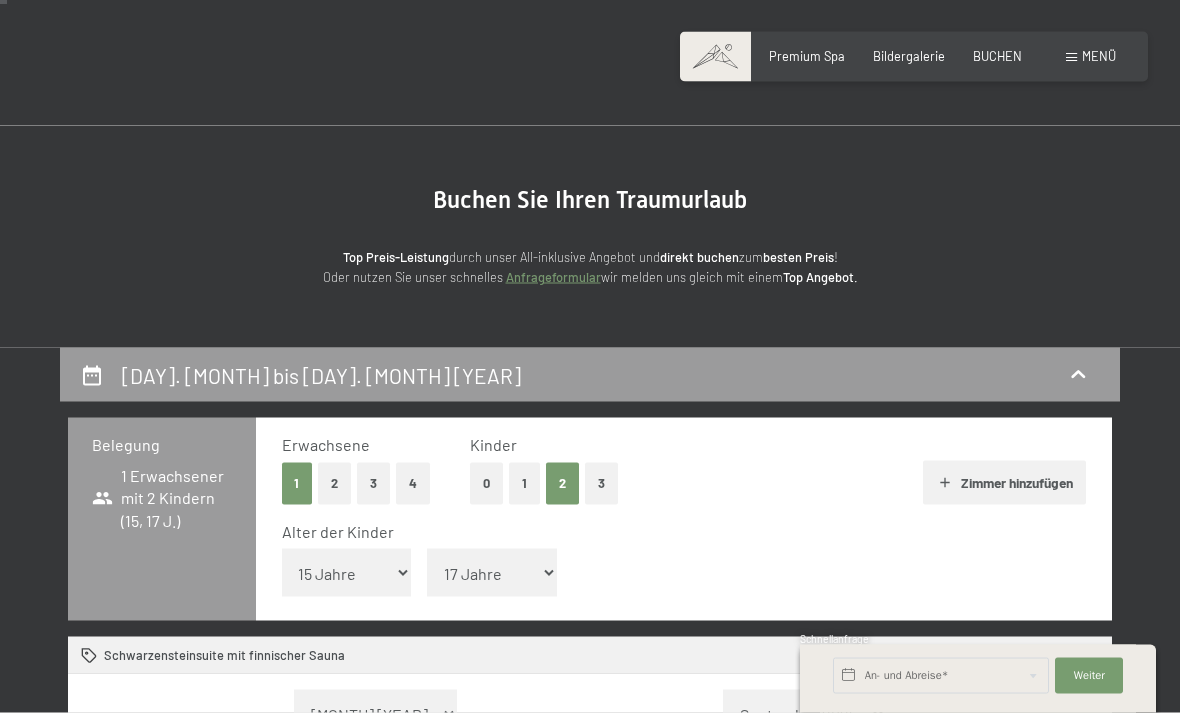 scroll, scrollTop: 0, scrollLeft: 0, axis: both 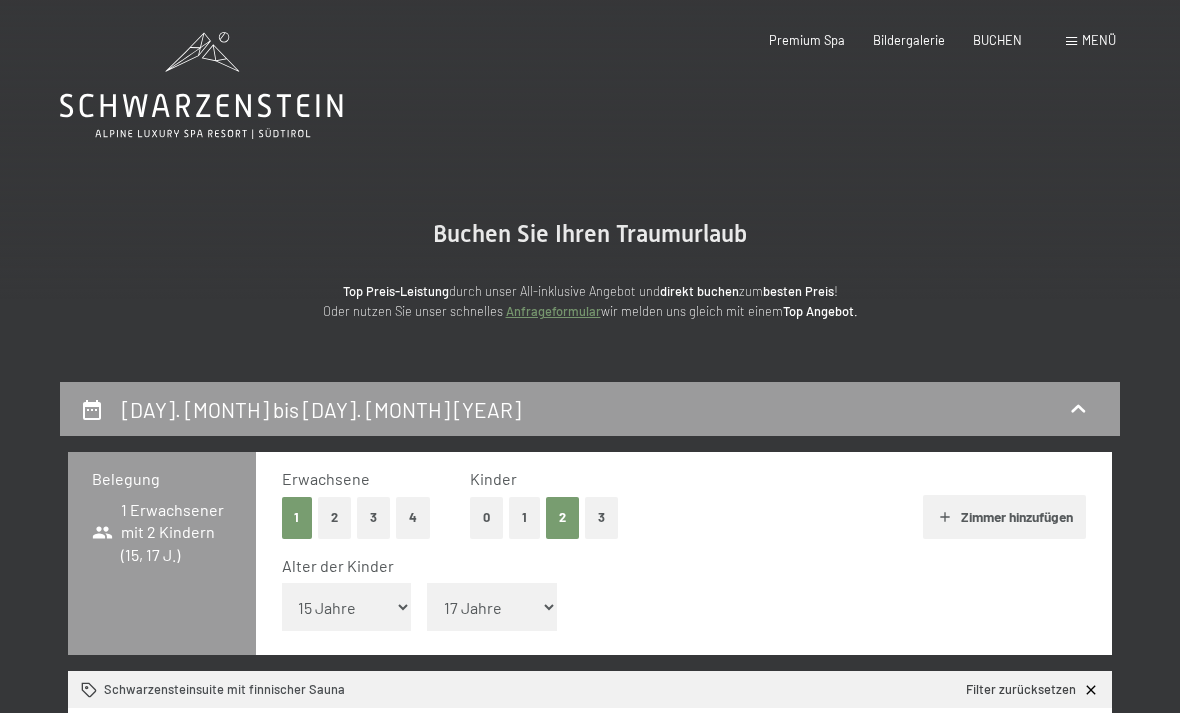 click on "Menü" at bounding box center [1099, 40] 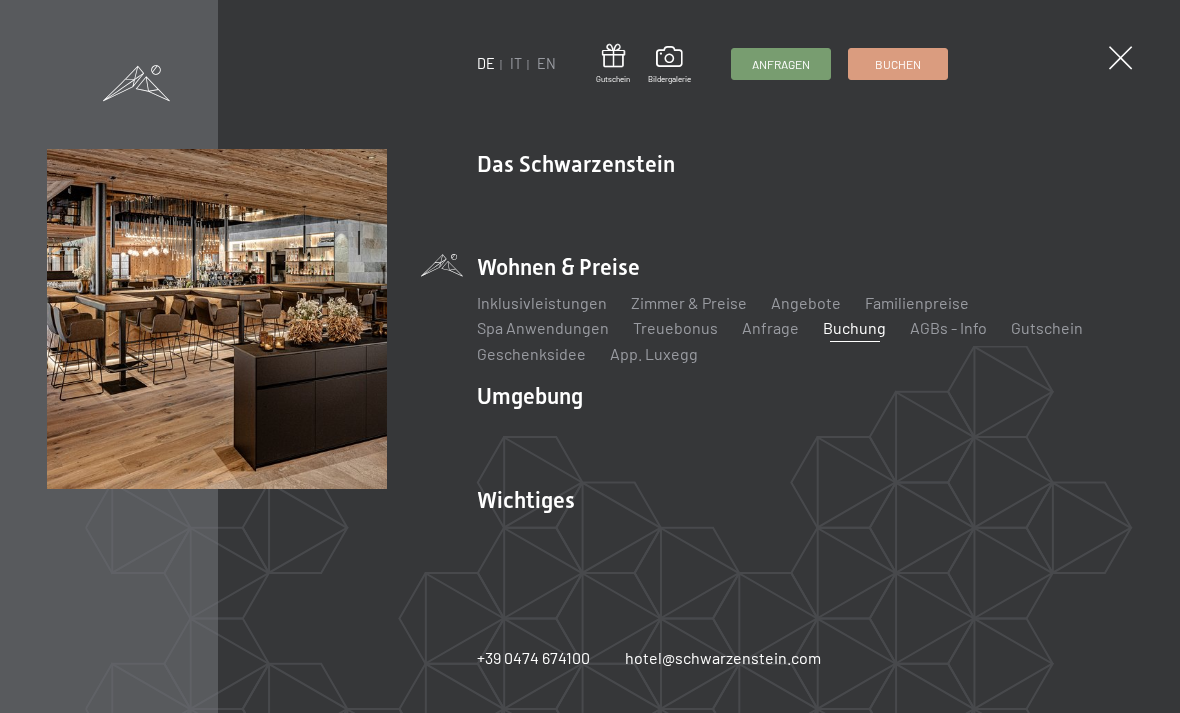 click on "Bildergalerie" at bounding box center (749, 224) 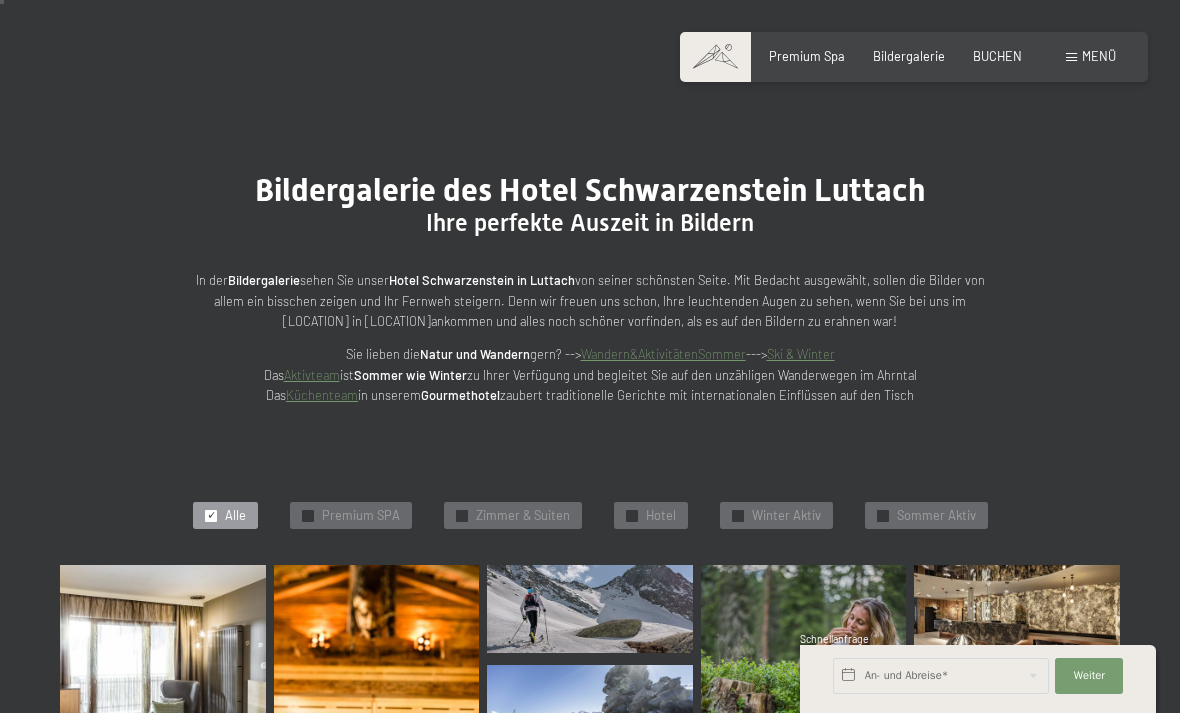 scroll, scrollTop: 49, scrollLeft: 0, axis: vertical 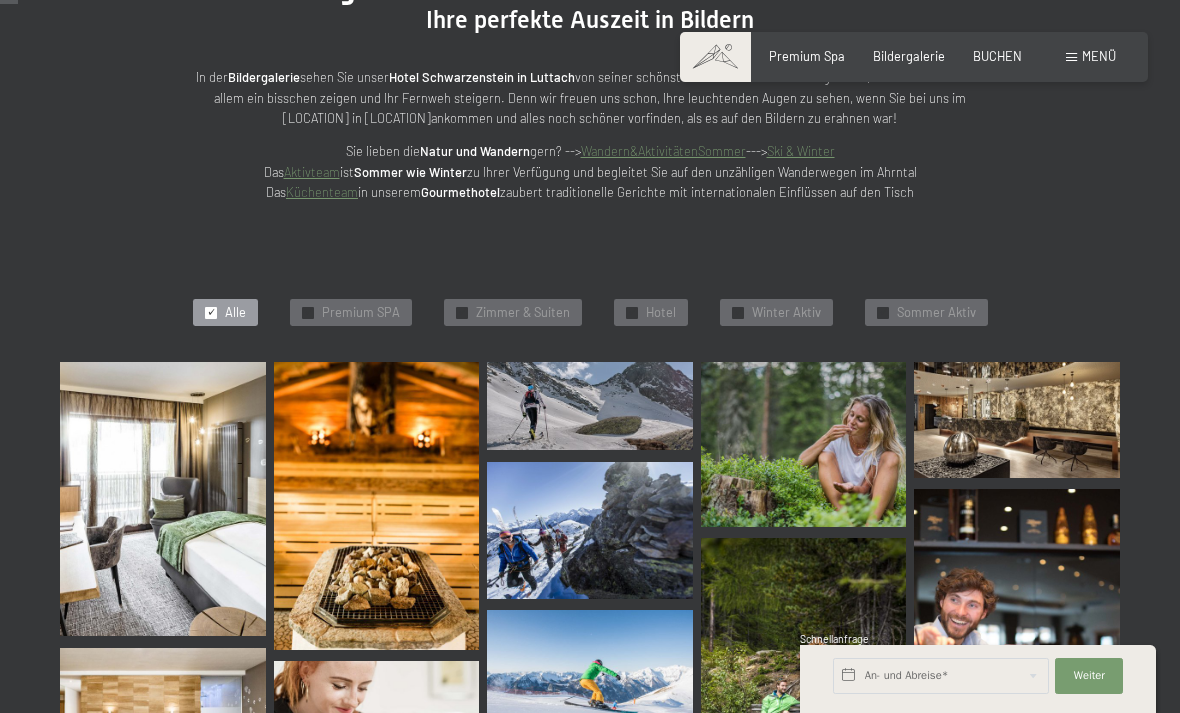 click on "✓" at bounding box center (632, 312) 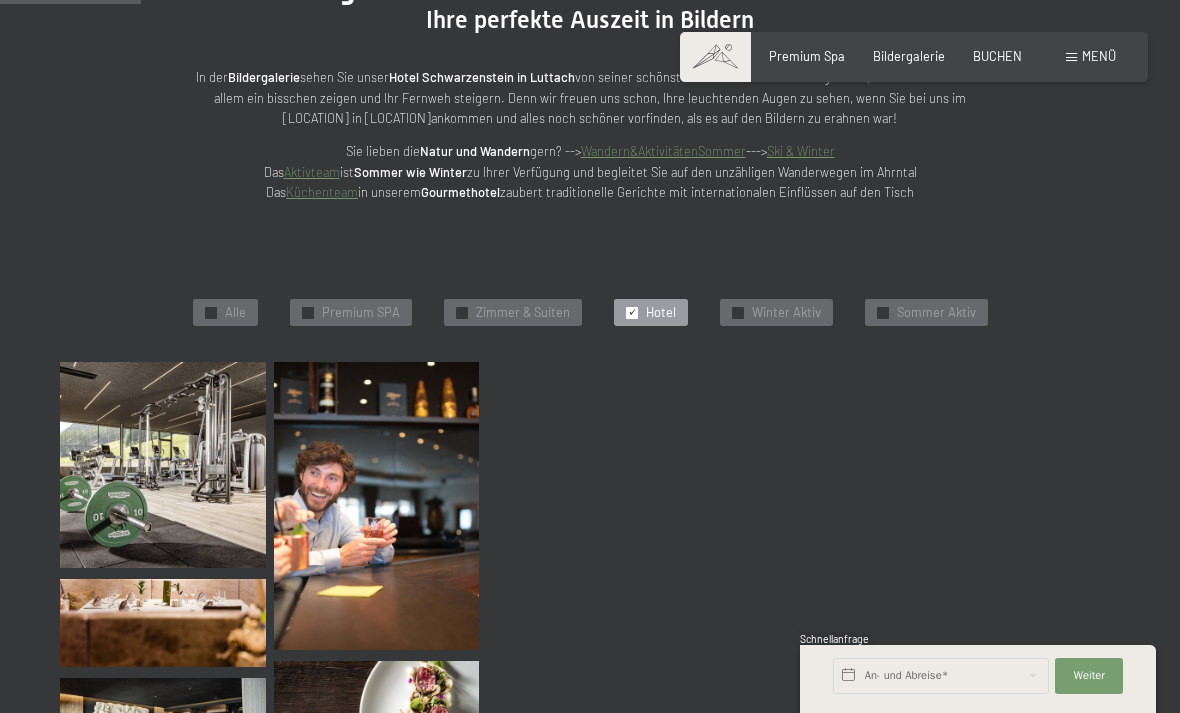 scroll, scrollTop: 370, scrollLeft: 0, axis: vertical 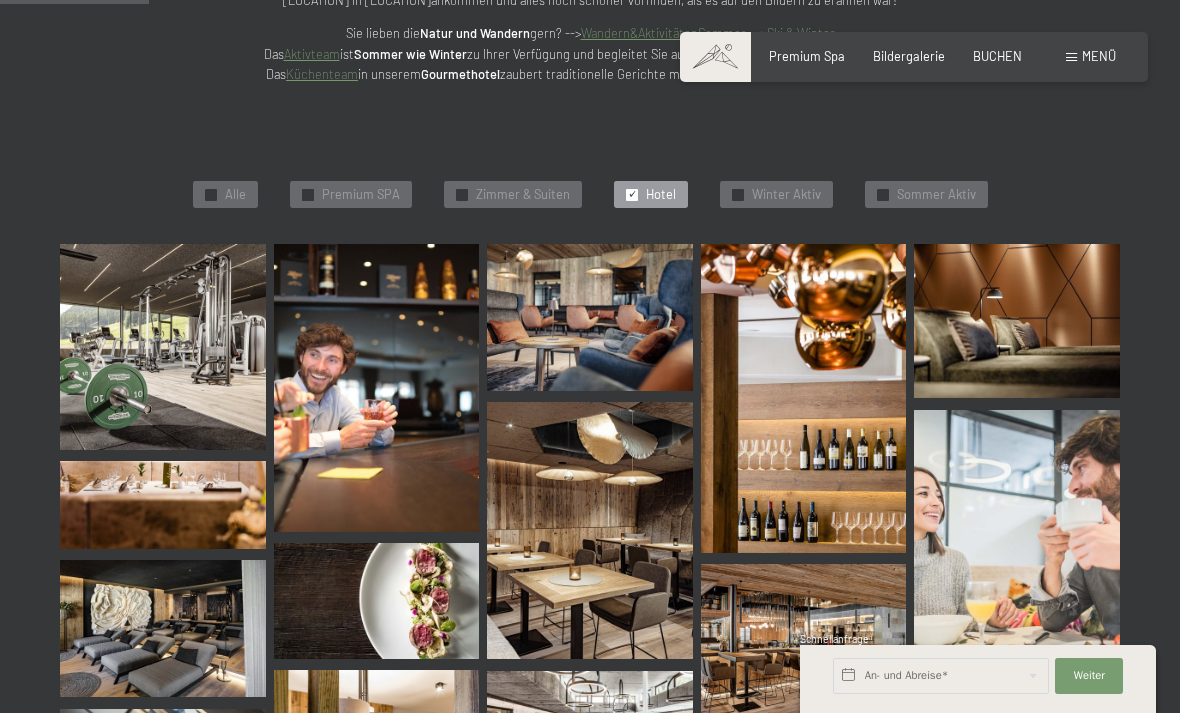 click at bounding box center (163, 347) 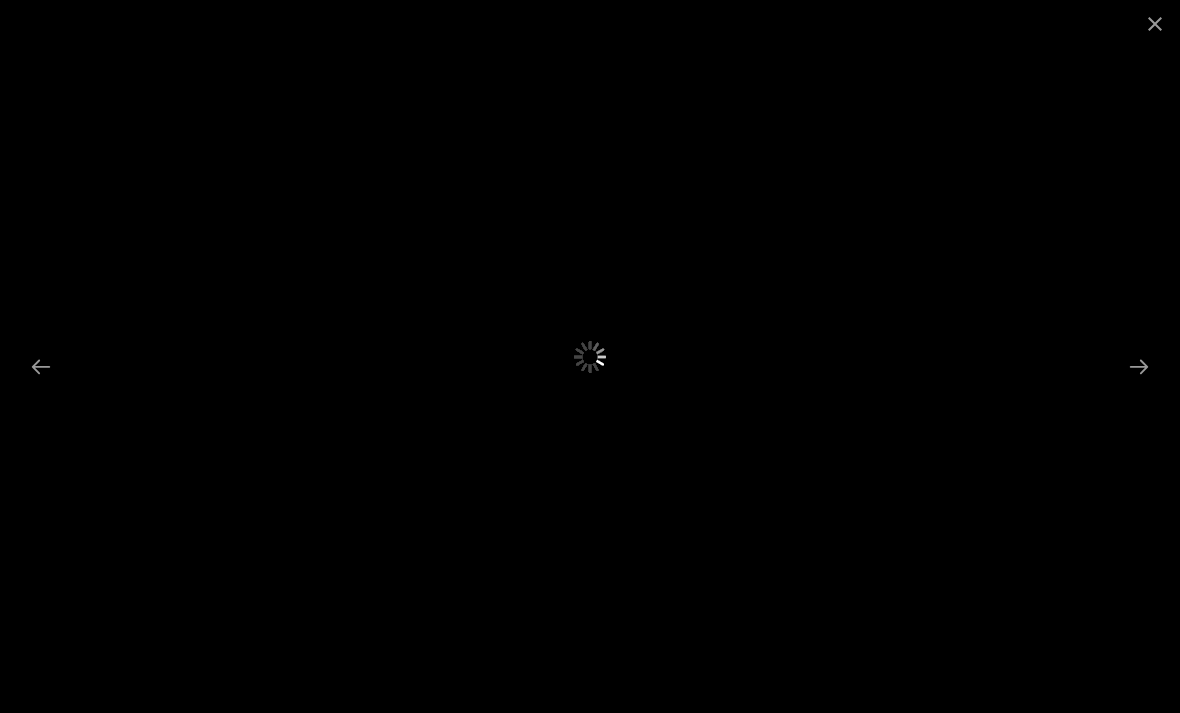 click at bounding box center (1155, 23) 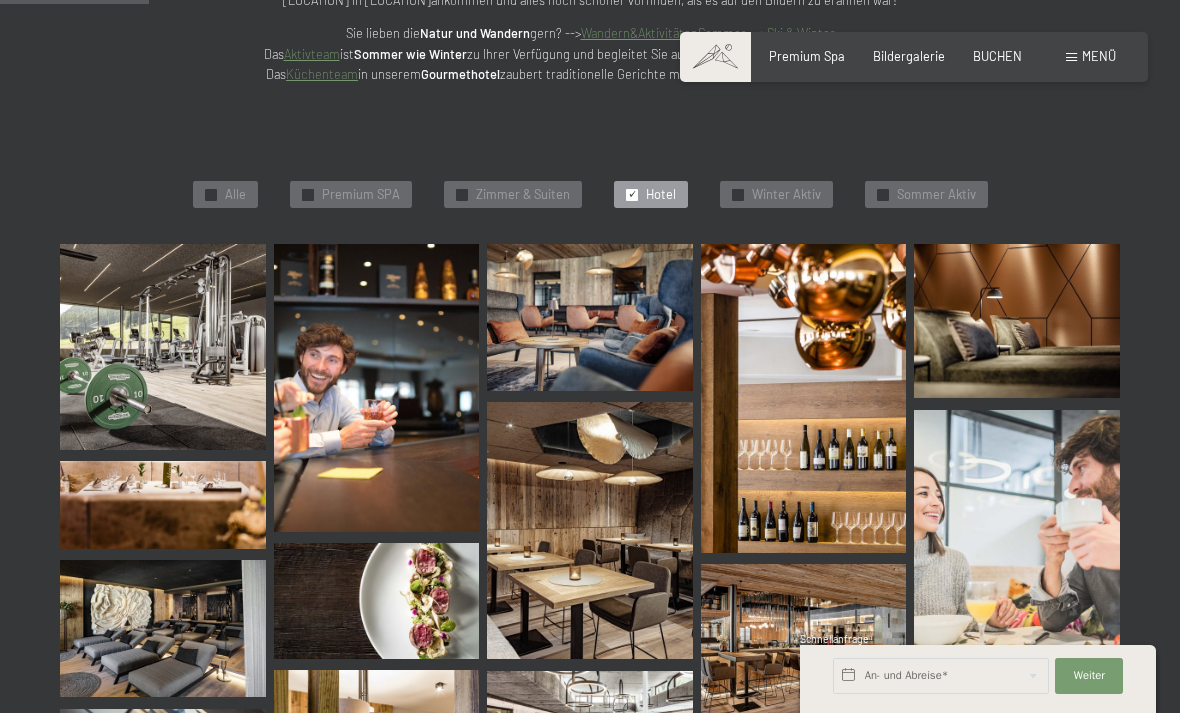 click at bounding box center [163, 347] 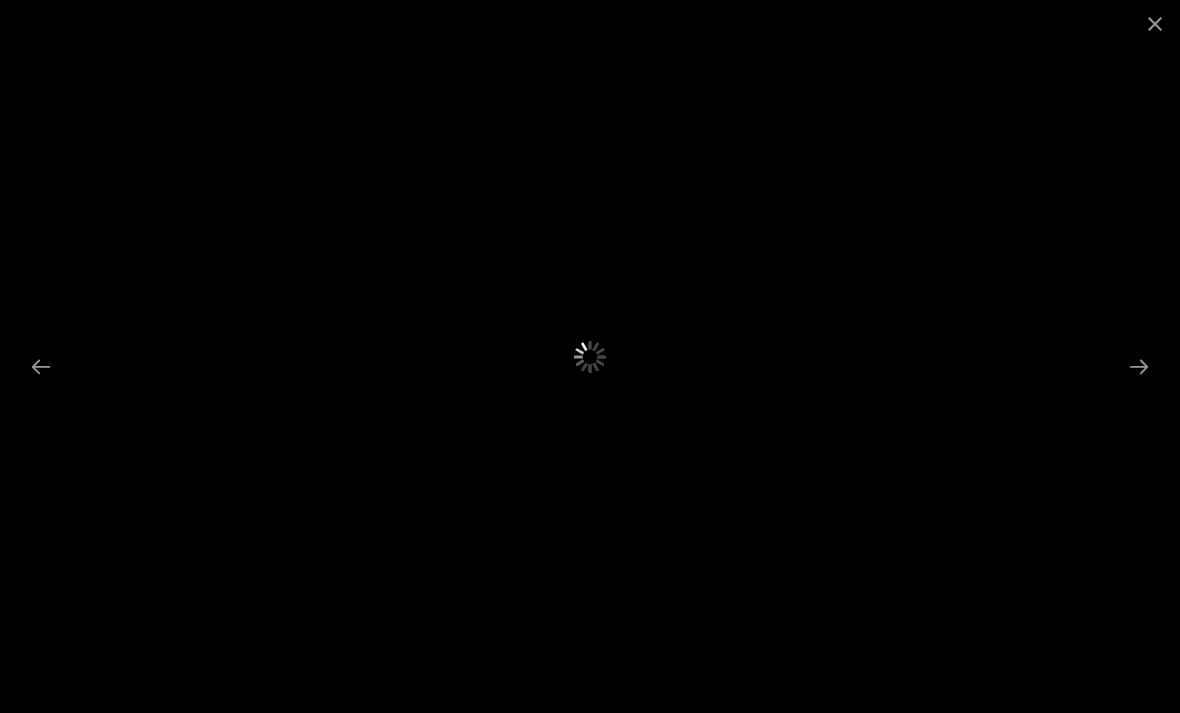 click at bounding box center (1139, 366) 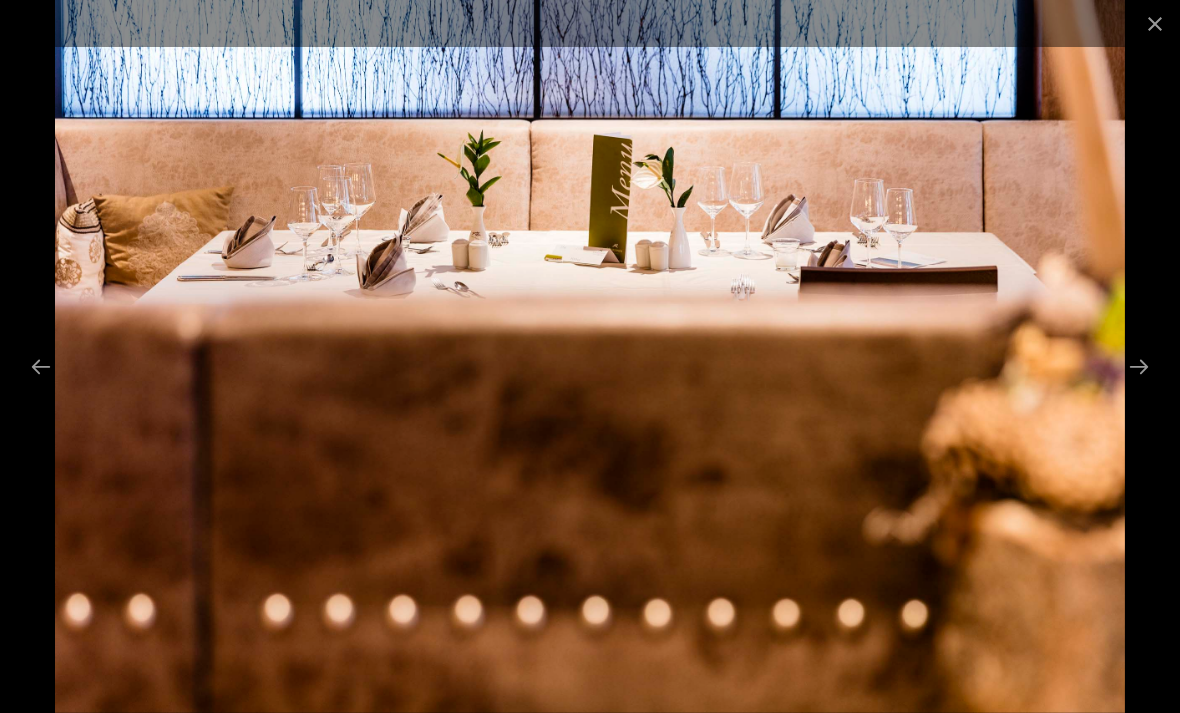 click at bounding box center (41, 366) 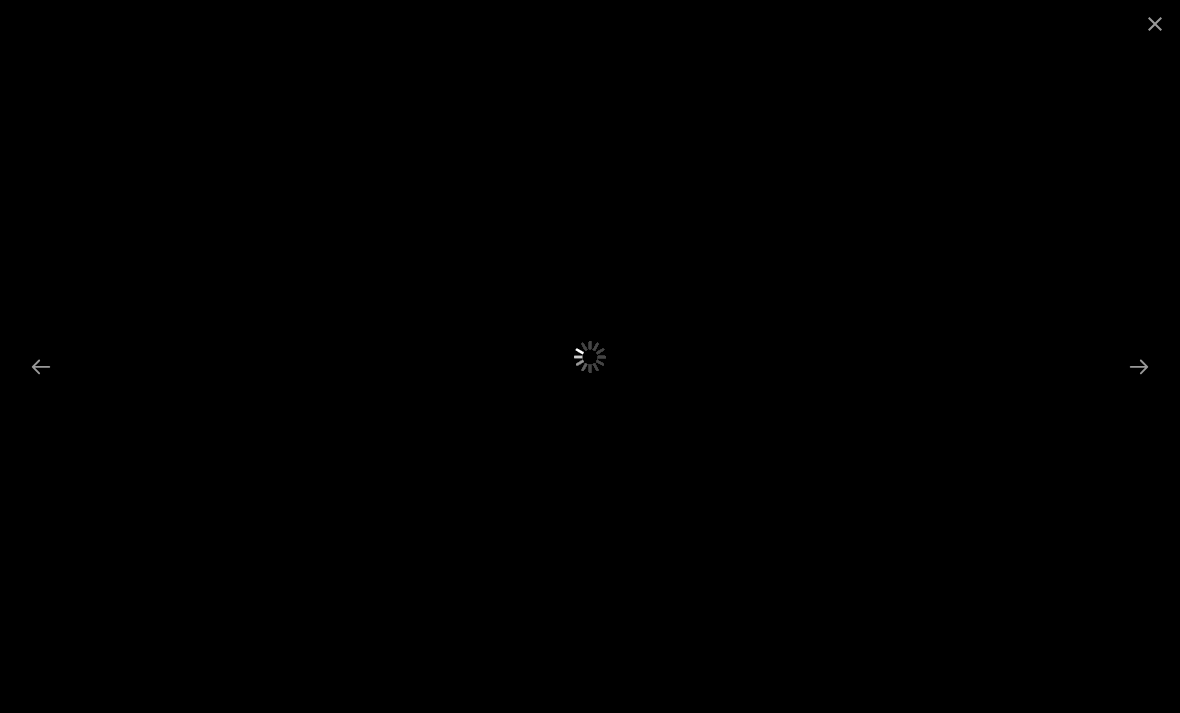 click at bounding box center (1139, 366) 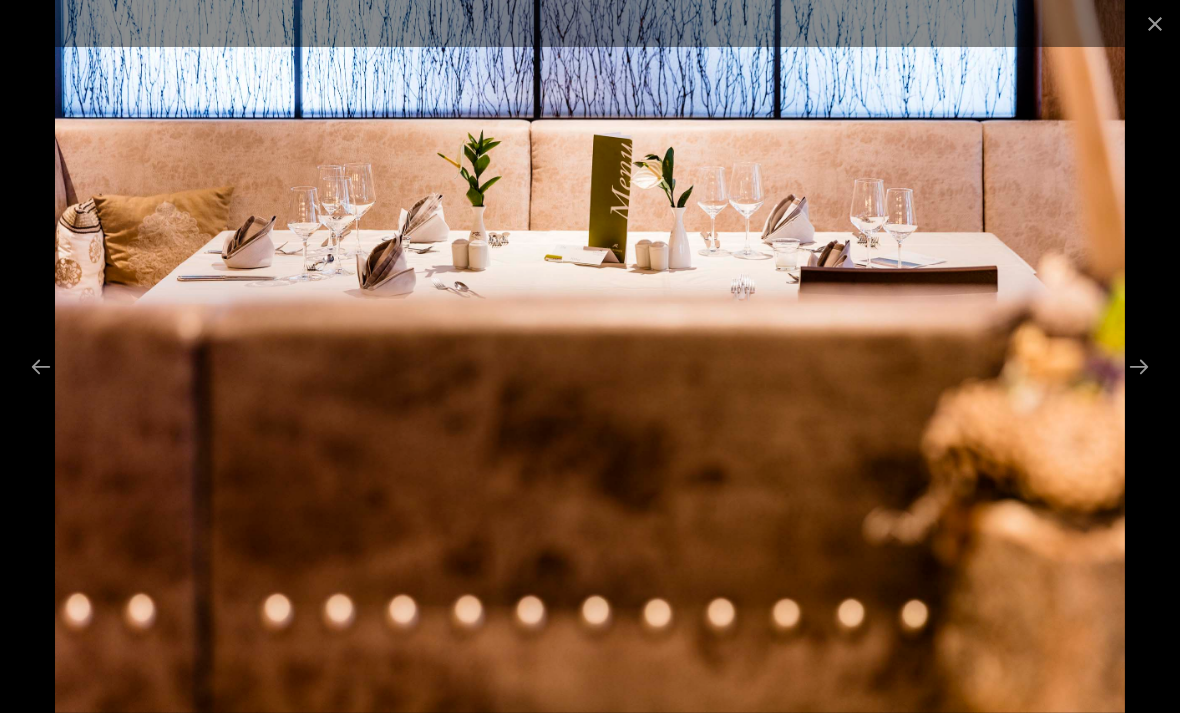 click at bounding box center (1139, 366) 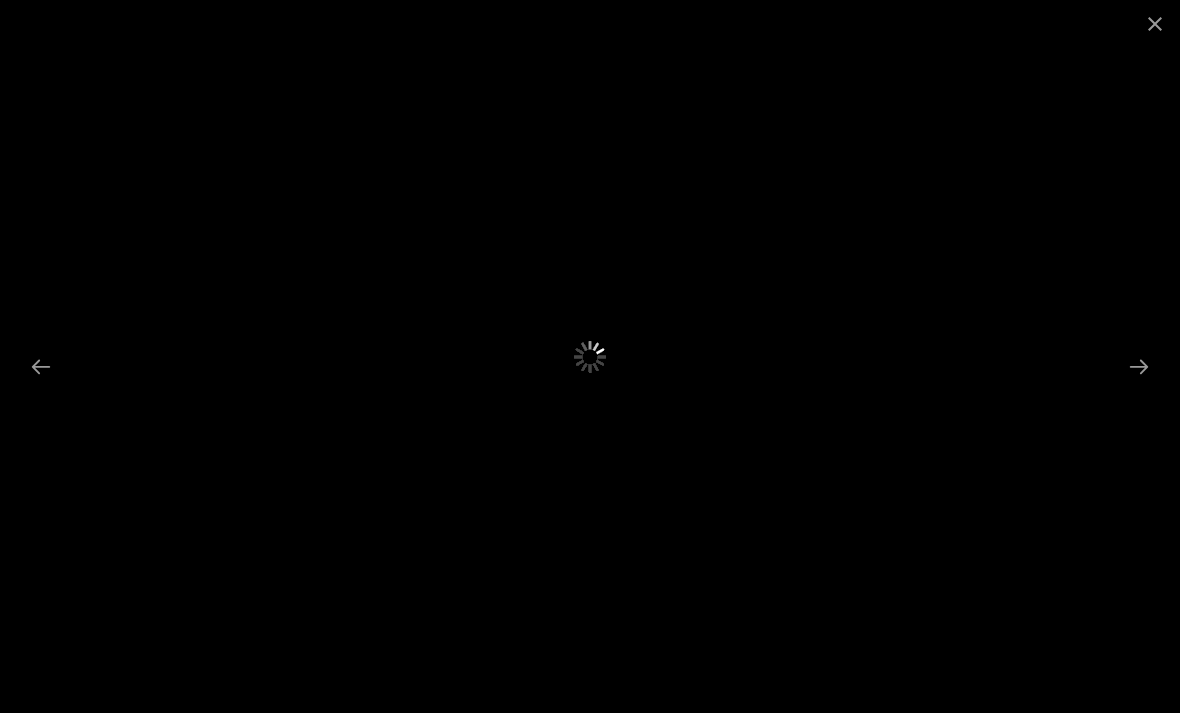 click at bounding box center [1155, 23] 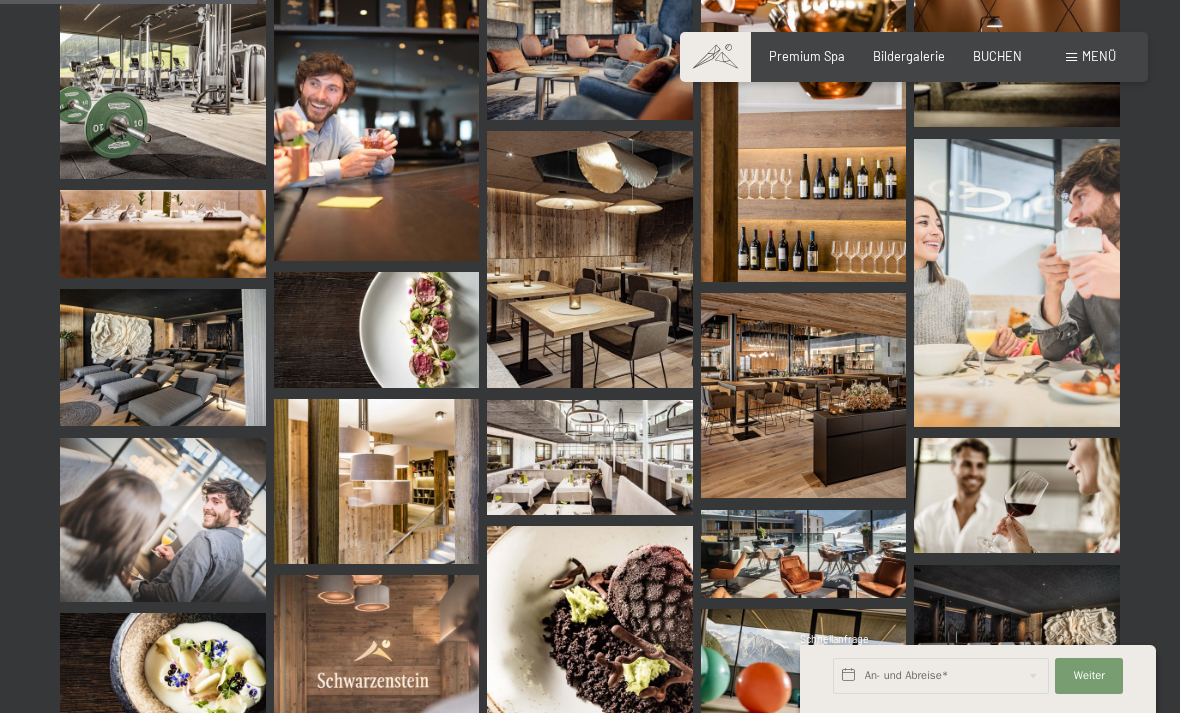 scroll, scrollTop: 641, scrollLeft: 0, axis: vertical 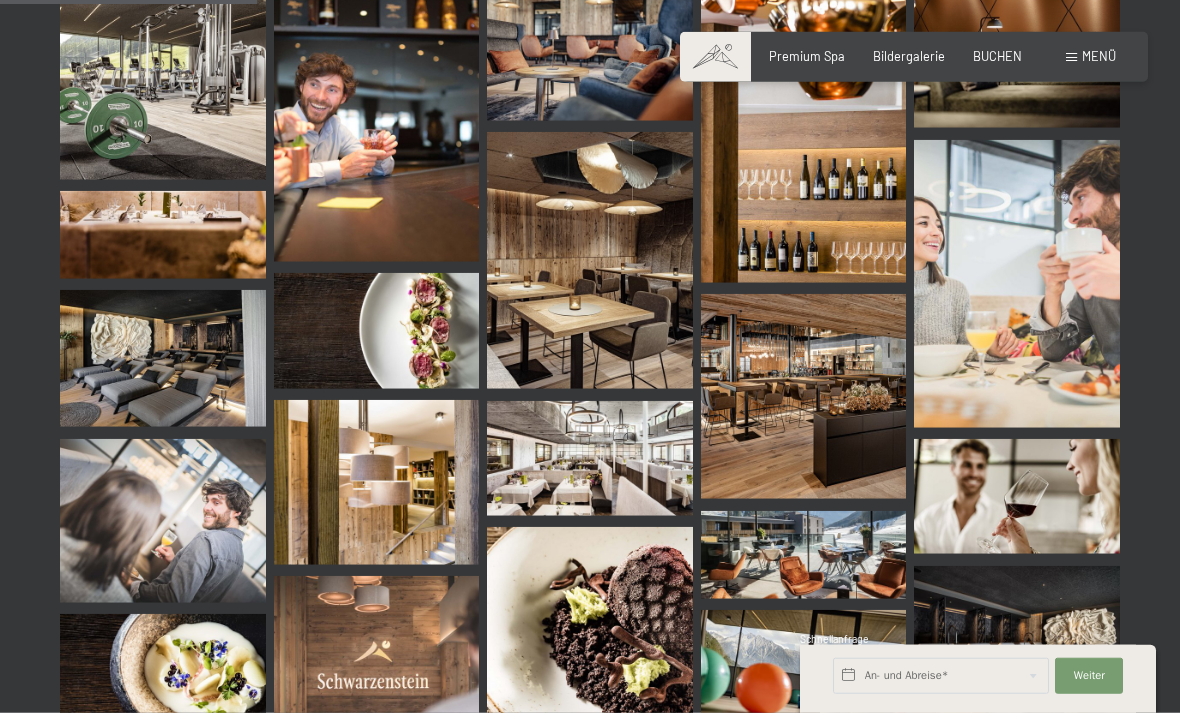click at bounding box center (377, 331) 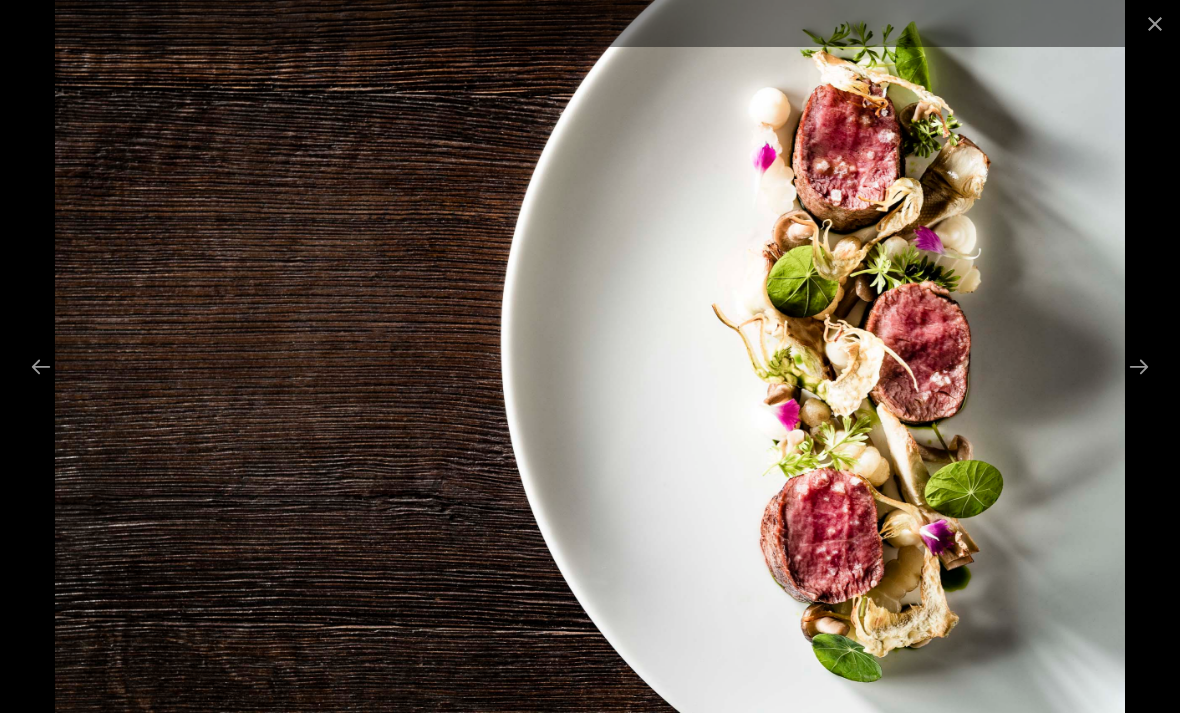 click at bounding box center [1155, 23] 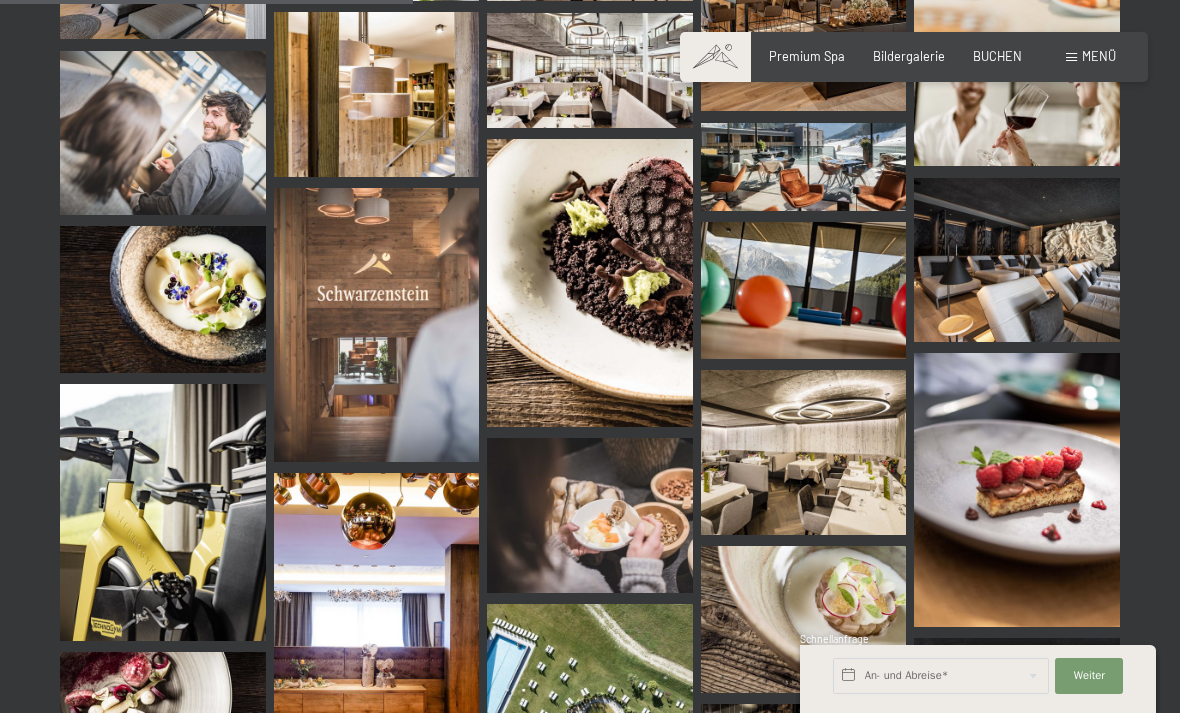 scroll, scrollTop: 1029, scrollLeft: 0, axis: vertical 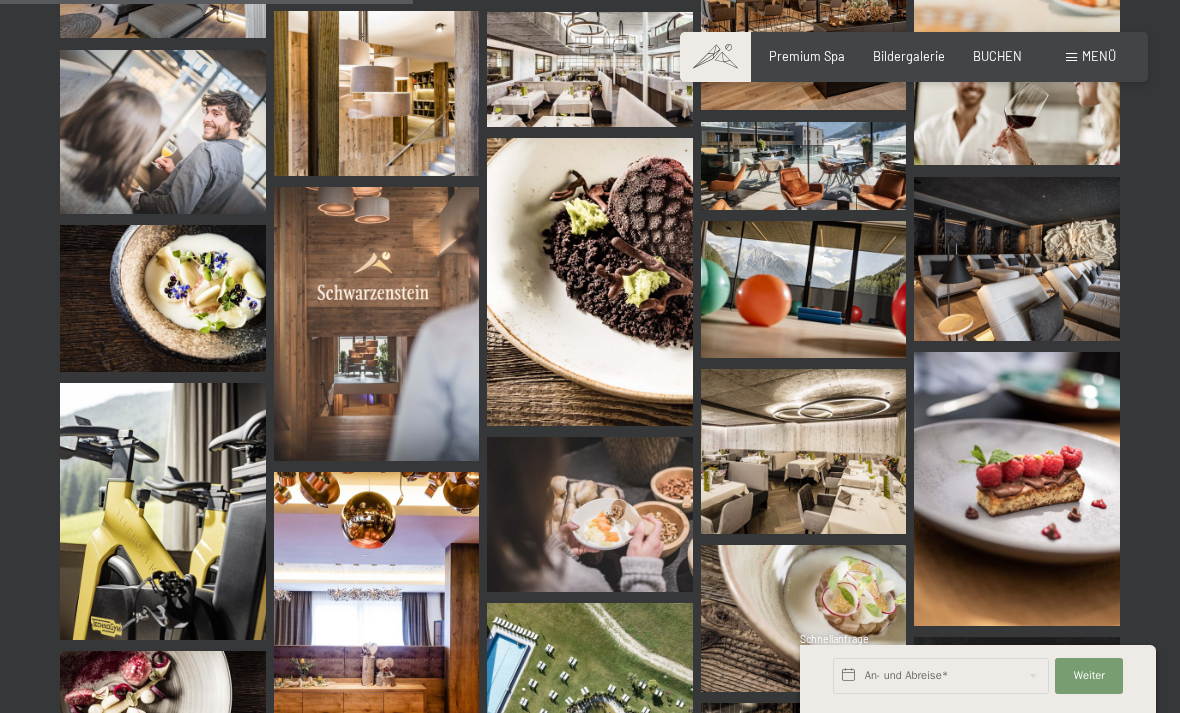 click at bounding box center (163, 298) 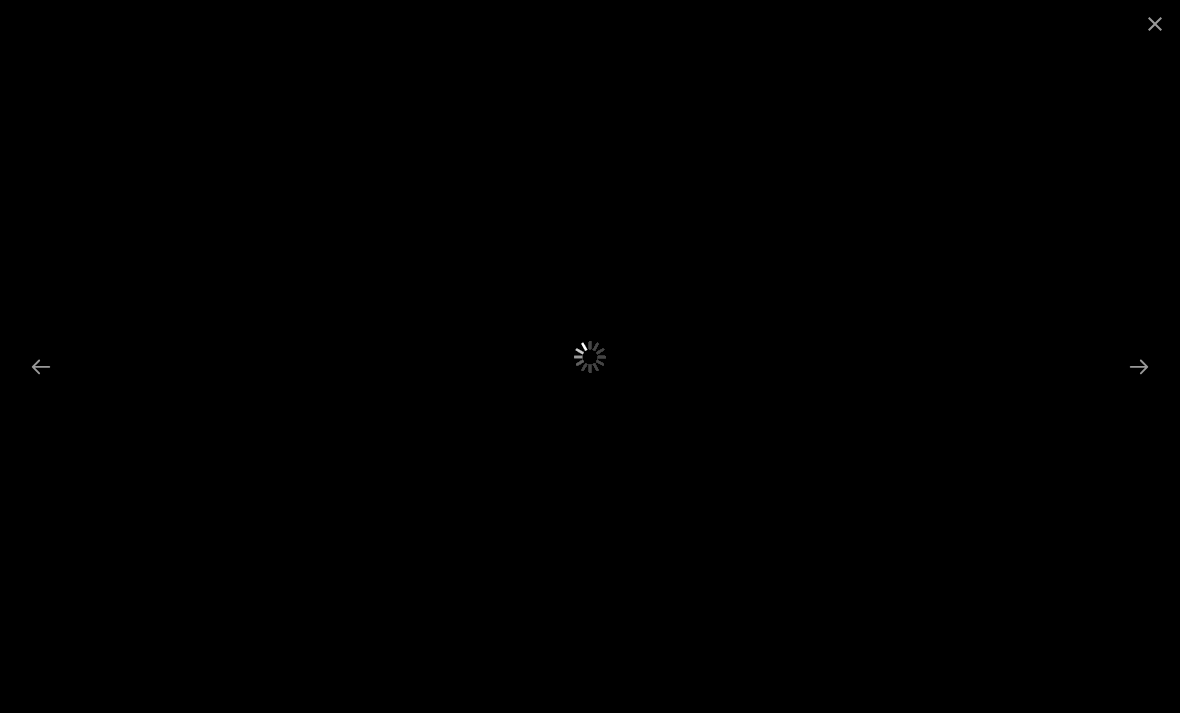 click at bounding box center (1155, 23) 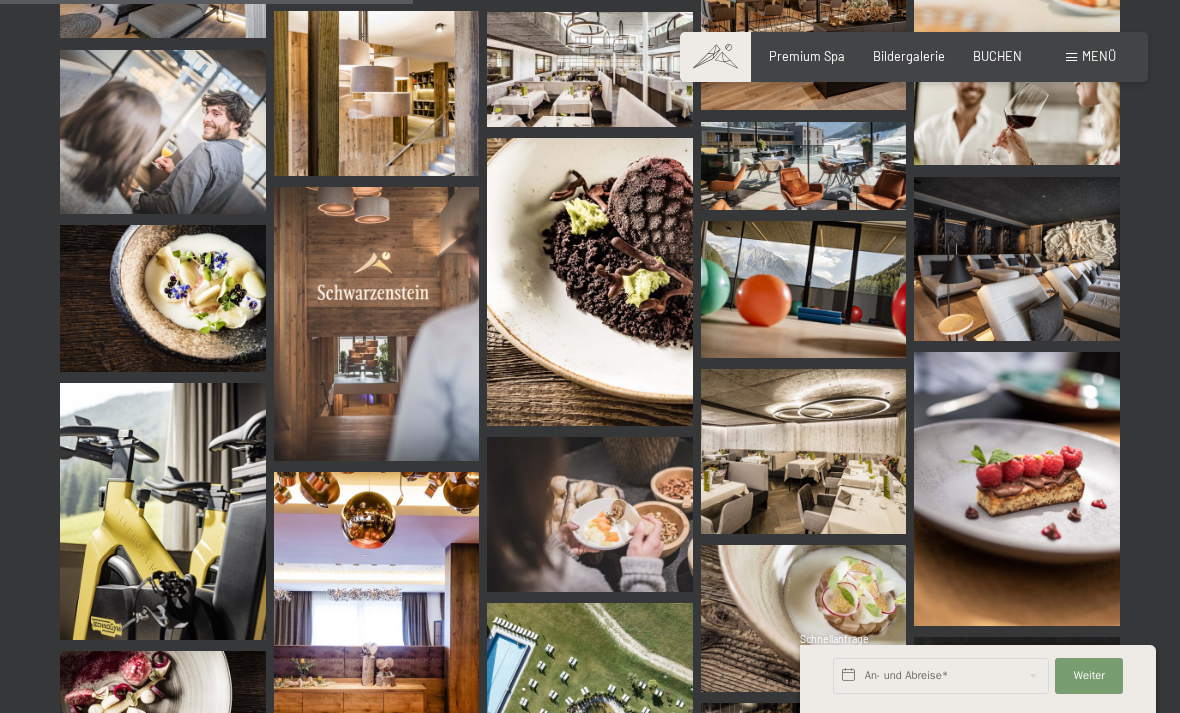 click at bounding box center (1017, 489) 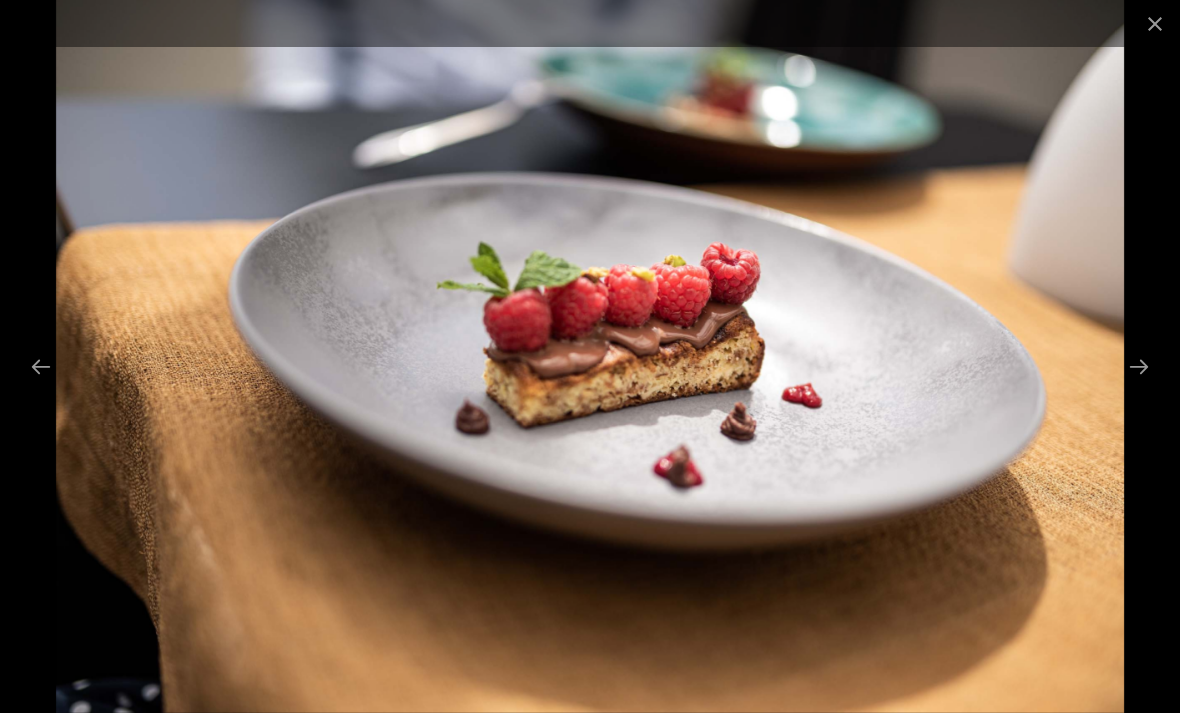 click at bounding box center [1155, 23] 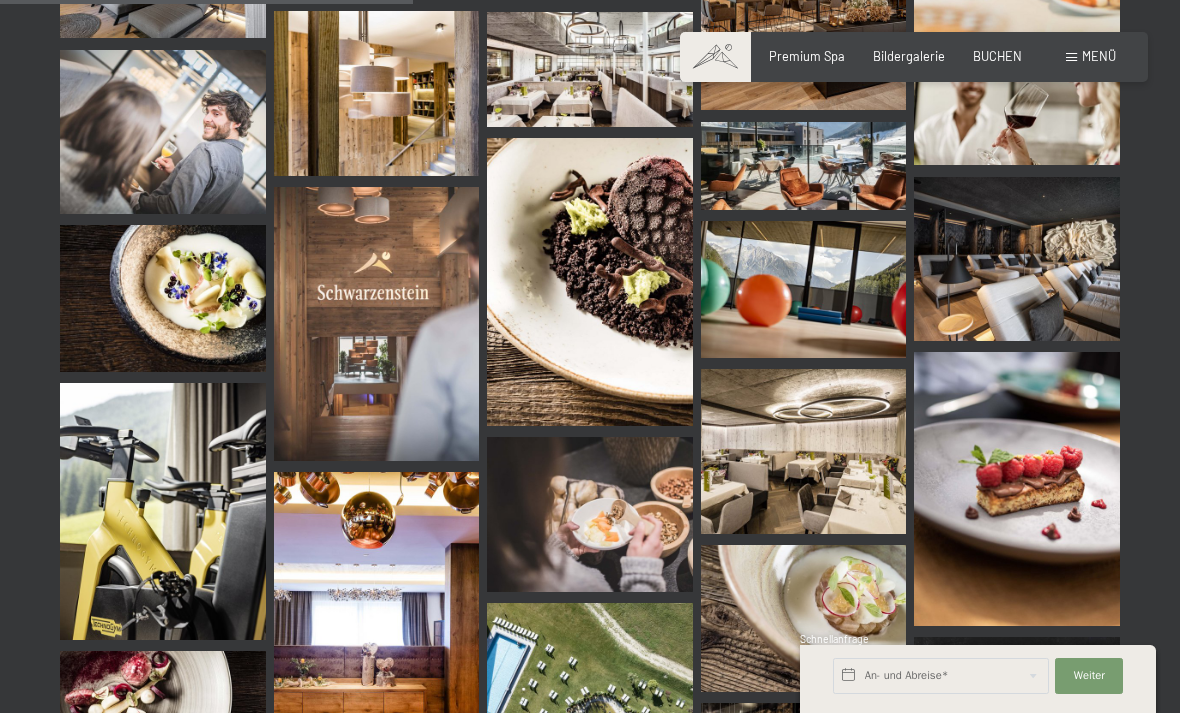 click at bounding box center (163, 298) 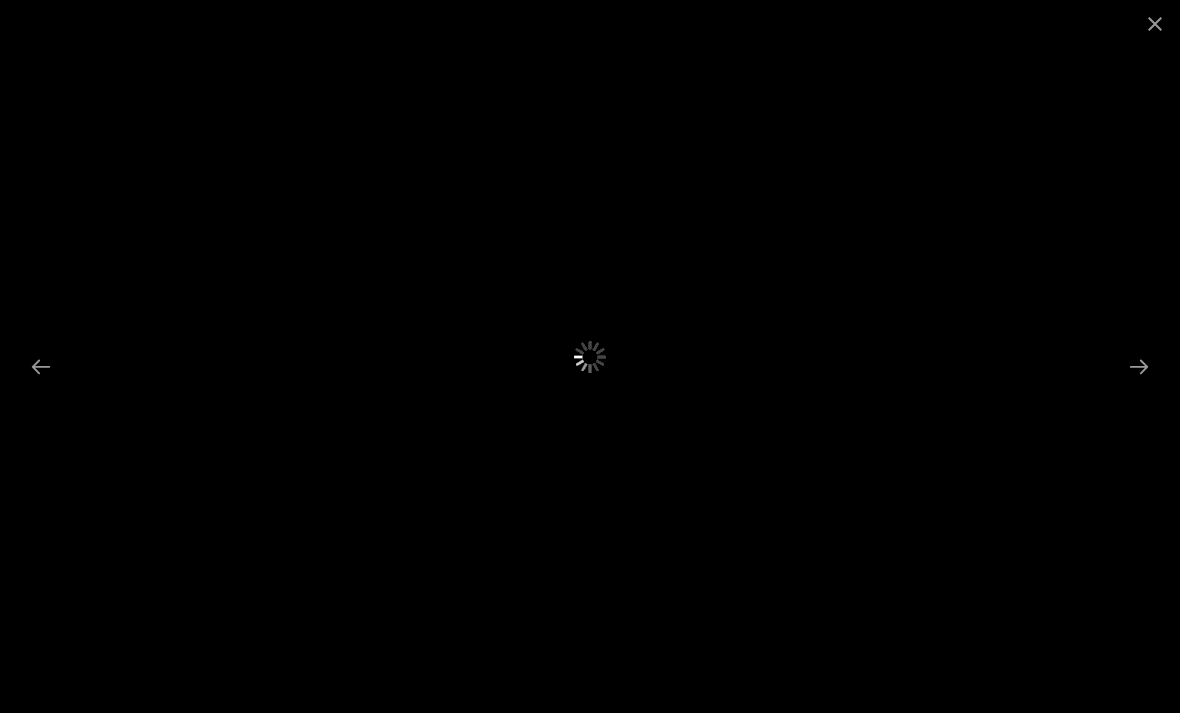 click at bounding box center (1155, 23) 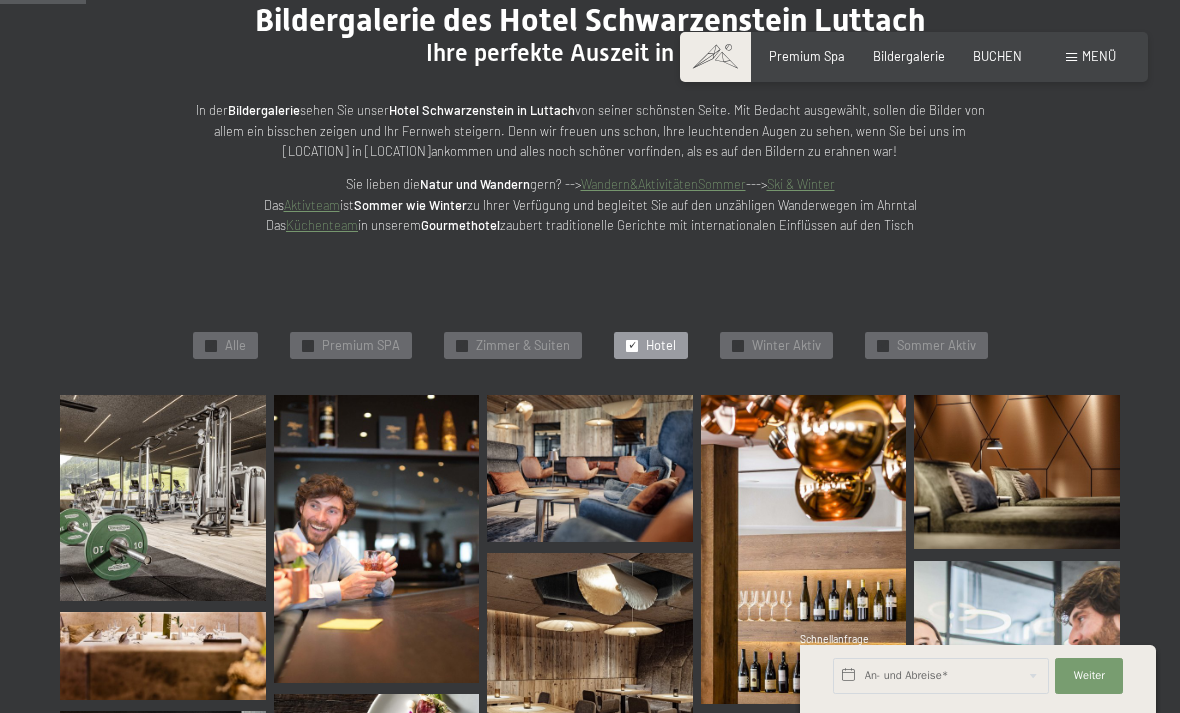 scroll, scrollTop: 220, scrollLeft: 0, axis: vertical 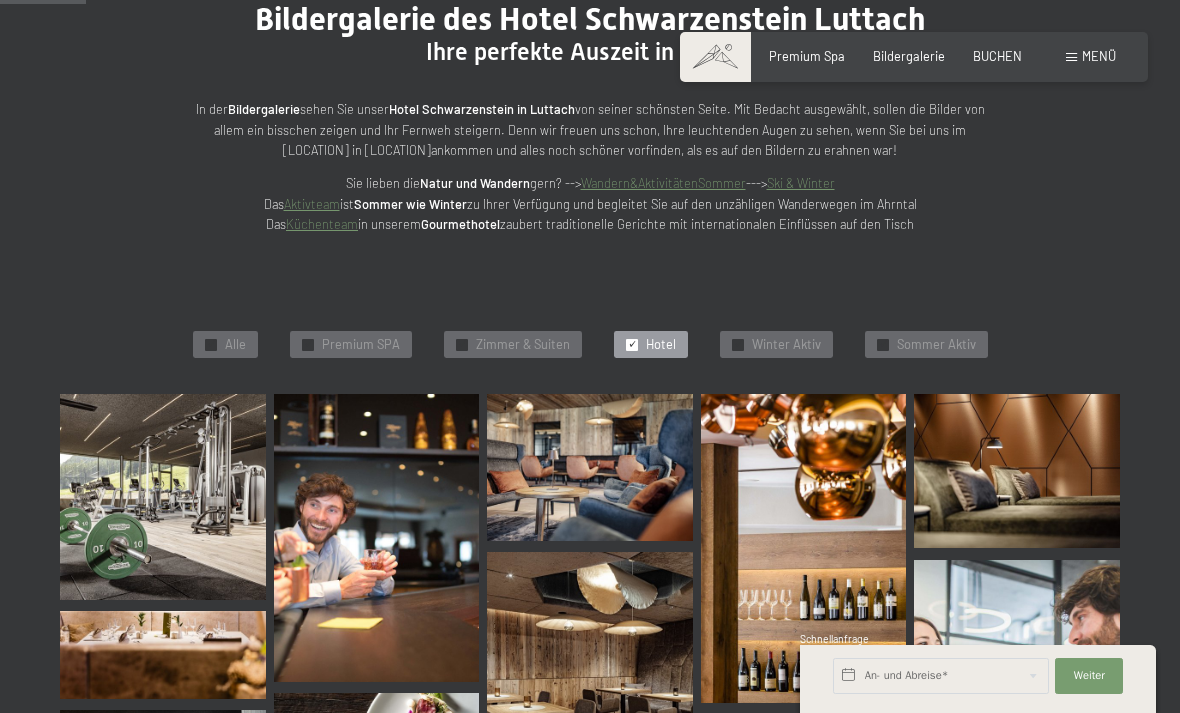 click on "✓       Zimmer & Suiten" at bounding box center (513, 345) 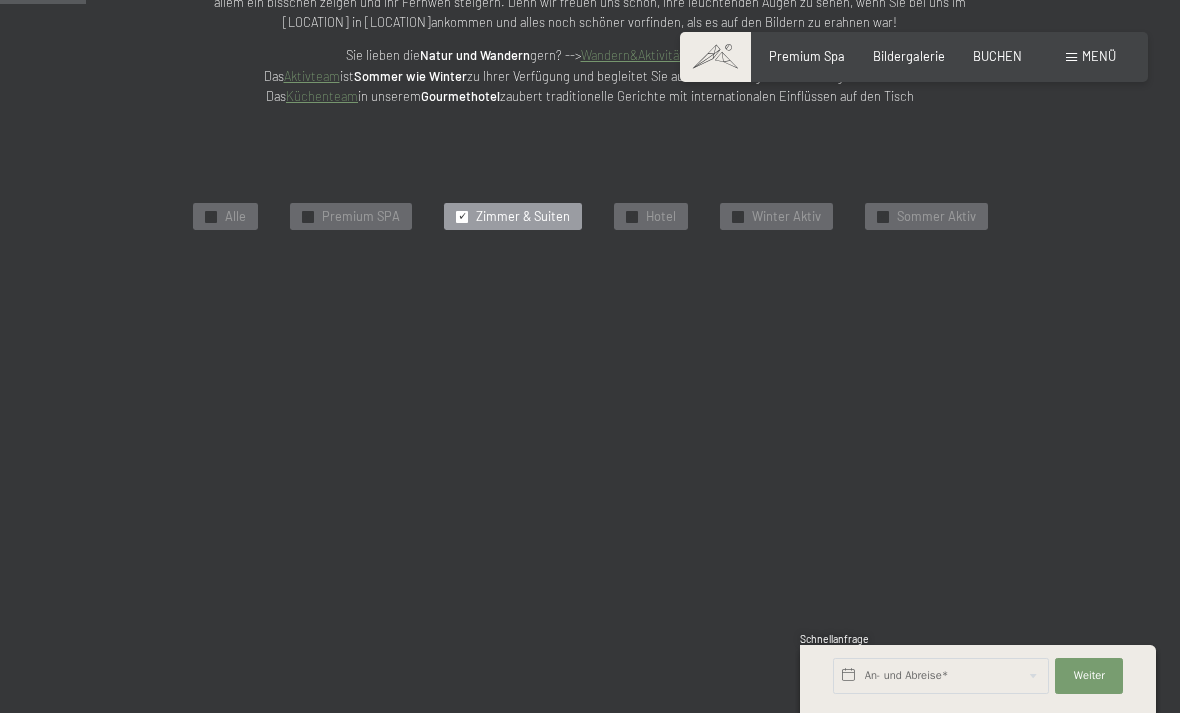 scroll, scrollTop: 370, scrollLeft: 0, axis: vertical 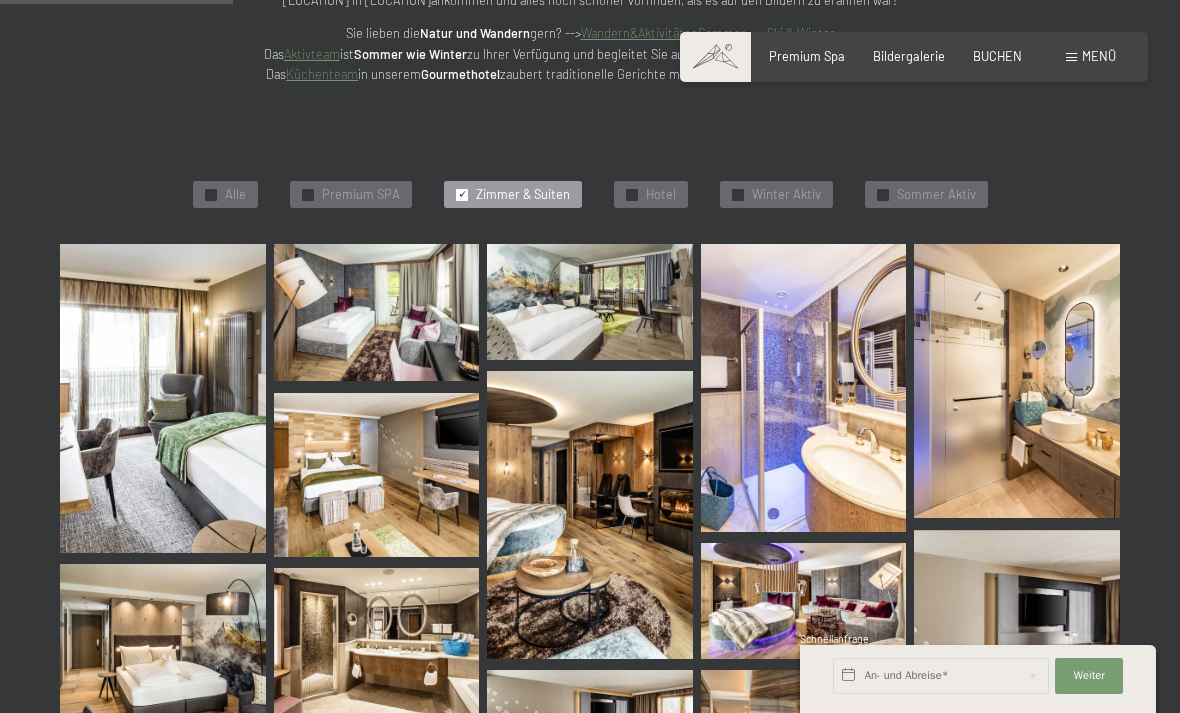 click at bounding box center (1017, 381) 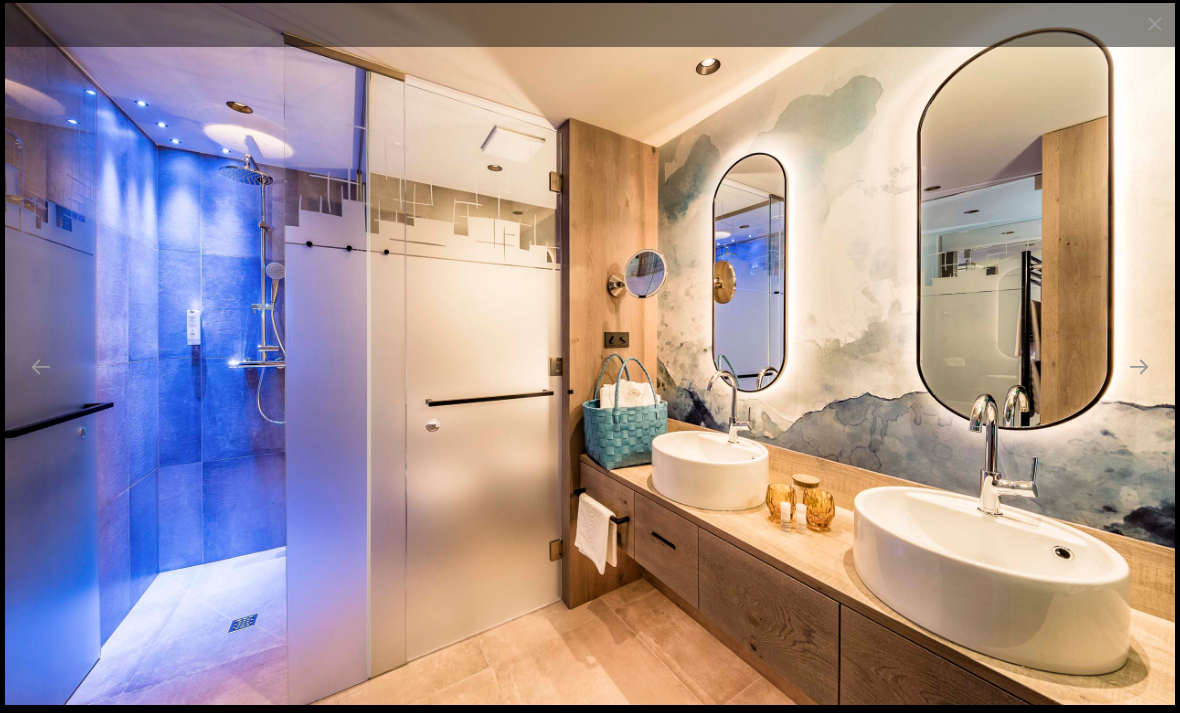 click at bounding box center [1155, 23] 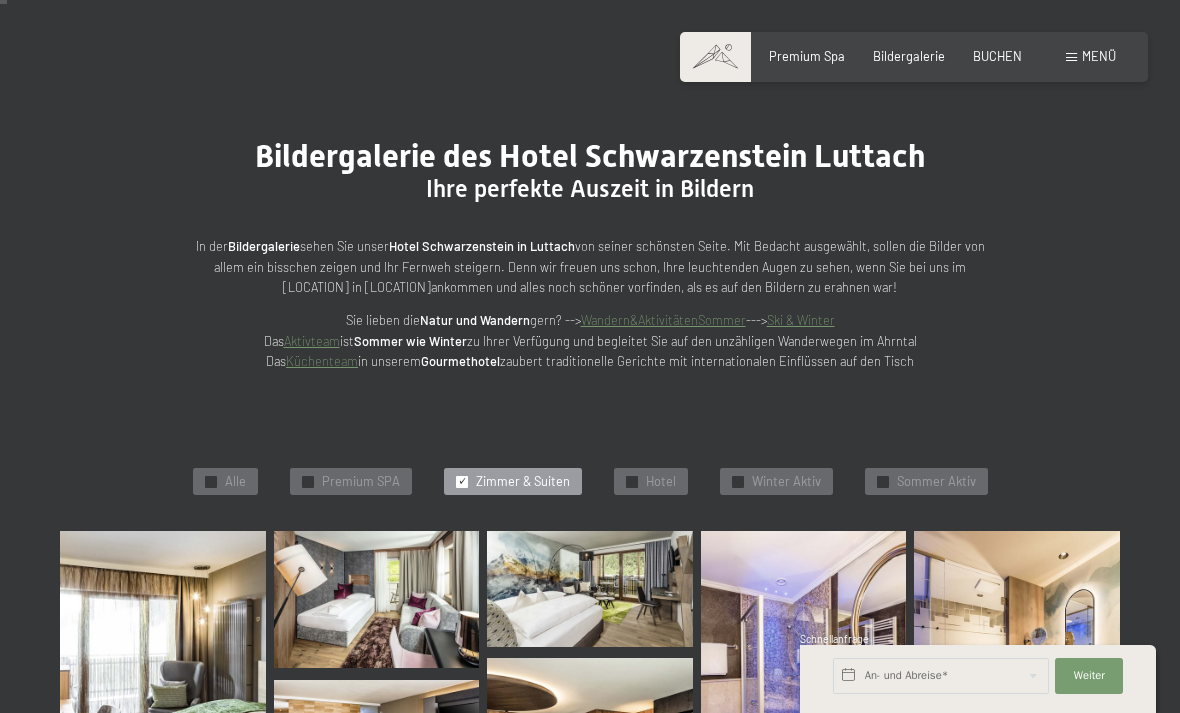 scroll, scrollTop: 0, scrollLeft: 0, axis: both 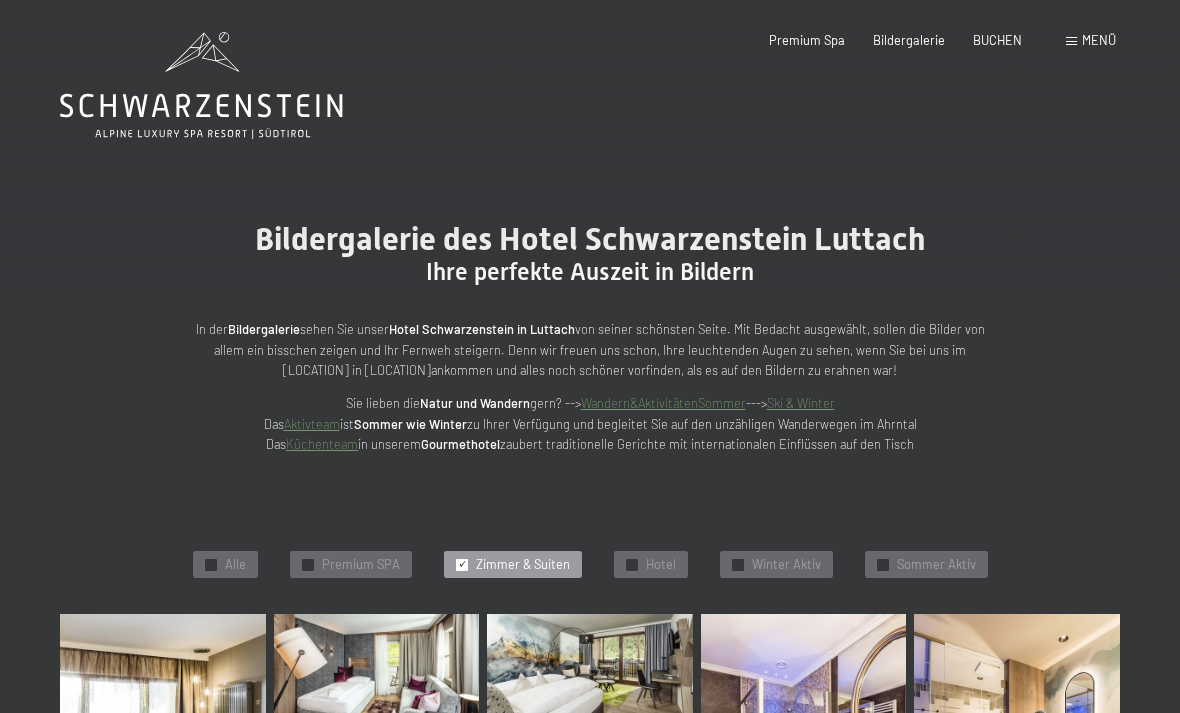 click on "Menü" at bounding box center (1099, 40) 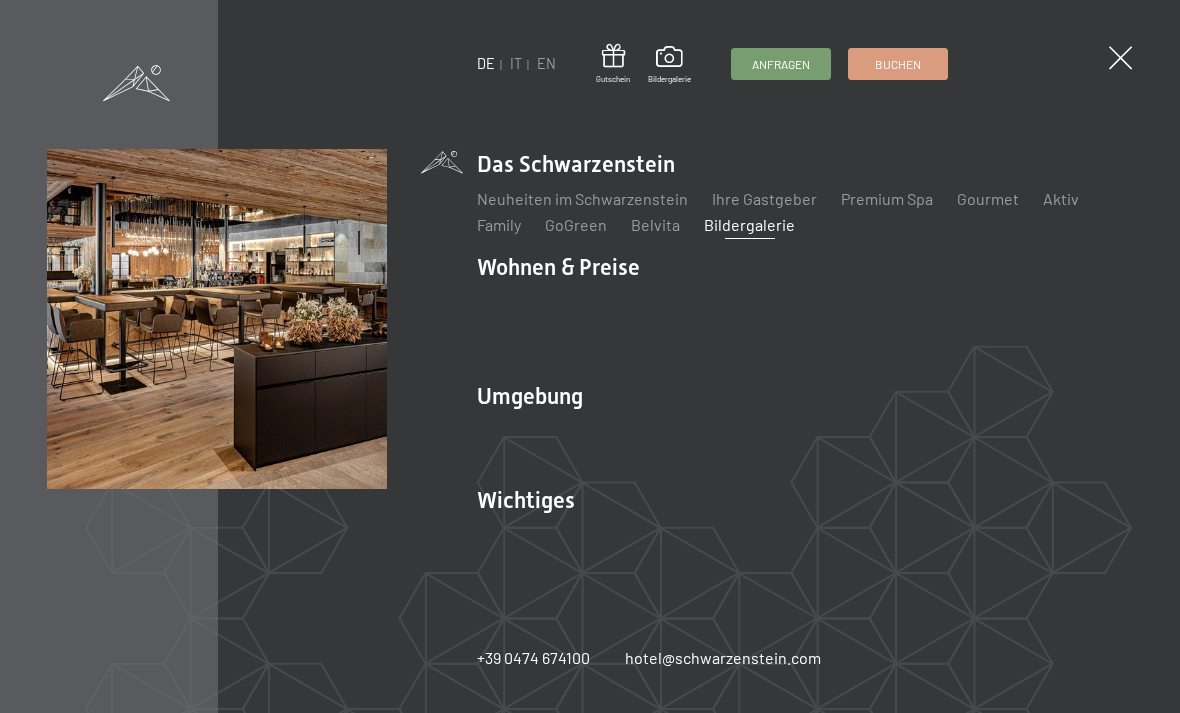 click at bounding box center [1120, 57] 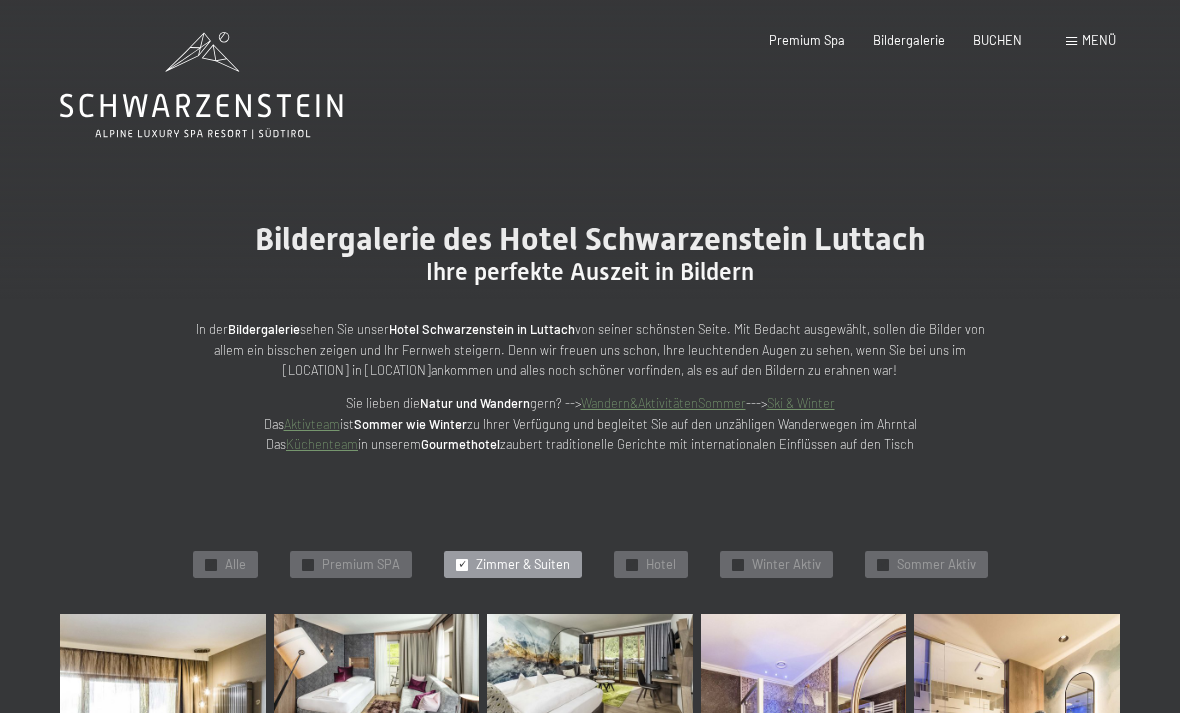 click on "Premium SPA" at bounding box center [361, 565] 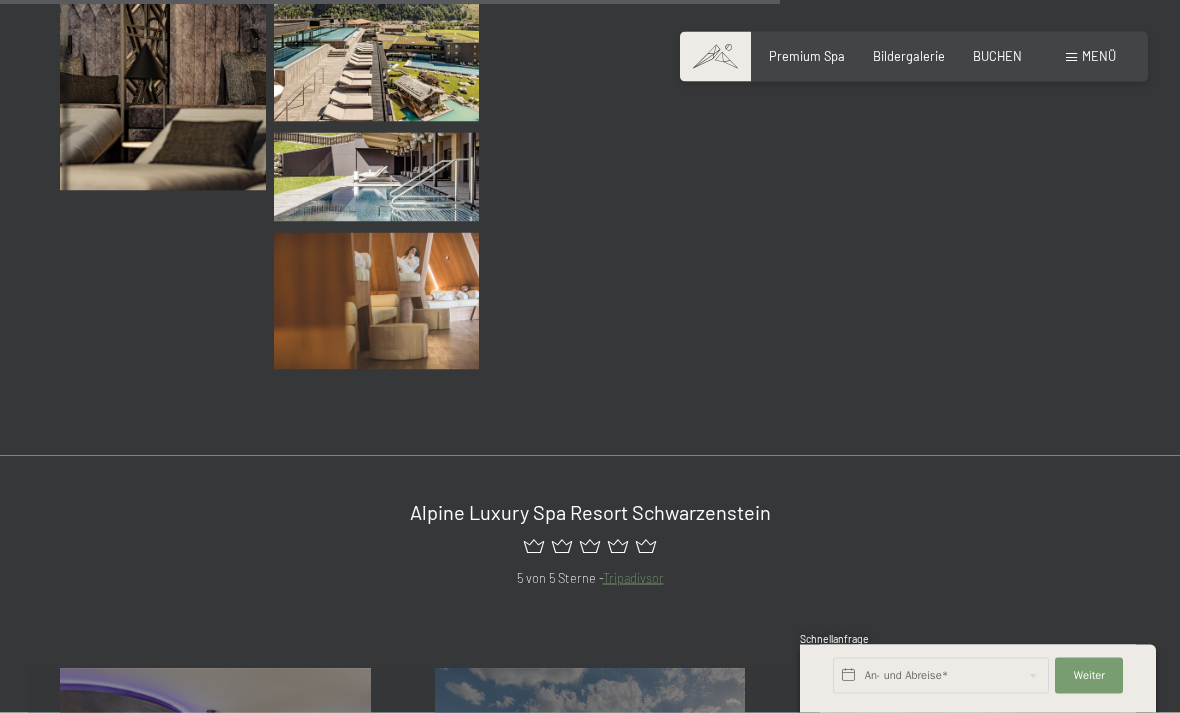 scroll, scrollTop: 1909, scrollLeft: 0, axis: vertical 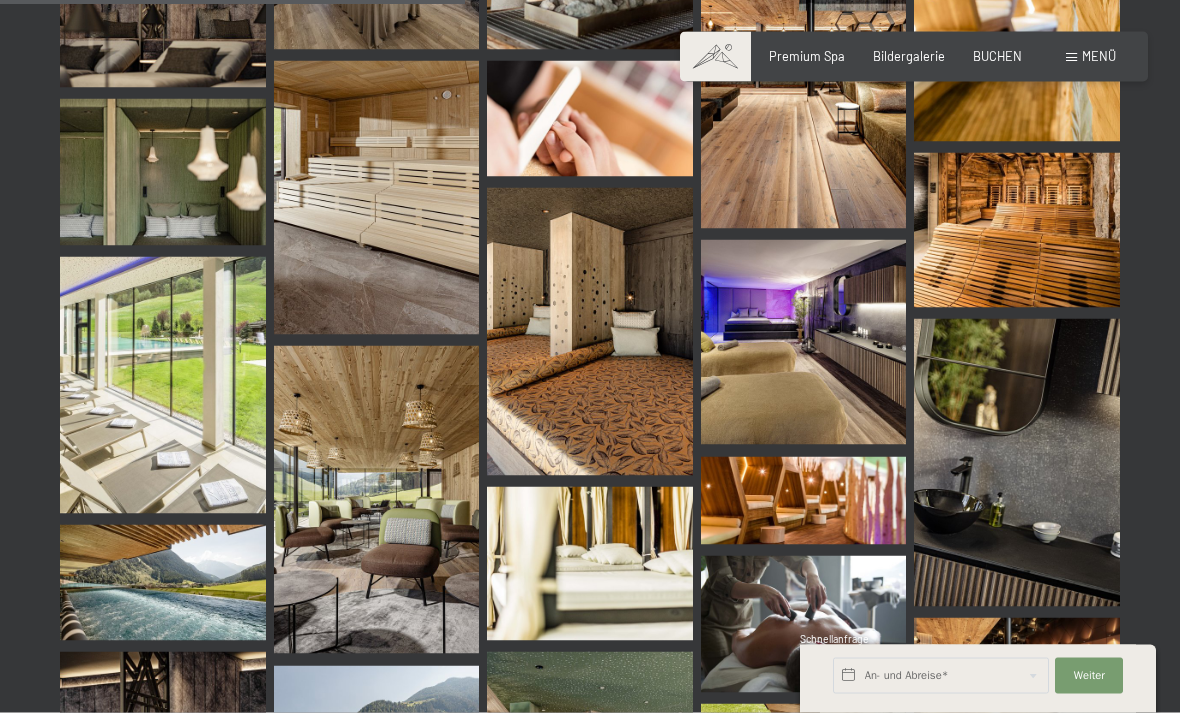 click at bounding box center (804, 343) 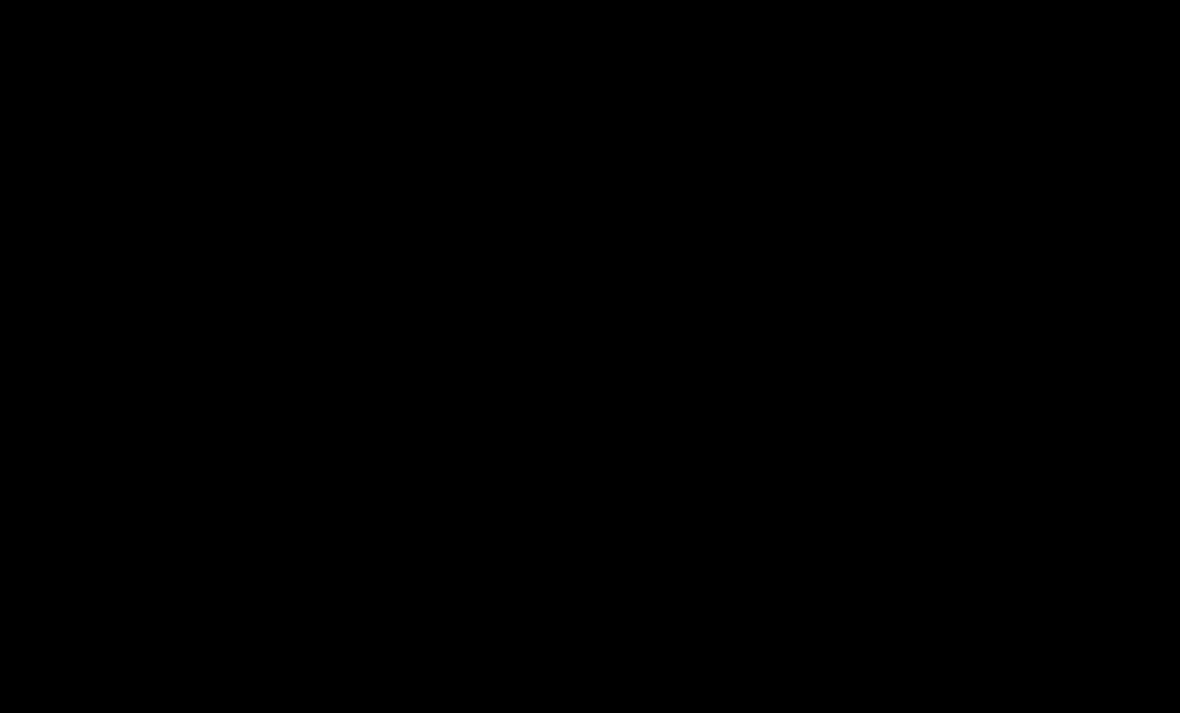 scroll, scrollTop: 1156, scrollLeft: 0, axis: vertical 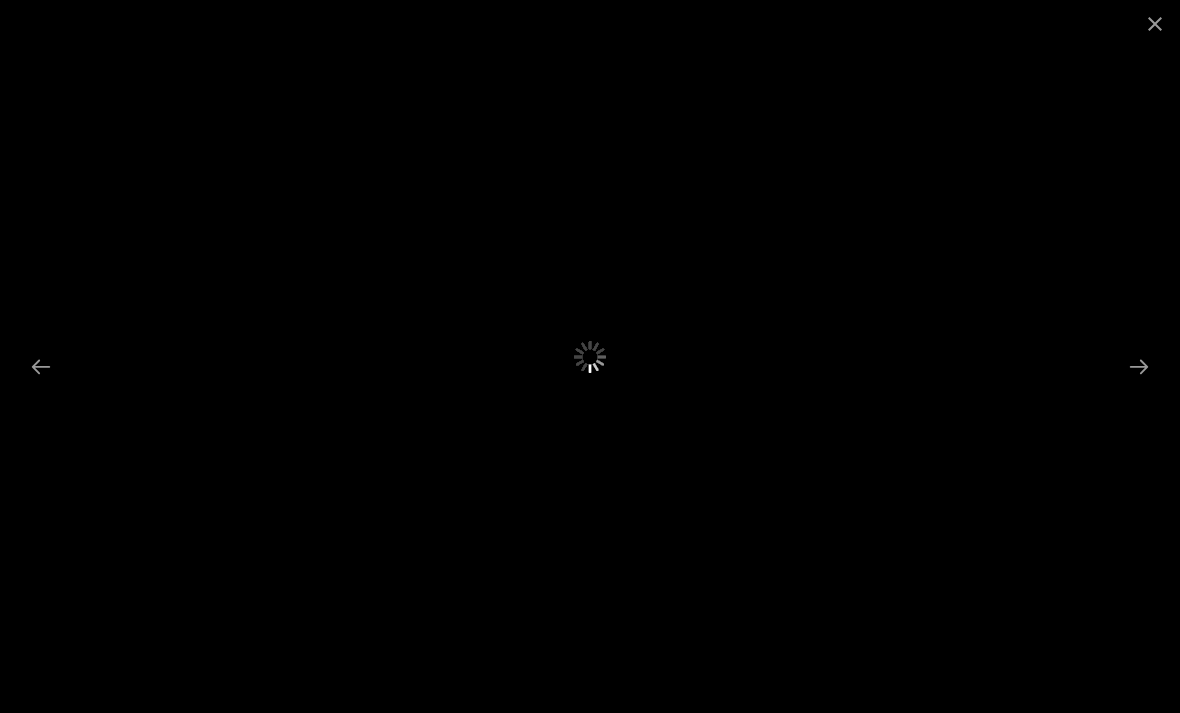 click at bounding box center (1155, 23) 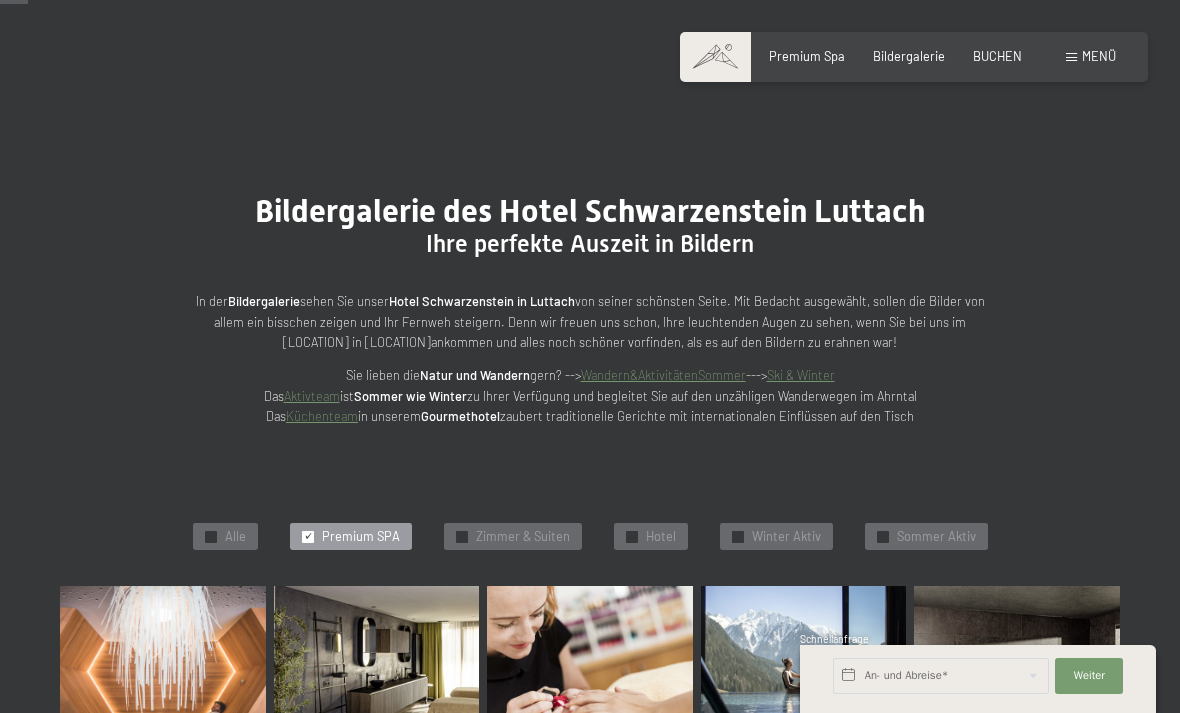 scroll, scrollTop: 0, scrollLeft: 0, axis: both 